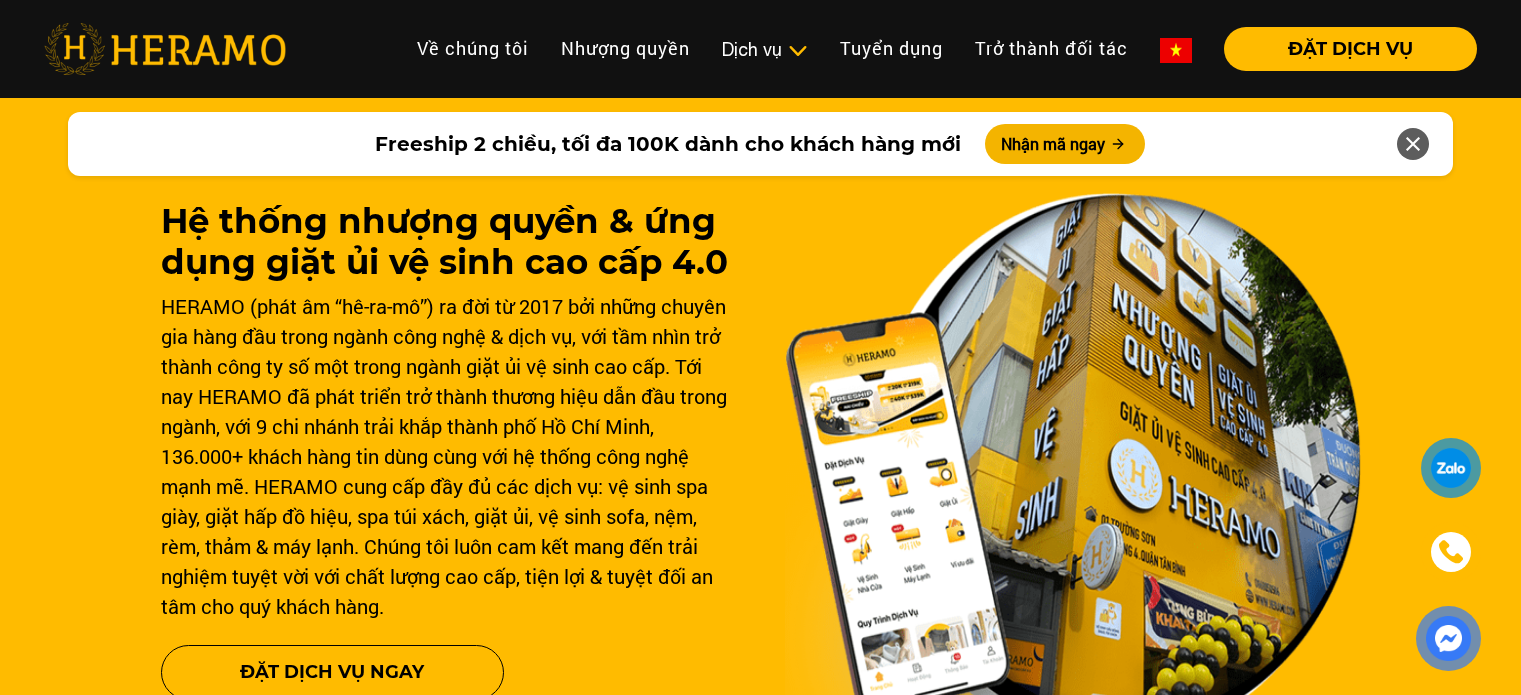 scroll, scrollTop: 0, scrollLeft: 0, axis: both 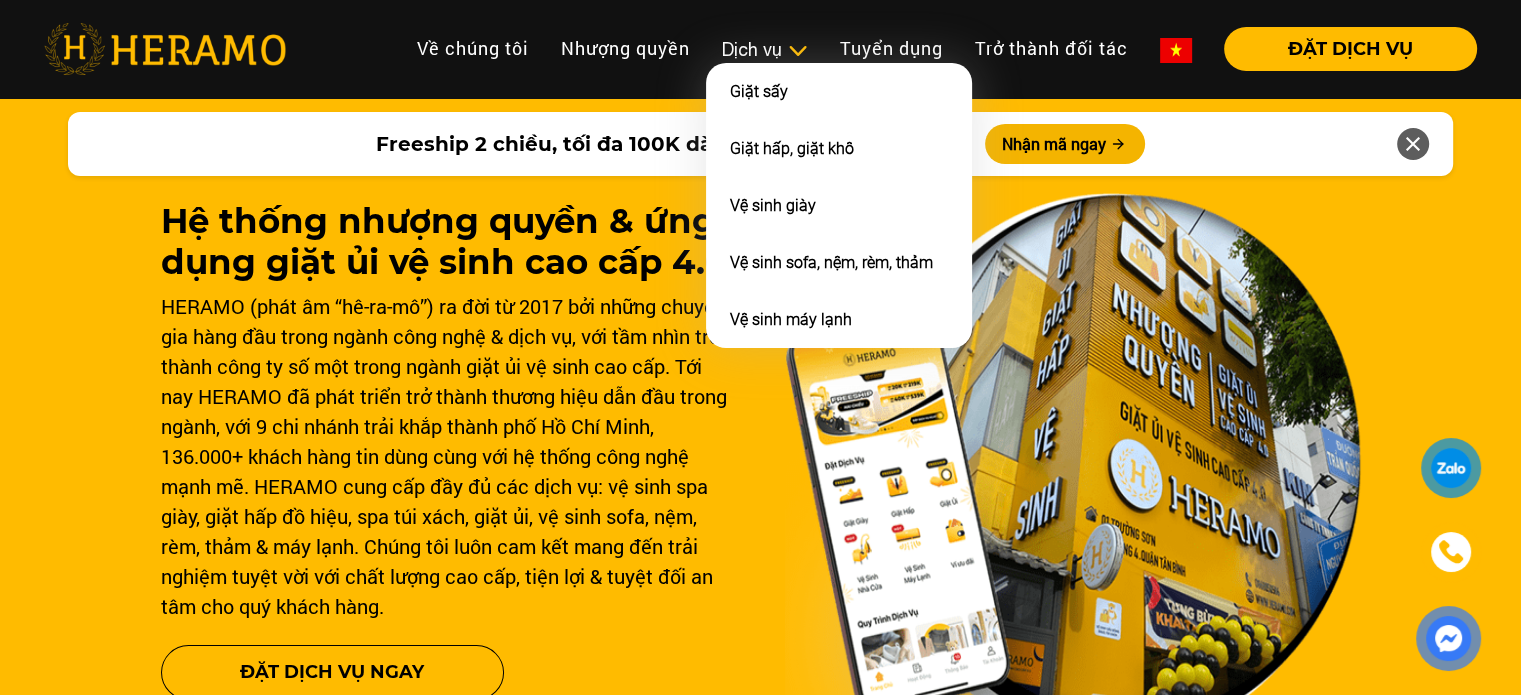 click on "Dịch vụ" at bounding box center [765, 49] 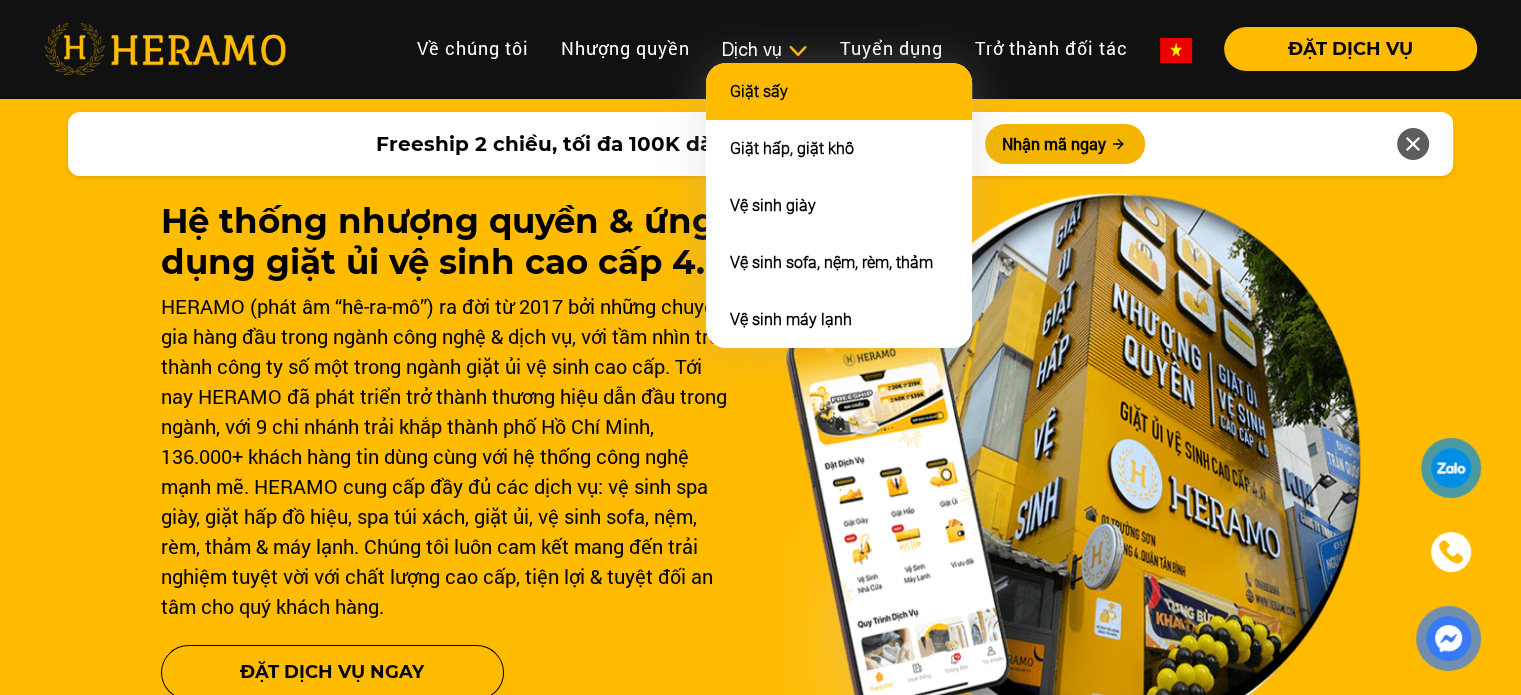 click on "Giặt sấy" at bounding box center (839, 91) 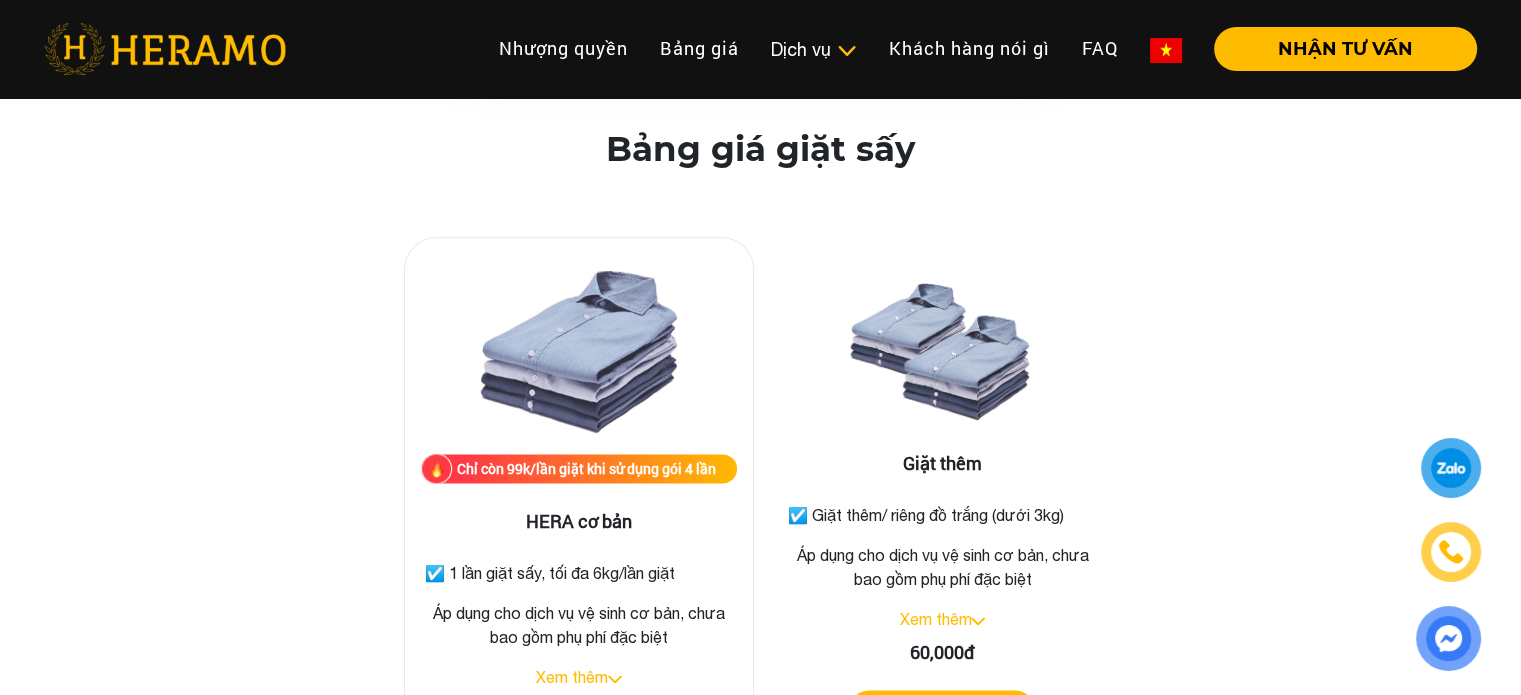 scroll, scrollTop: 2533, scrollLeft: 0, axis: vertical 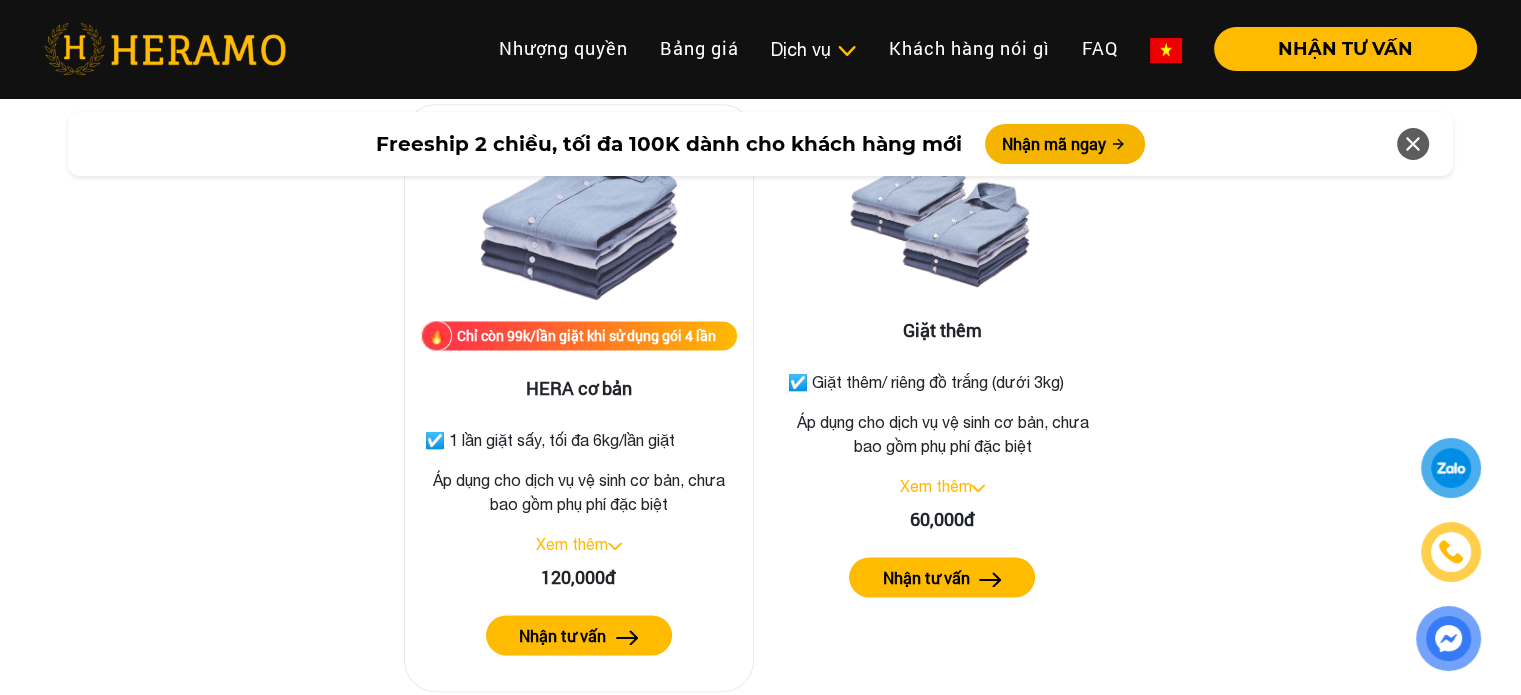 click at bounding box center [615, 546] 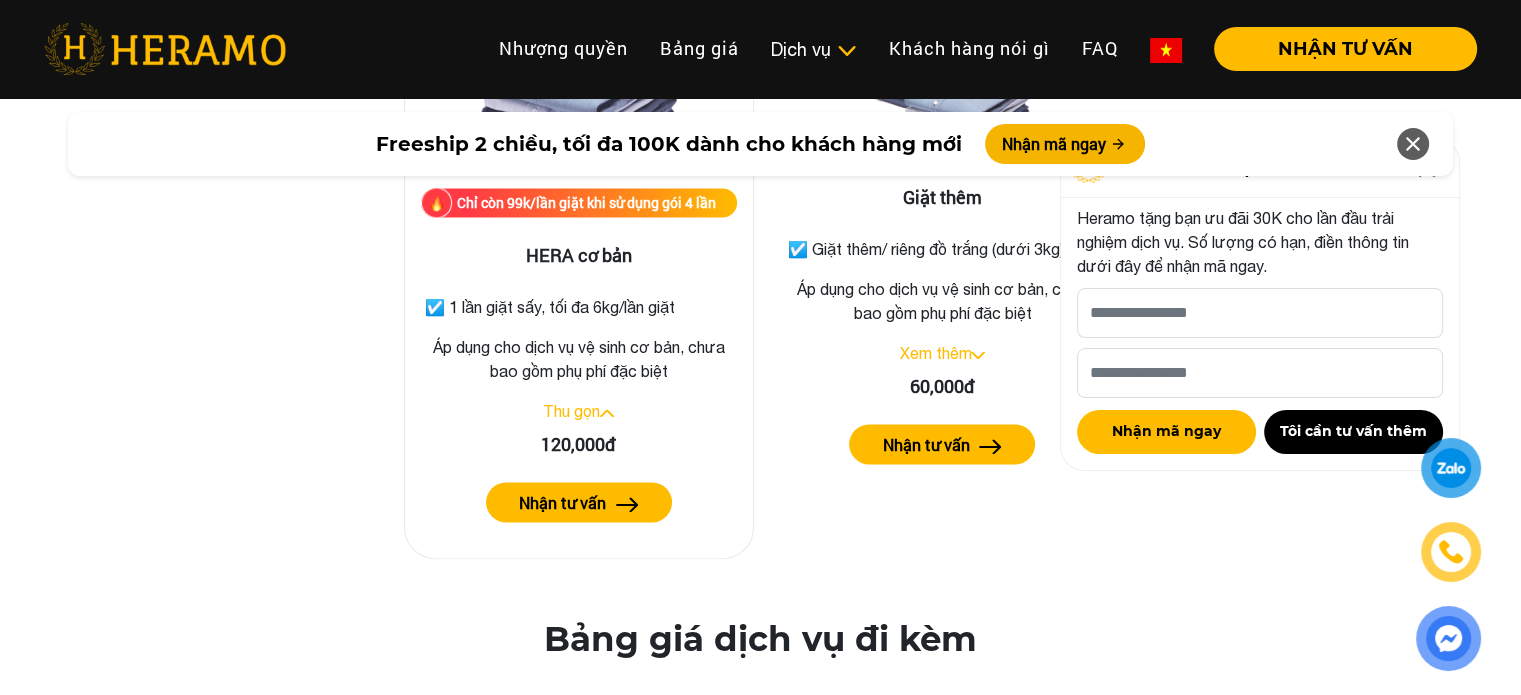 scroll, scrollTop: 2400, scrollLeft: 0, axis: vertical 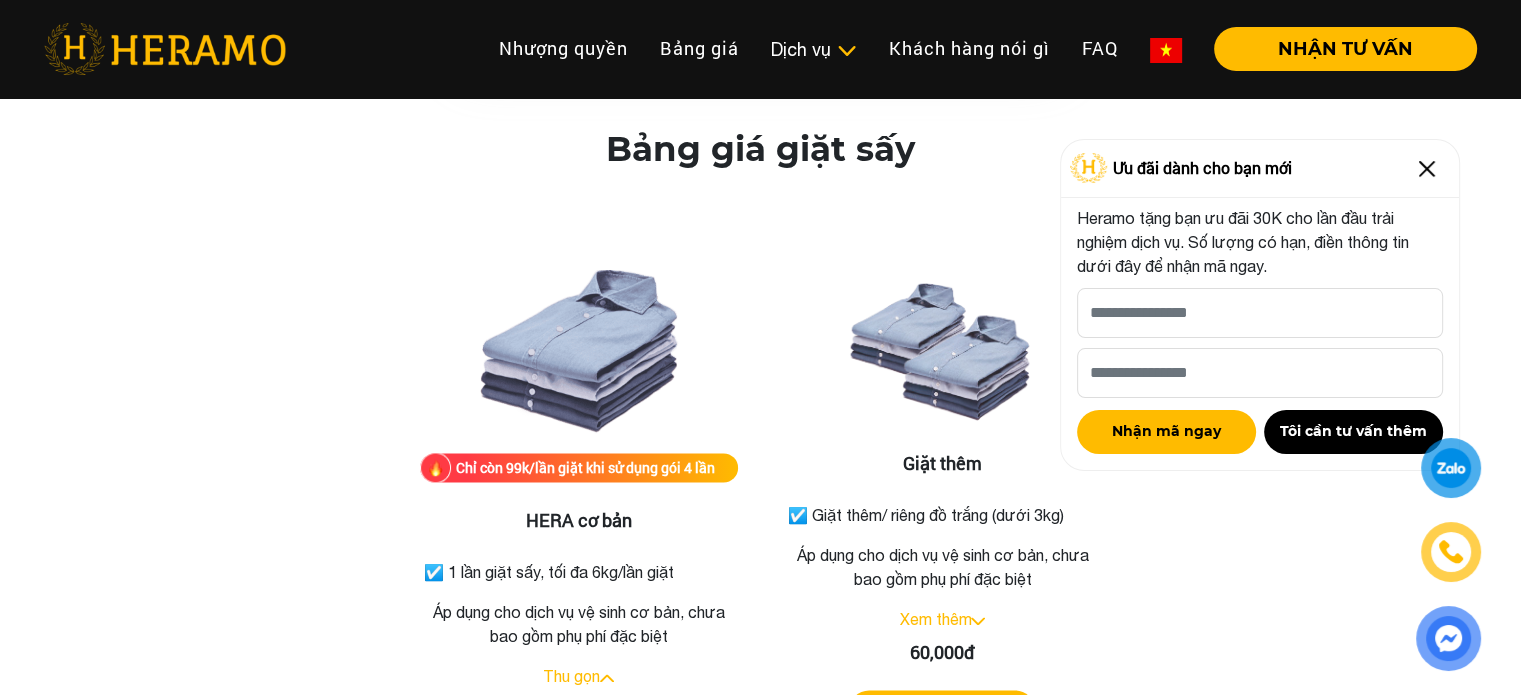 click at bounding box center [1427, 169] 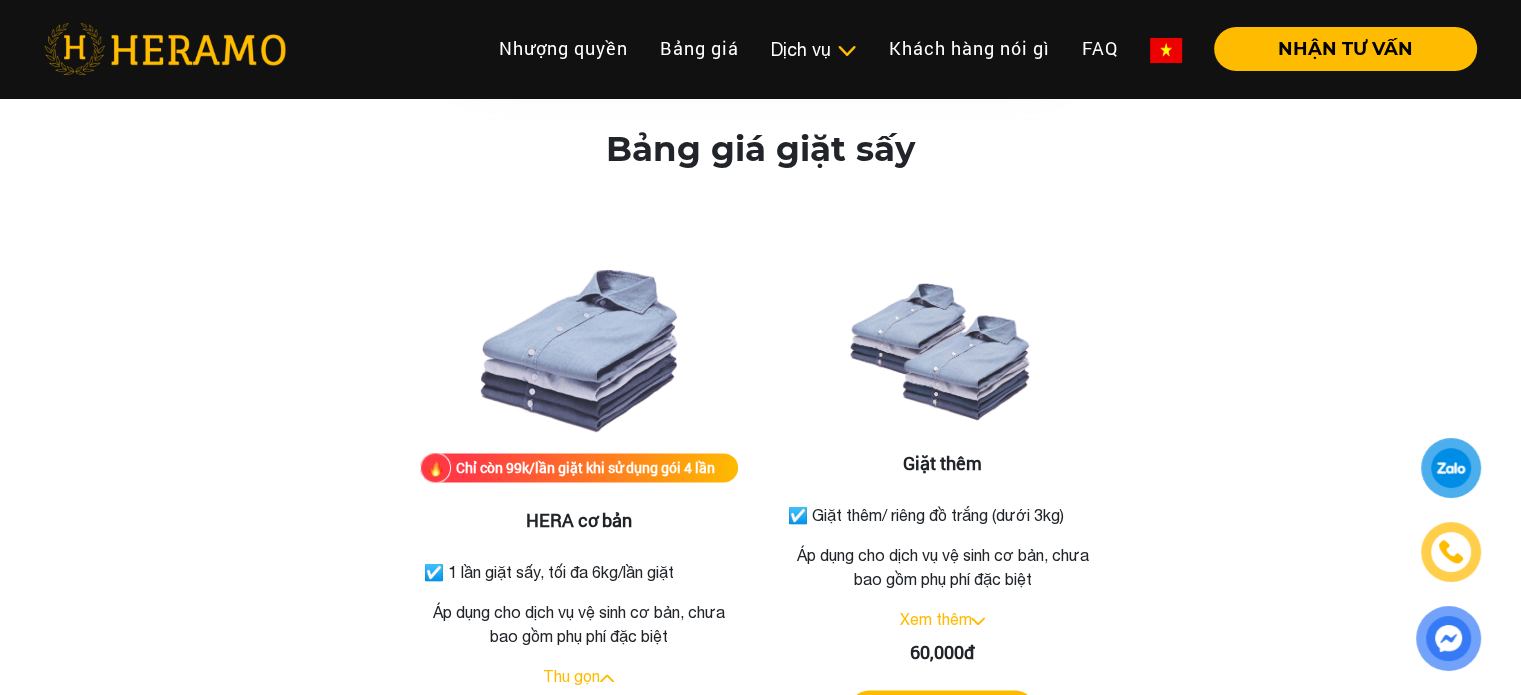 scroll, scrollTop: 2533, scrollLeft: 0, axis: vertical 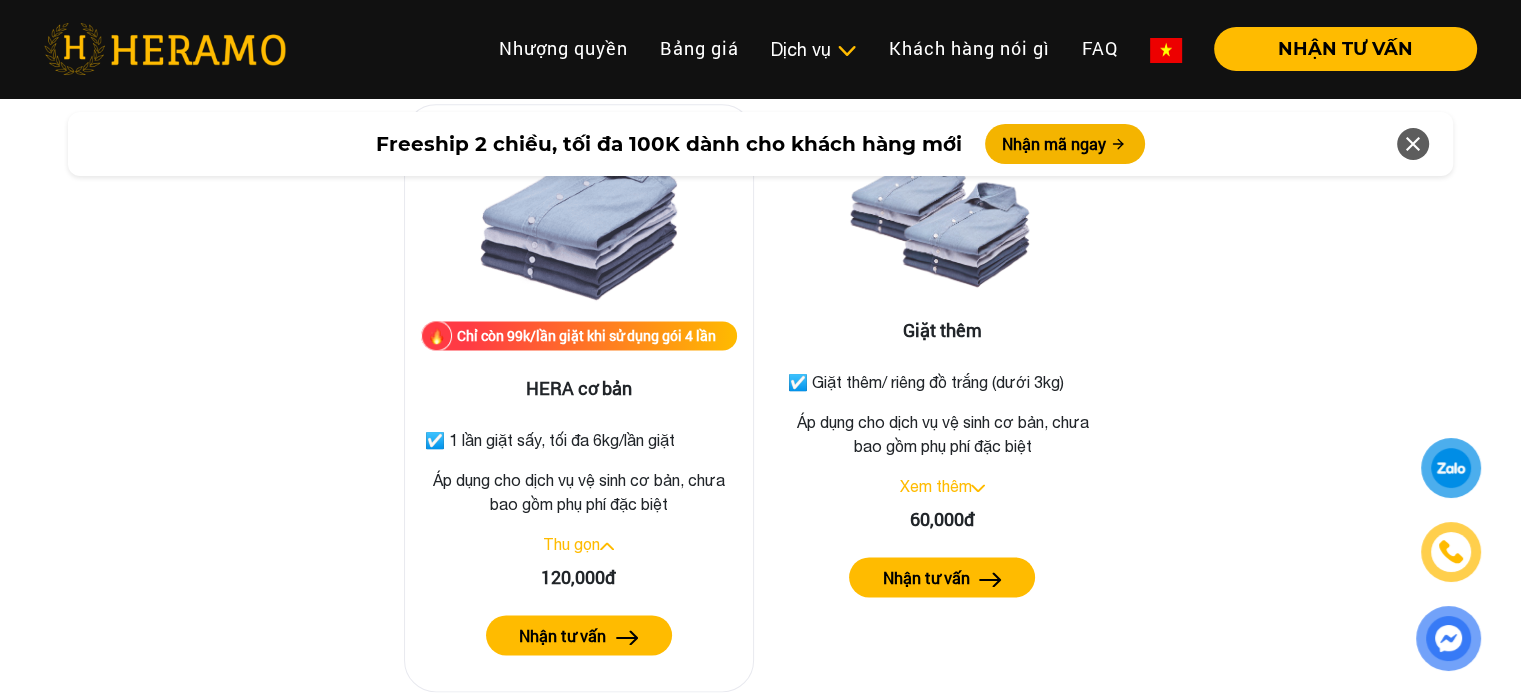 click on "Chỉ còn 99k/lần giặt khi sử dụng gói 4 lần" at bounding box center [586, 335] 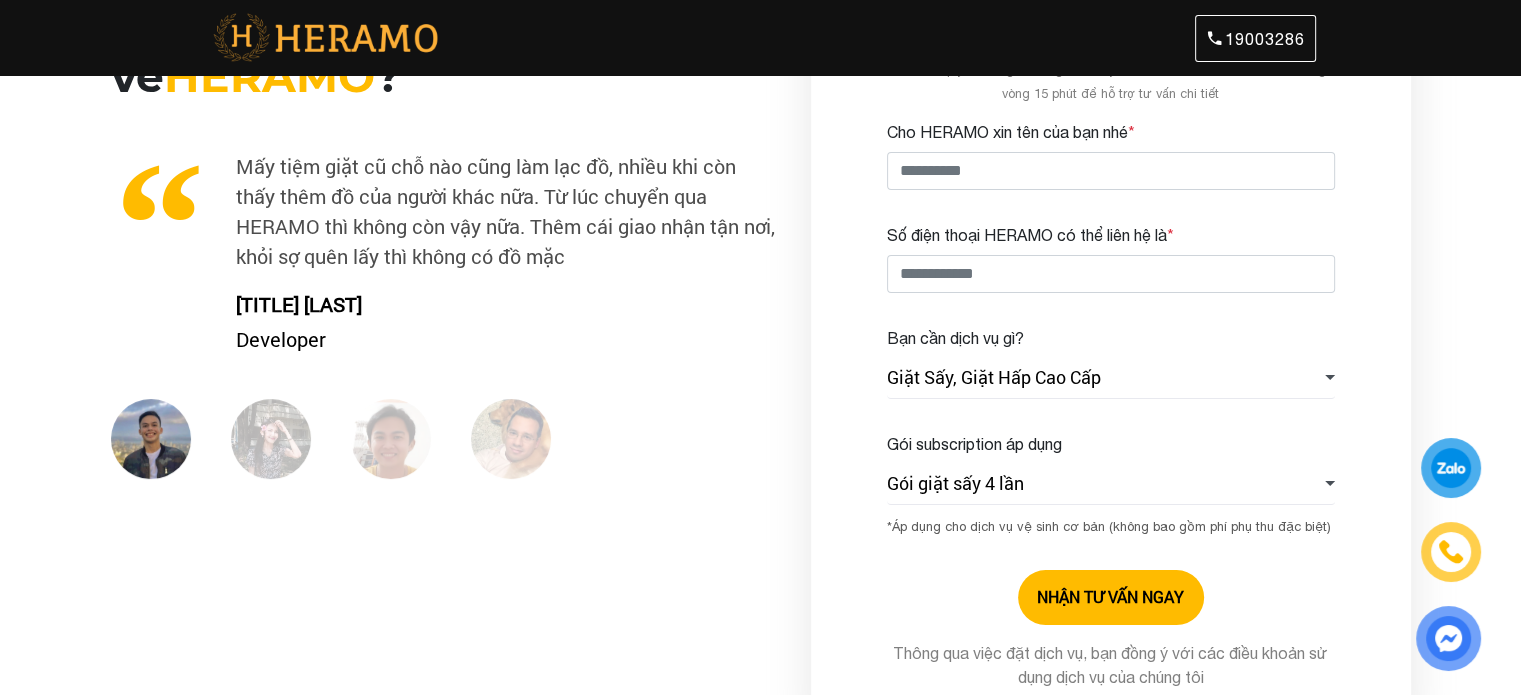 scroll, scrollTop: 266, scrollLeft: 0, axis: vertical 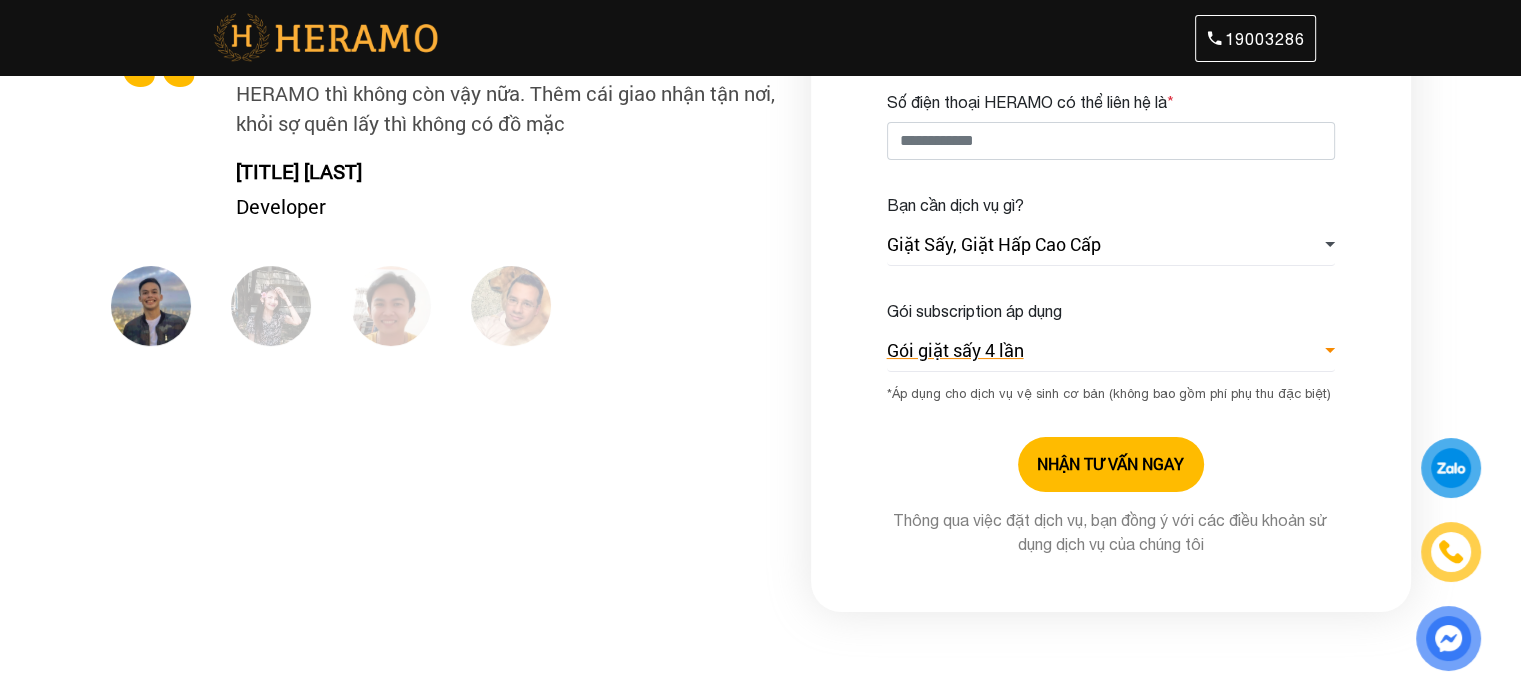 click on "Gói giặt sấy 4 lần" at bounding box center (1111, 351) 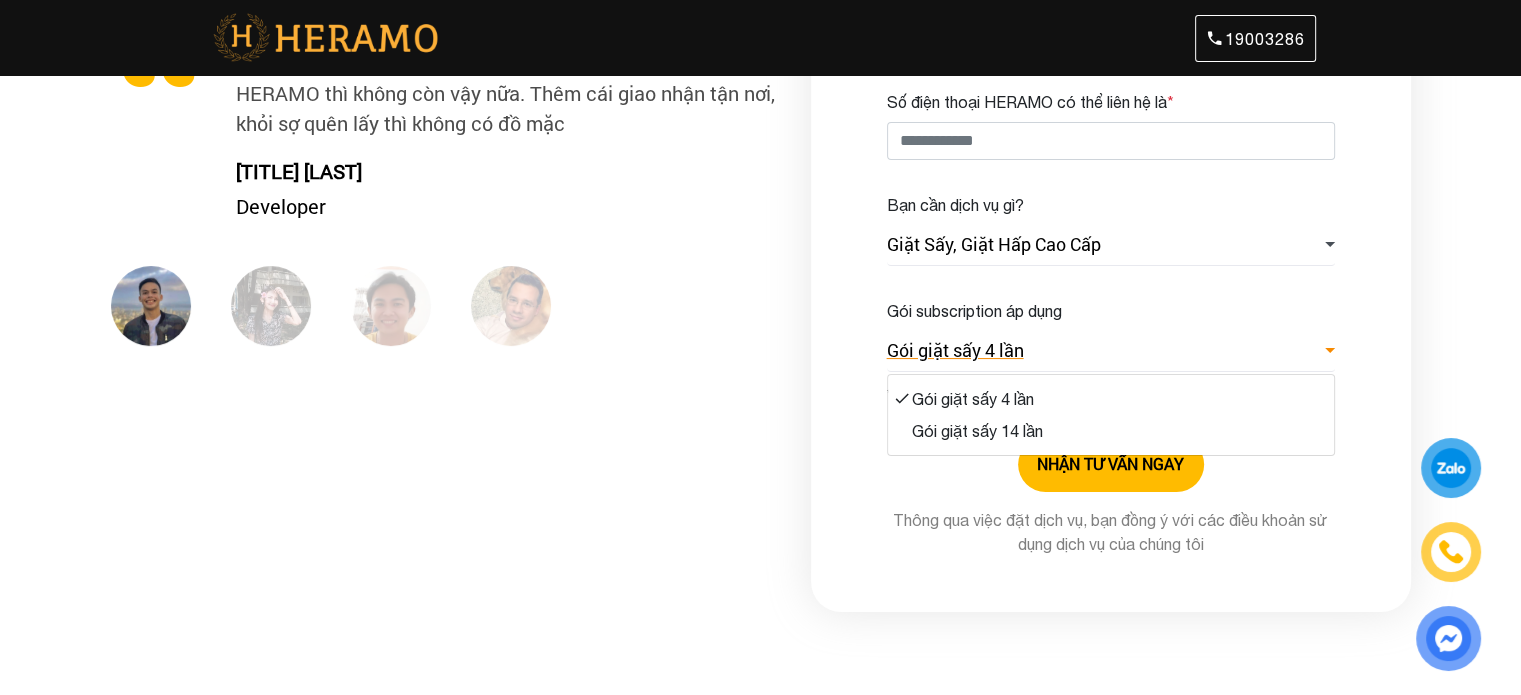 click on "Gói giặt sấy 4 lần" at bounding box center (1111, 351) 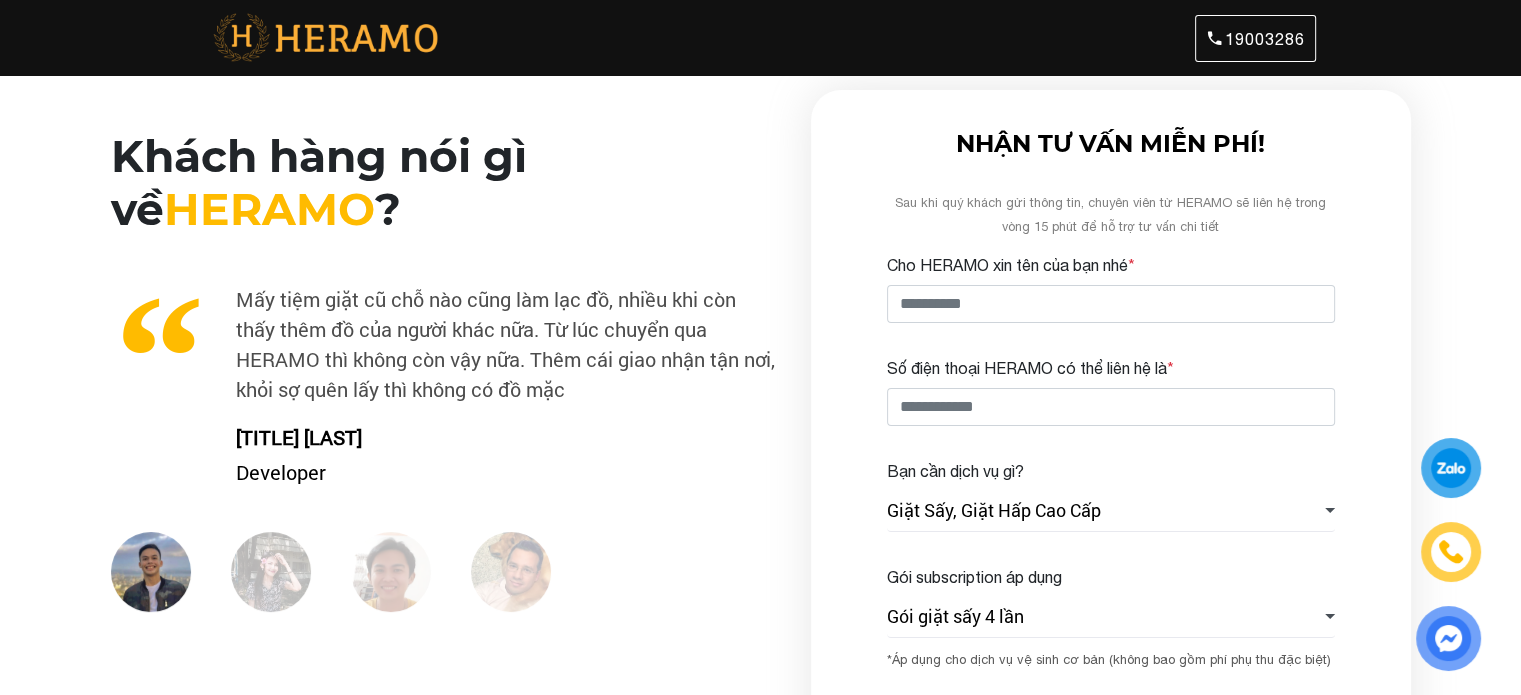 scroll, scrollTop: 266, scrollLeft: 0, axis: vertical 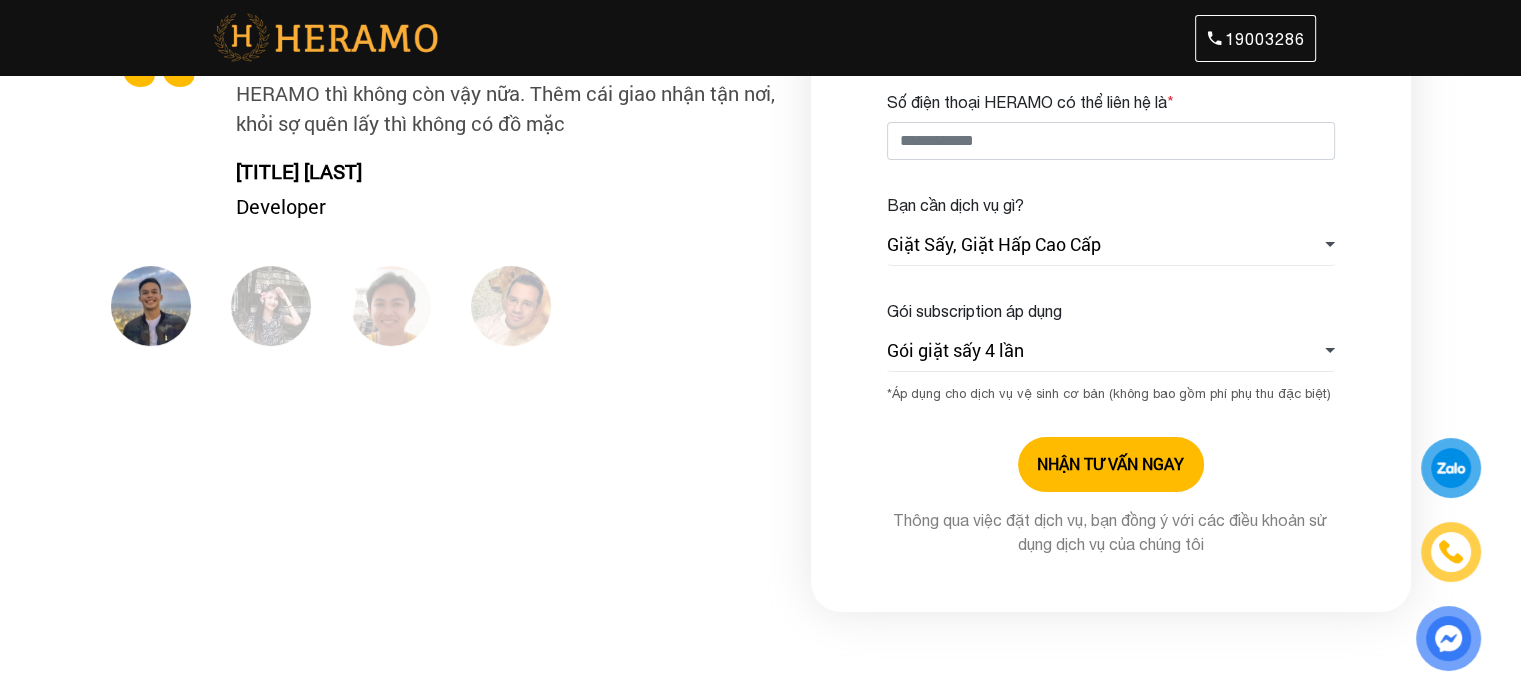 click at bounding box center [271, 306] 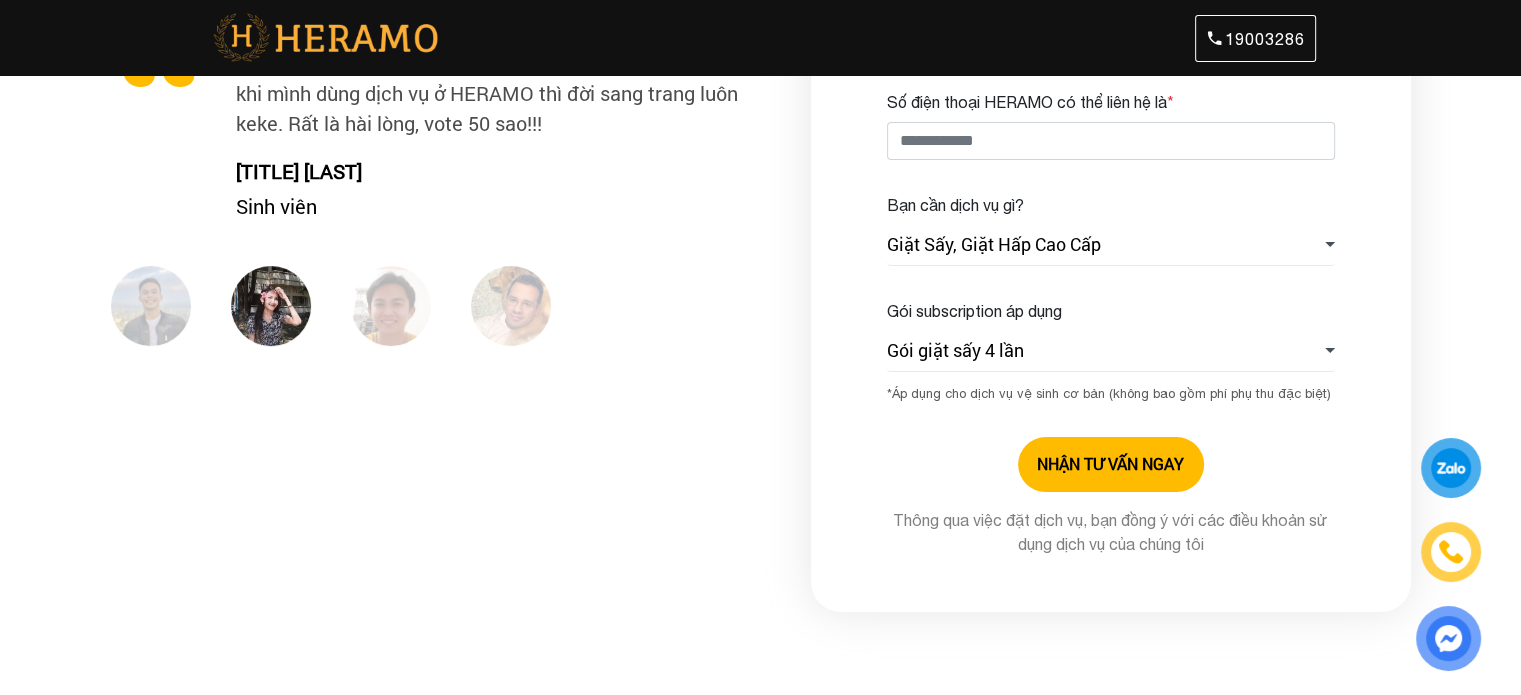 scroll, scrollTop: 0, scrollLeft: 0, axis: both 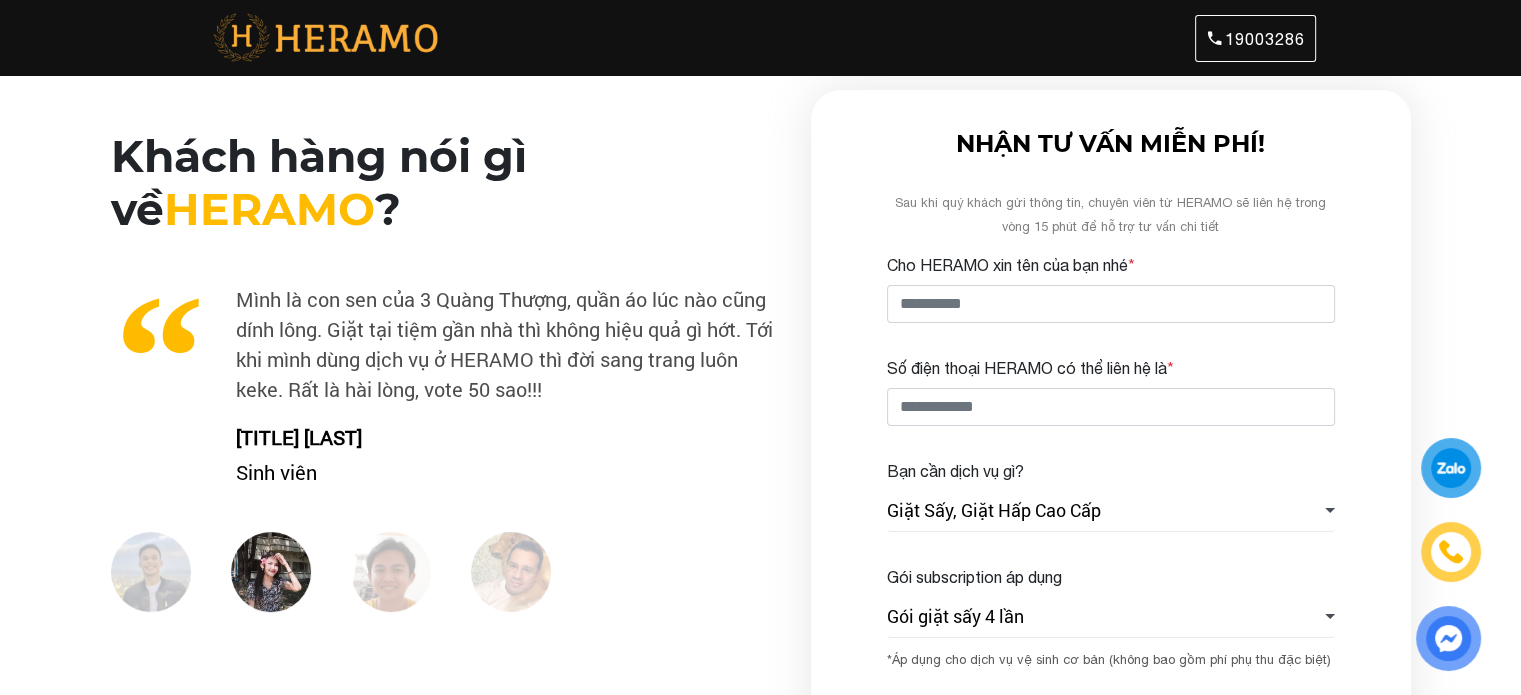 click at bounding box center [391, 572] 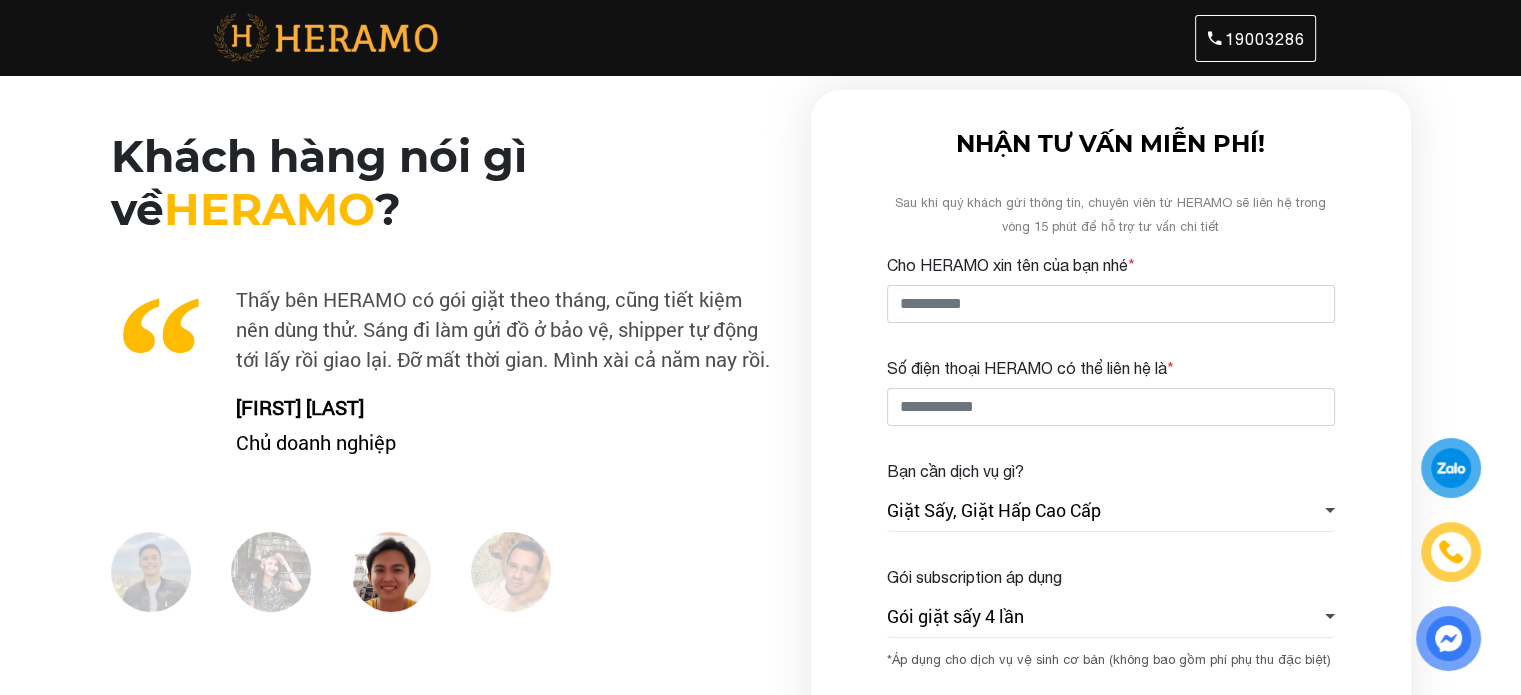 click at bounding box center [531, 580] 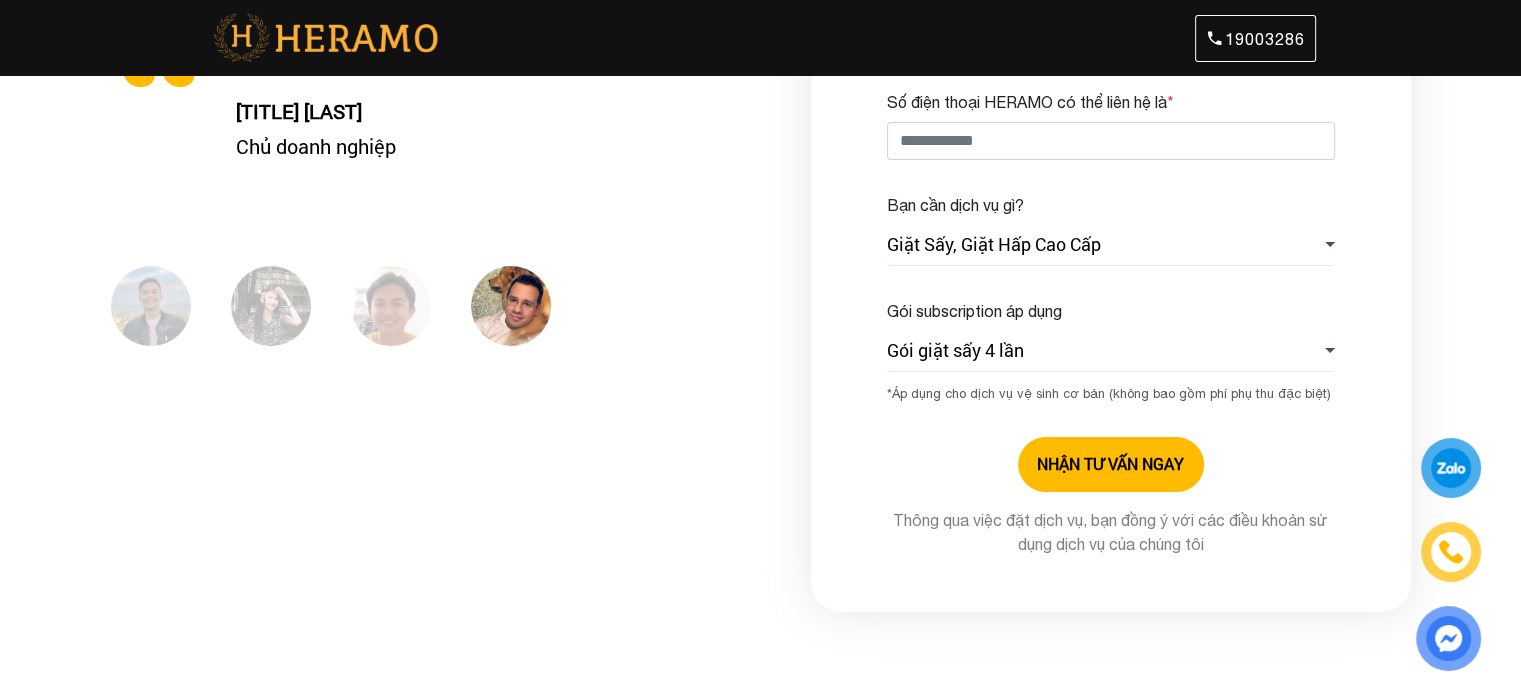 scroll, scrollTop: 0, scrollLeft: 0, axis: both 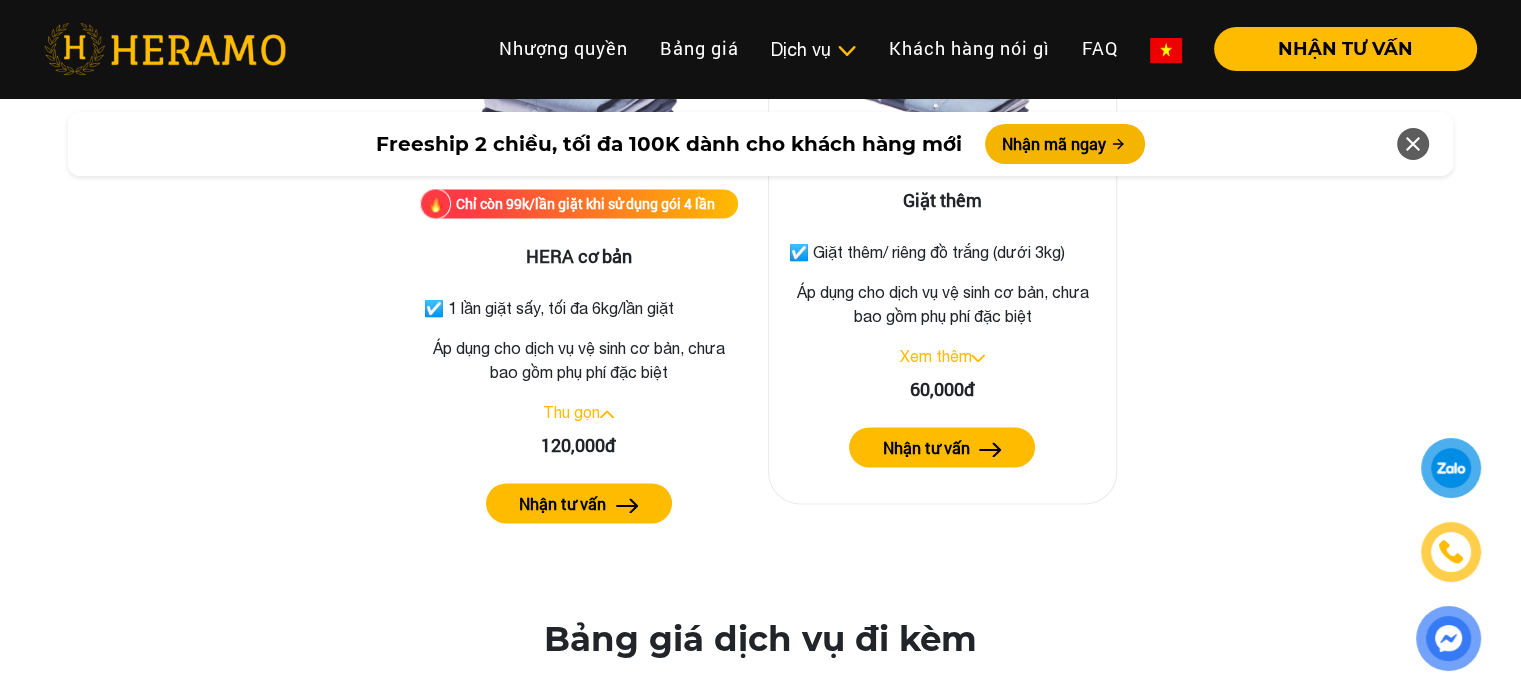 click on "Xem thêm" at bounding box center (935, 356) 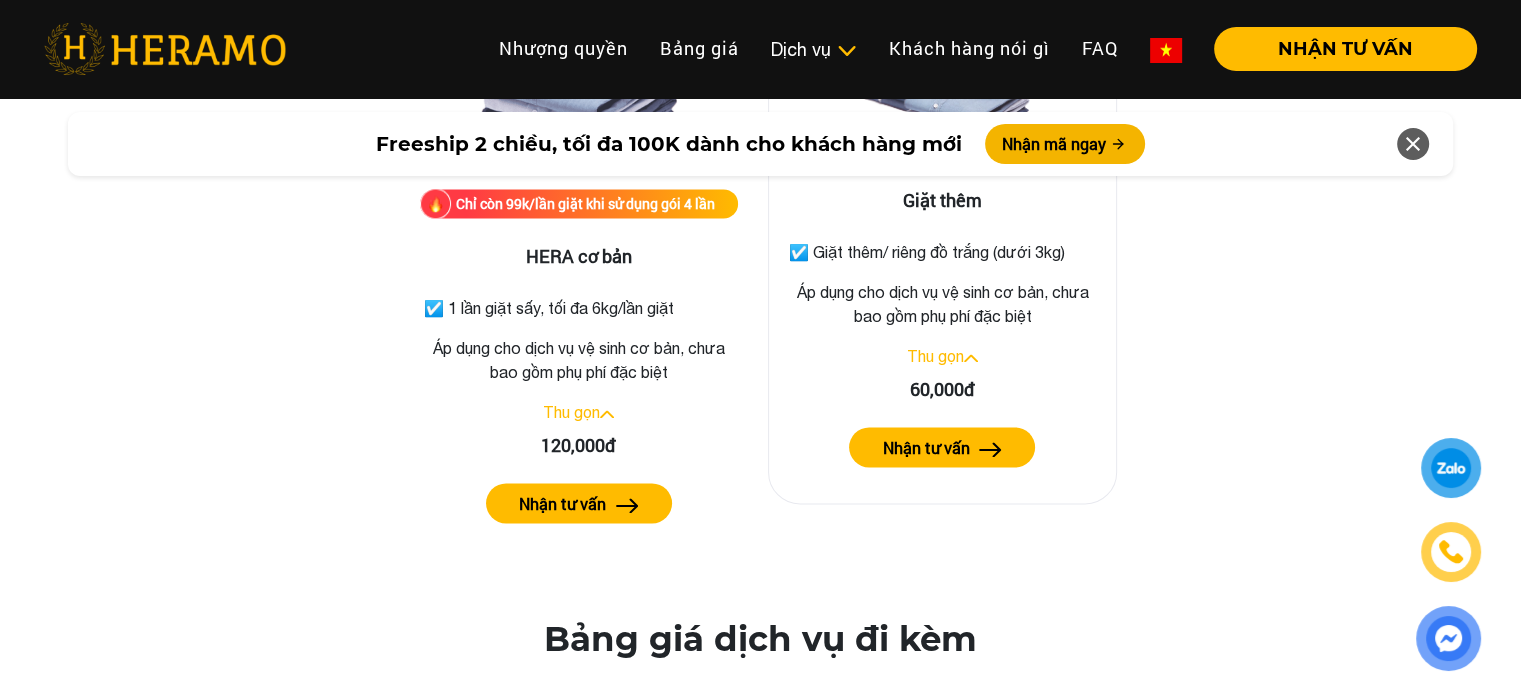 click on "Thu gọn" at bounding box center [935, 356] 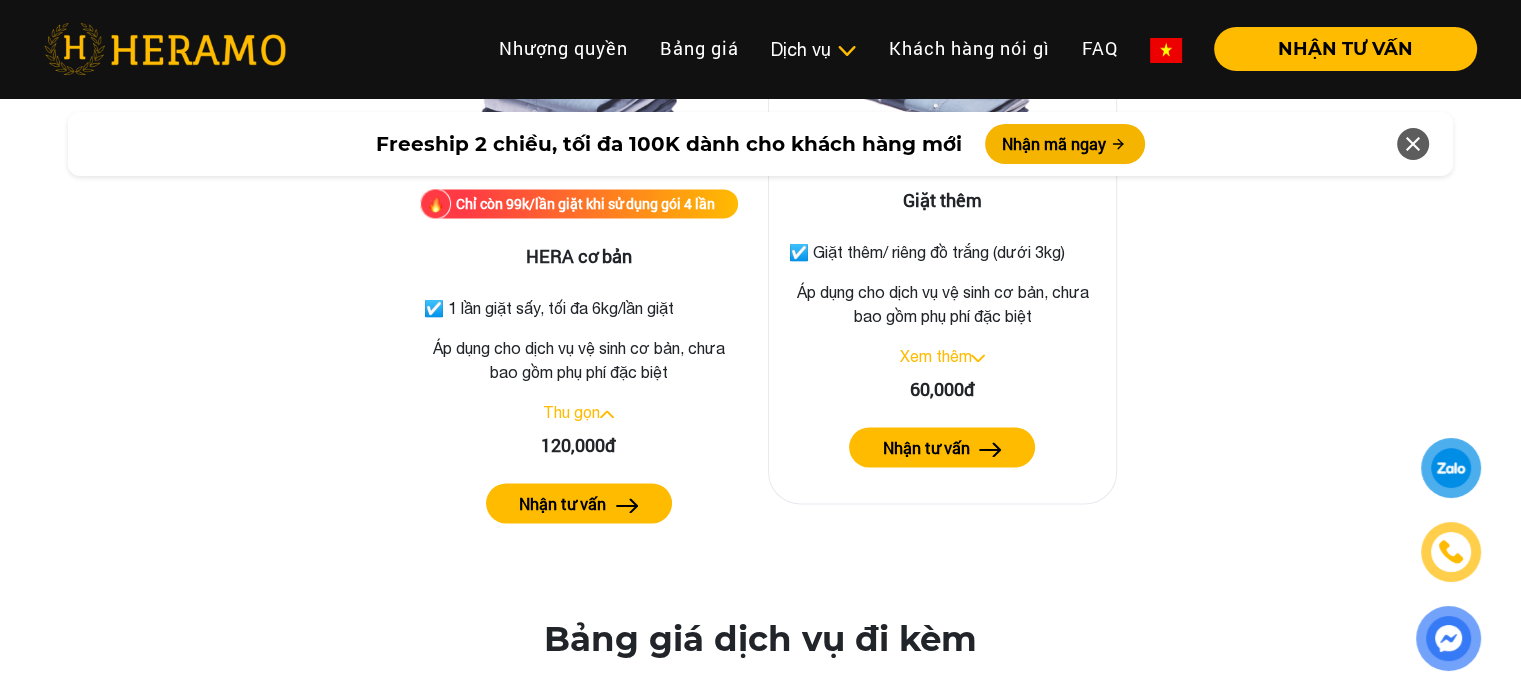 click on "Xem thêm" at bounding box center (935, 356) 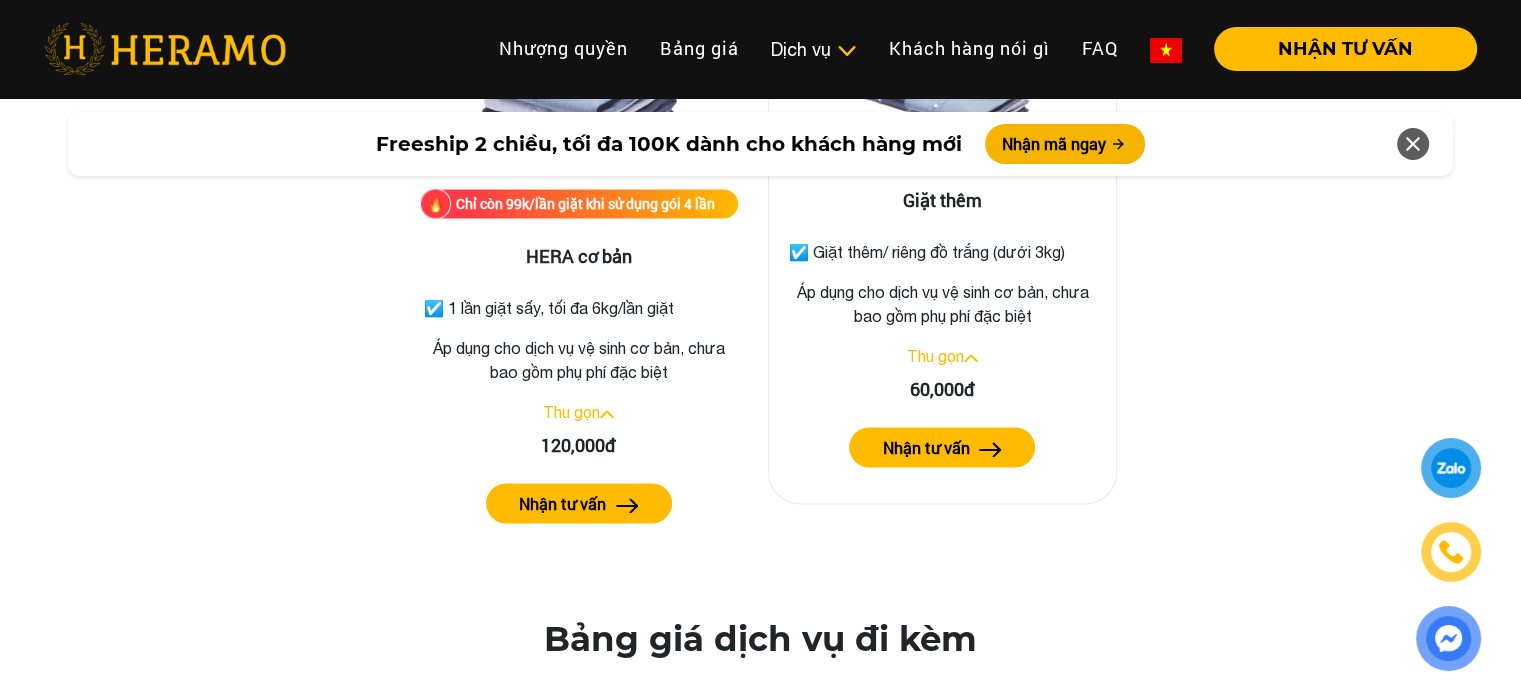 click on "Thu gọn" at bounding box center [935, 356] 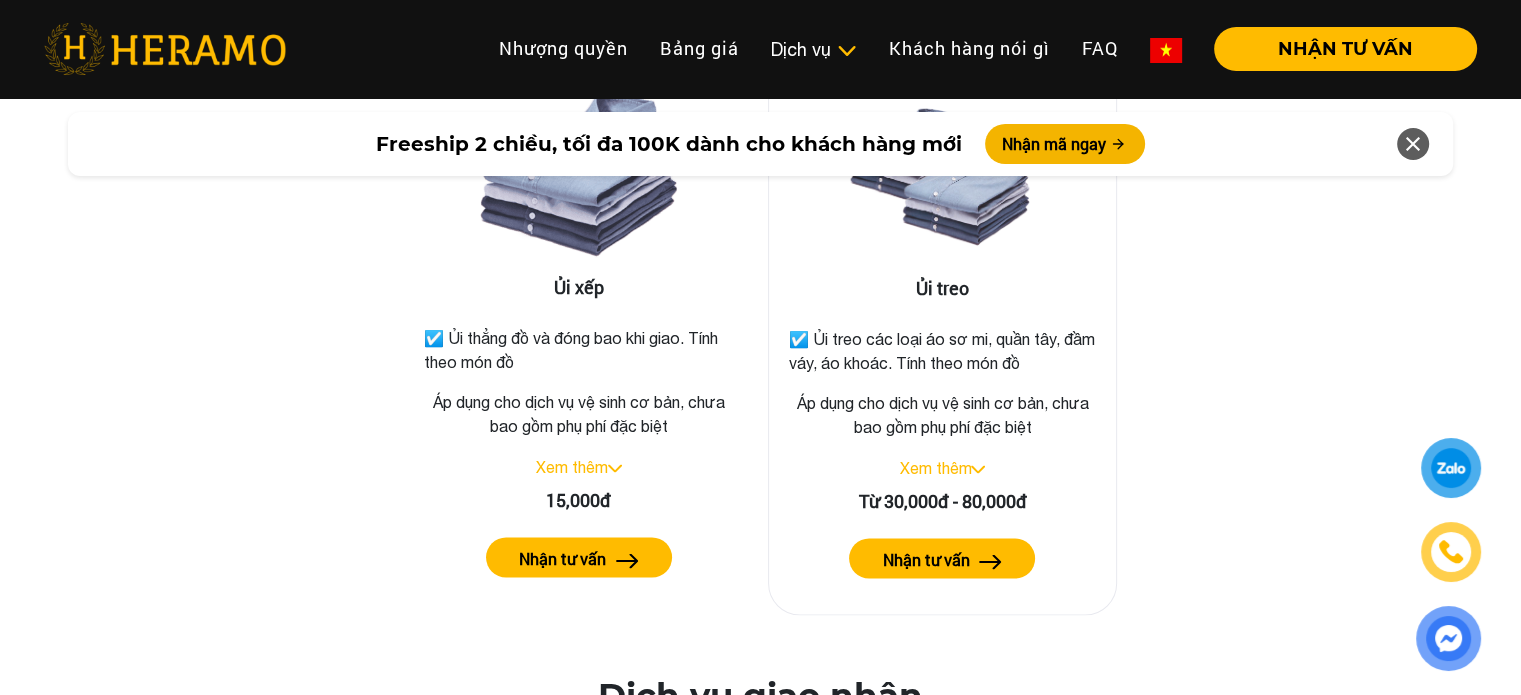 scroll, scrollTop: 3197, scrollLeft: 0, axis: vertical 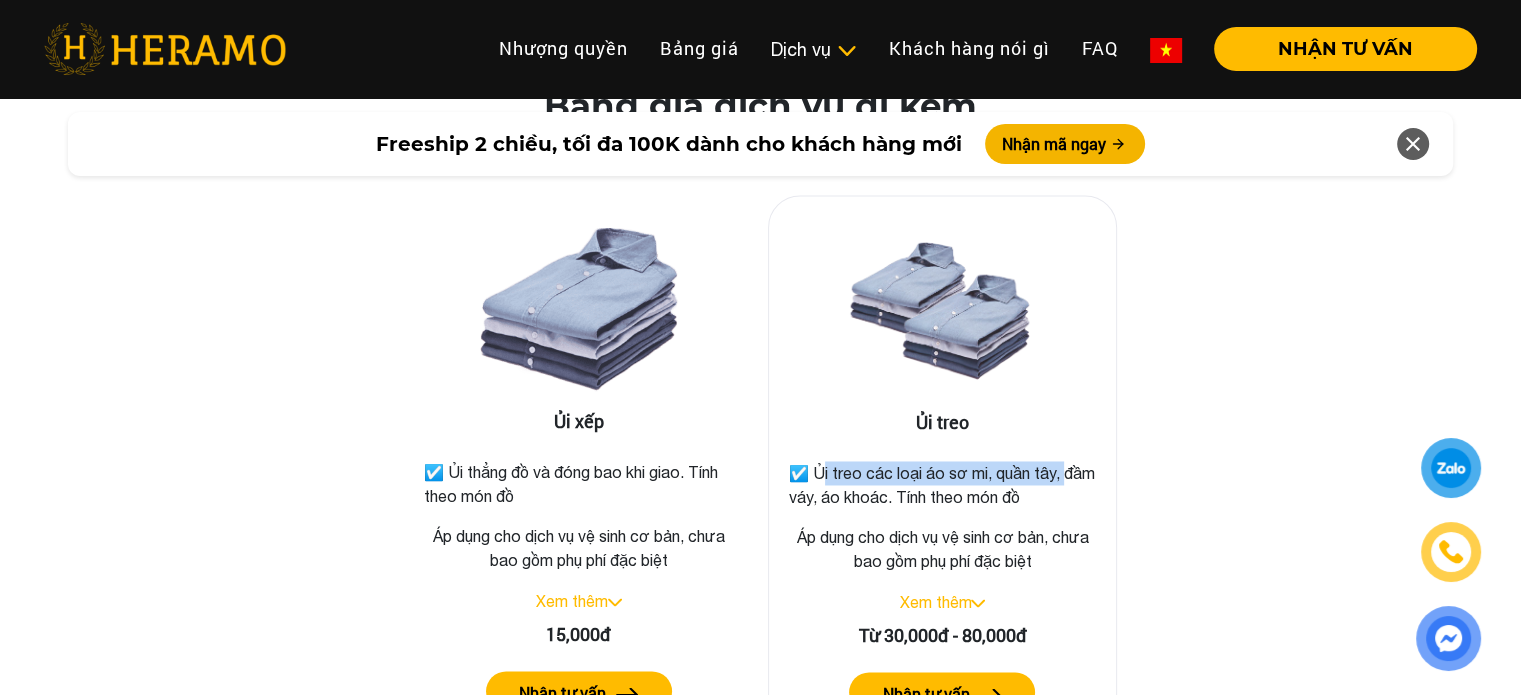 drag, startPoint x: 821, startPoint y: 470, endPoint x: 1088, endPoint y: 476, distance: 267.0674 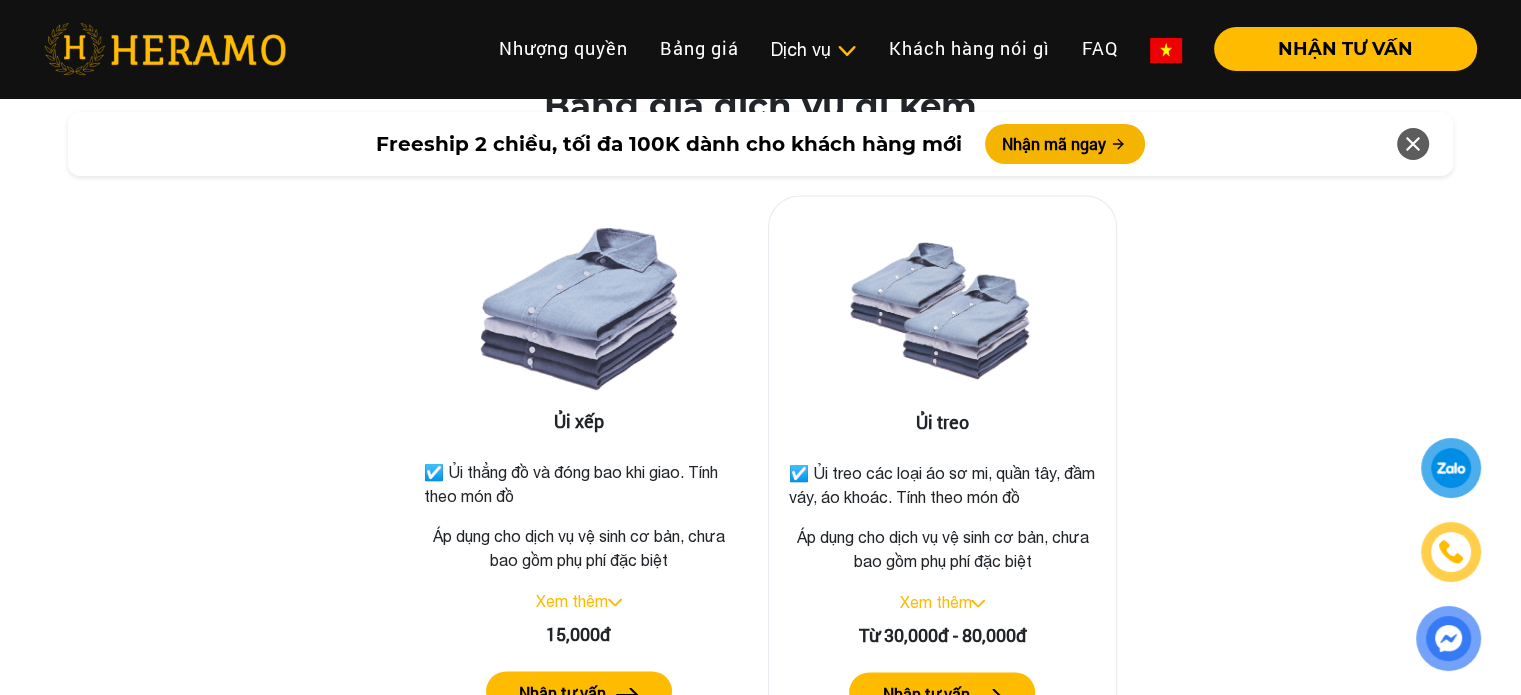 click on "☑️ Ủi treo các loại áo sơ mi, quần tây, đầm váy, áo khoác. Tính theo món đồ" at bounding box center [943, 485] 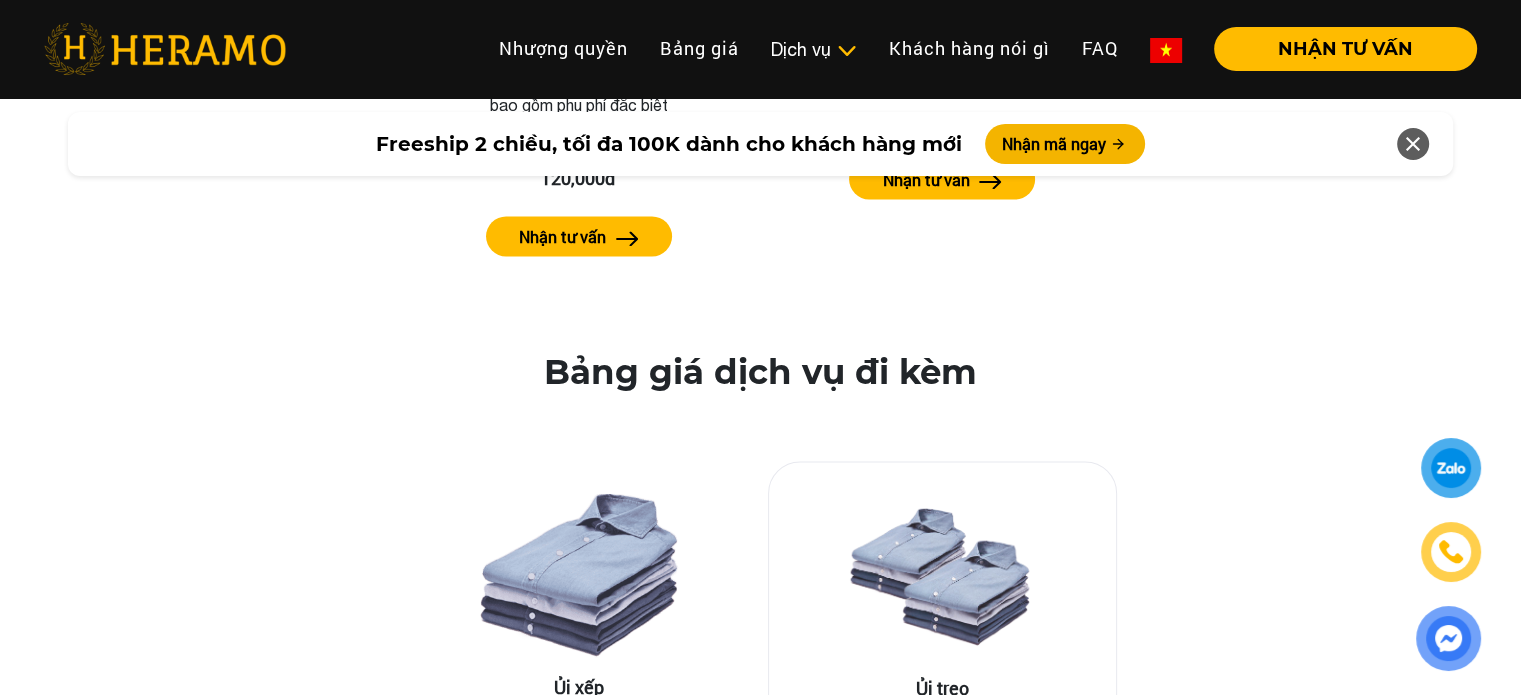 scroll, scrollTop: 3197, scrollLeft: 0, axis: vertical 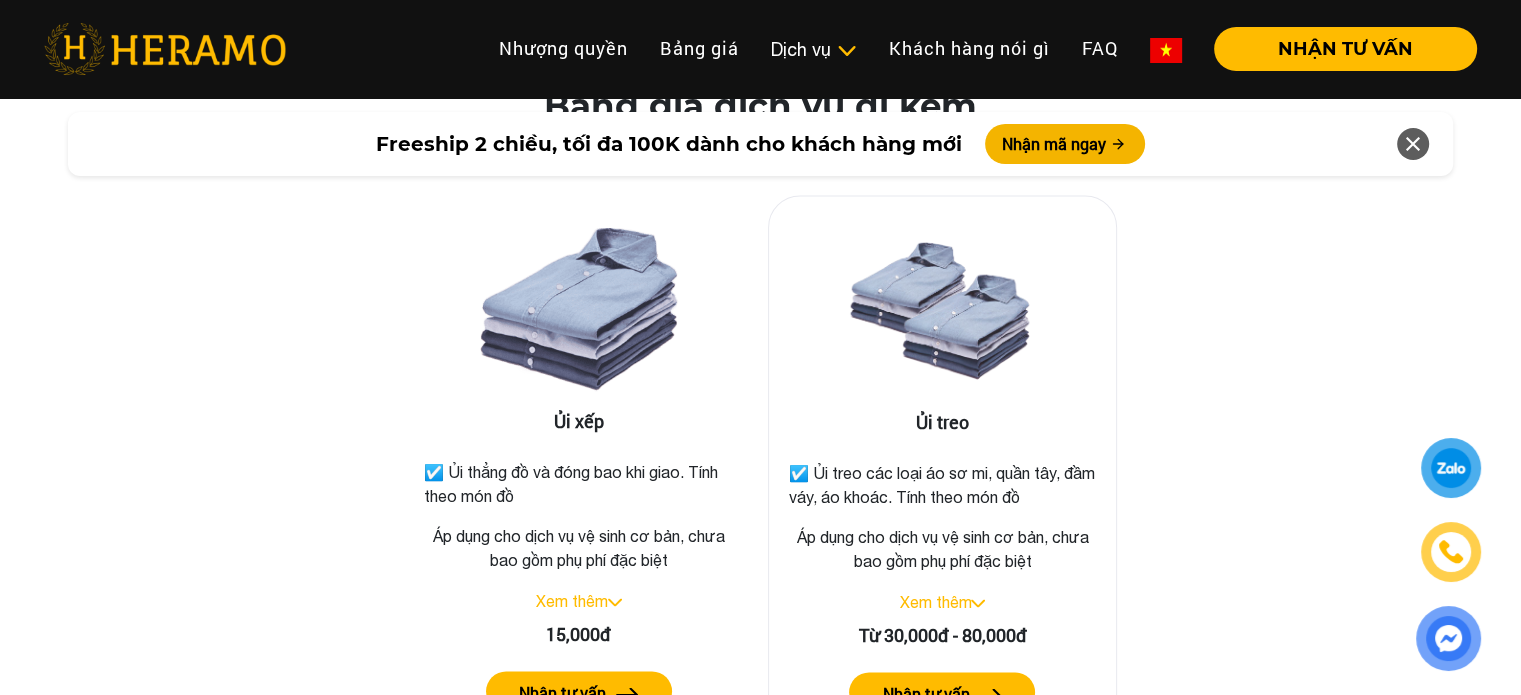 drag, startPoint x: 872, startPoint y: 465, endPoint x: 1072, endPoint y: 486, distance: 201.09947 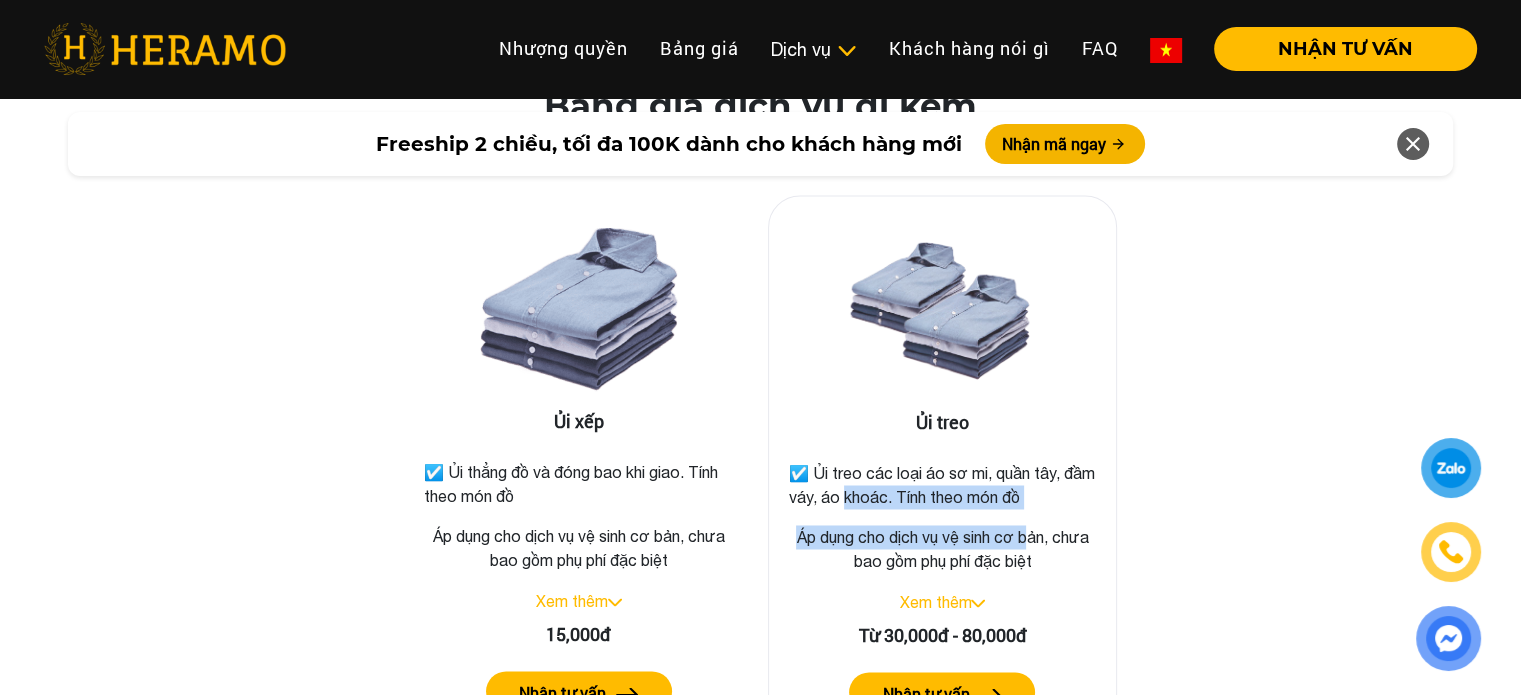 drag, startPoint x: 873, startPoint y: 492, endPoint x: 1032, endPoint y: 507, distance: 159.70598 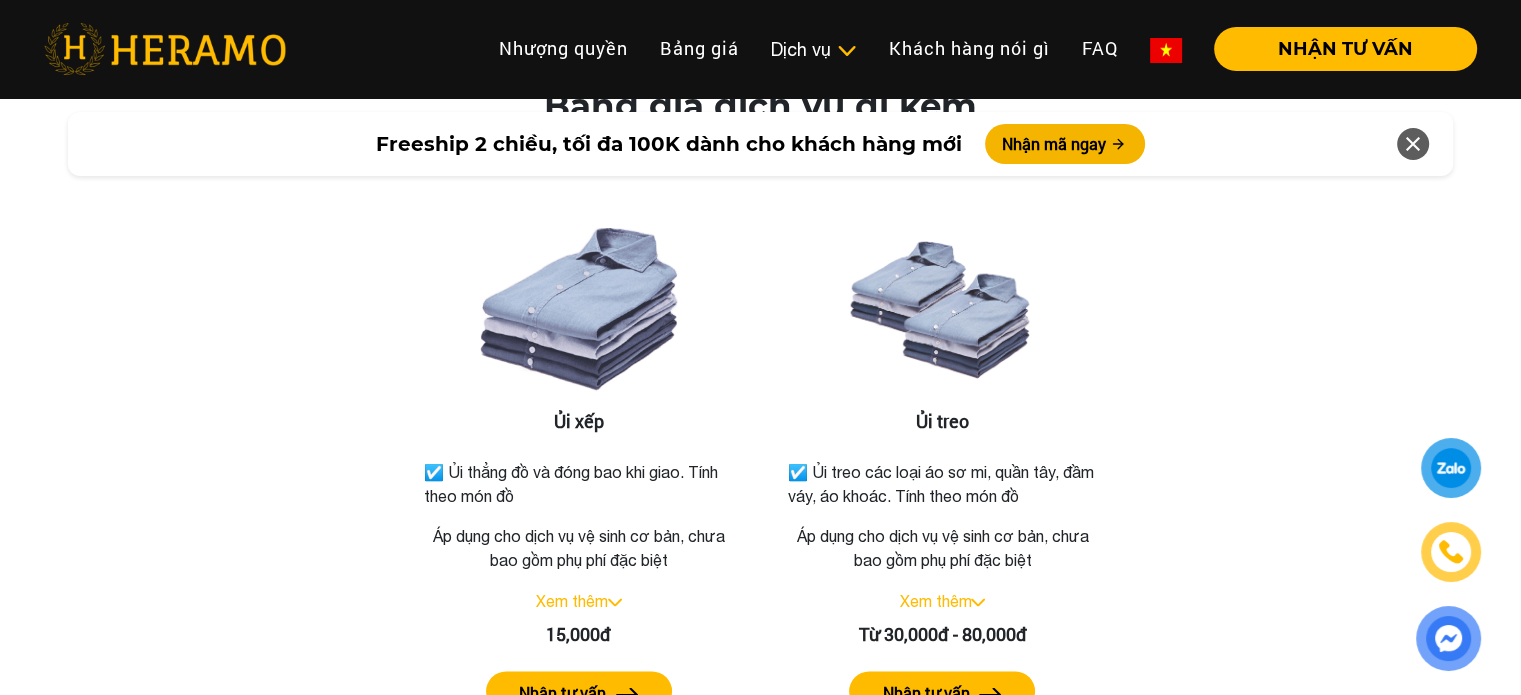 click on "Ủi treo  ☑️ Ủi treo các loại áo sơ mi, quần tây, đầm váy, áo khoác. Tính theo món đồ    Áp dụng cho dịch vụ vệ sinh cơ bản, chưa bao gồm phụ phí đặc biệt  Xem thêm  Từ 30,000đ - 80,000đ   Nhận tư vấn" at bounding box center [943, 471] 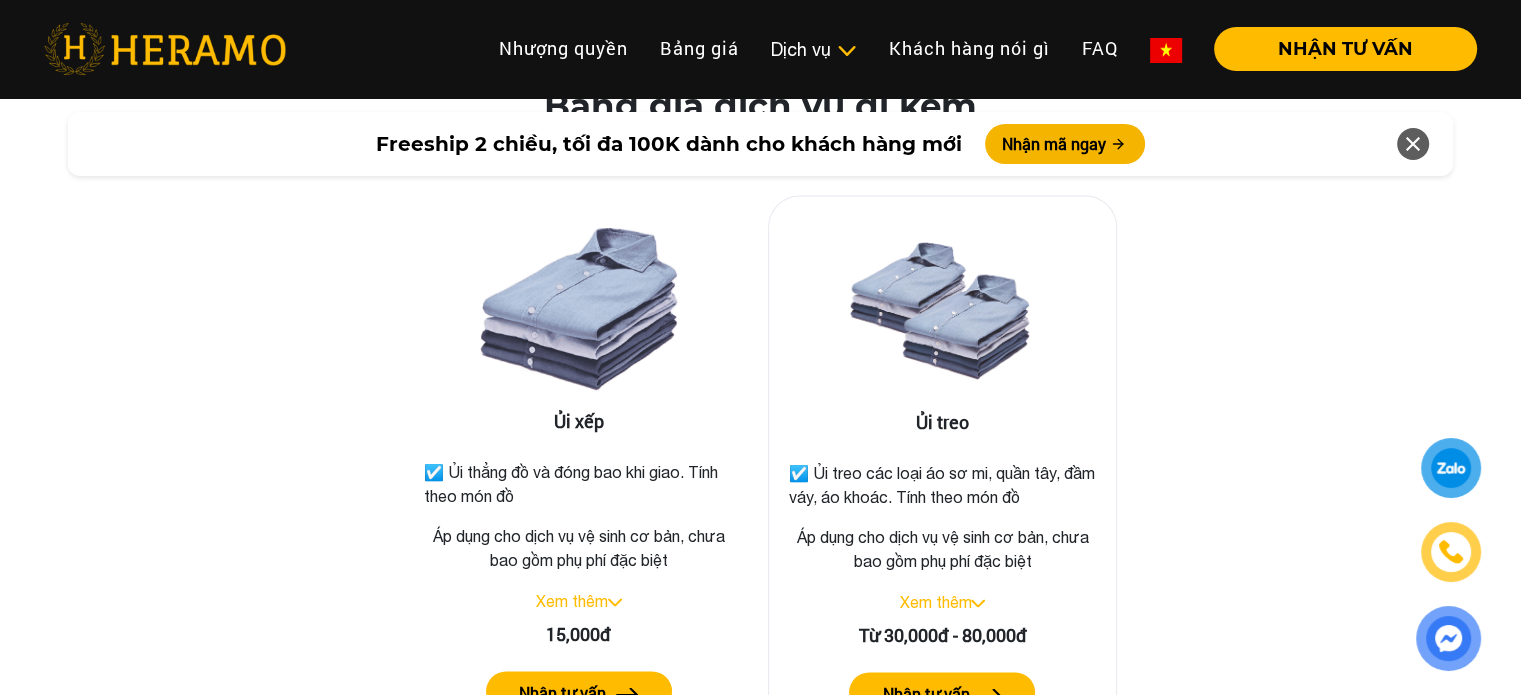 scroll, scrollTop: 3064, scrollLeft: 0, axis: vertical 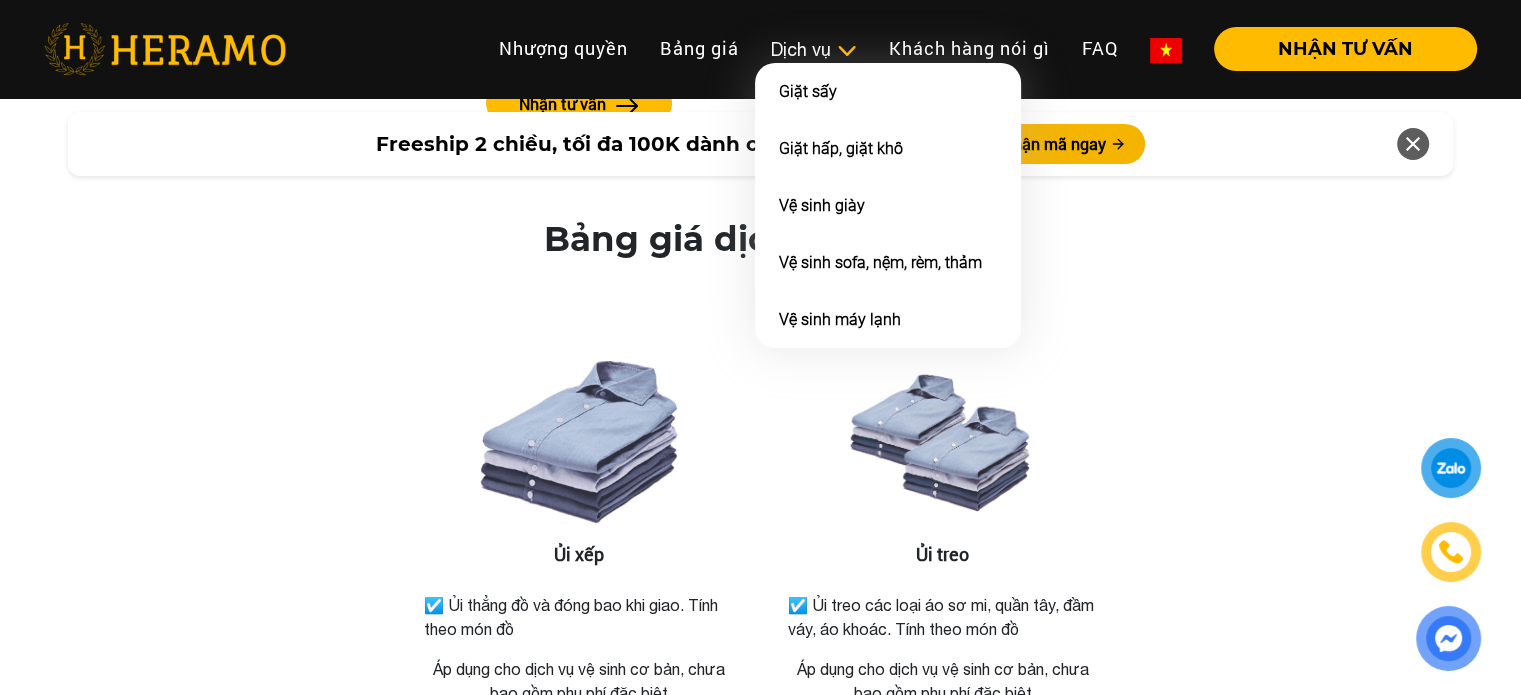 click on "Dịch vụ" at bounding box center [814, 49] 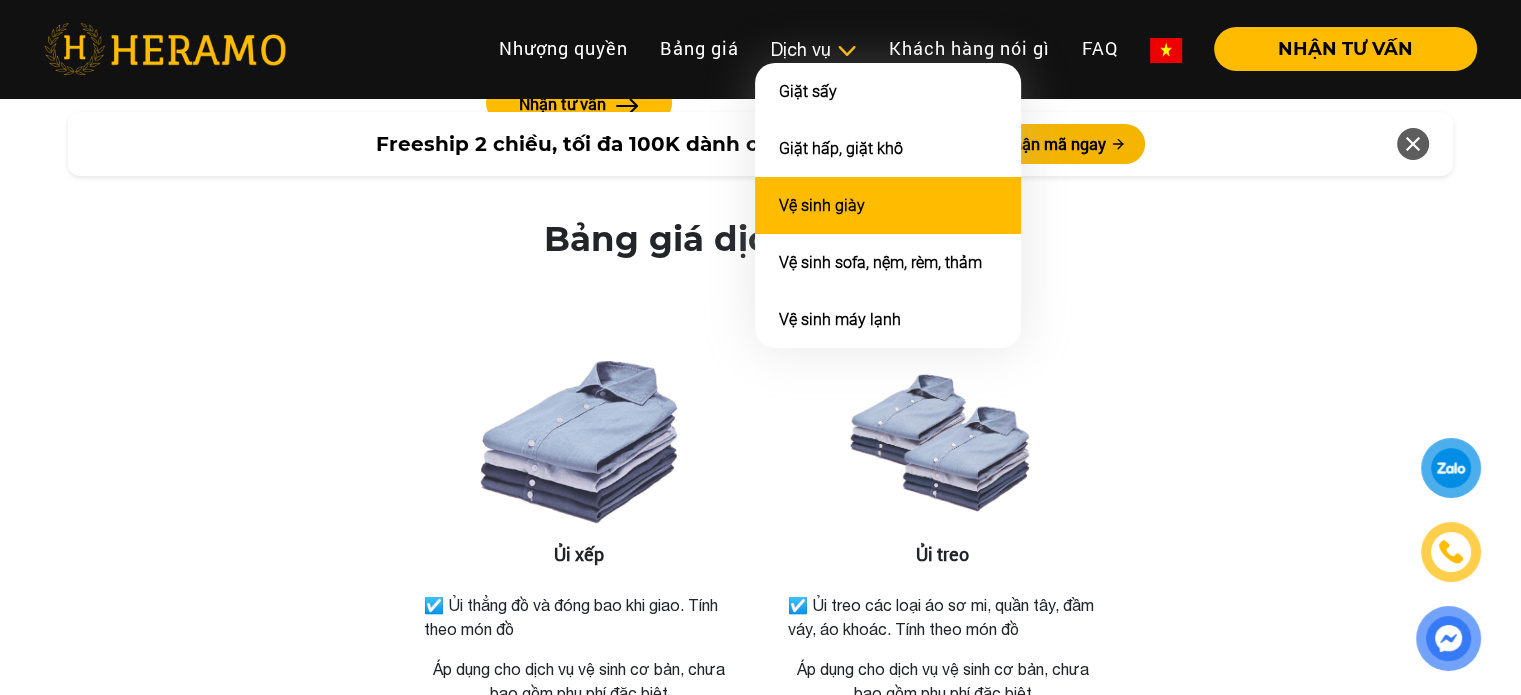 click on "Vệ sinh giày" at bounding box center [822, 205] 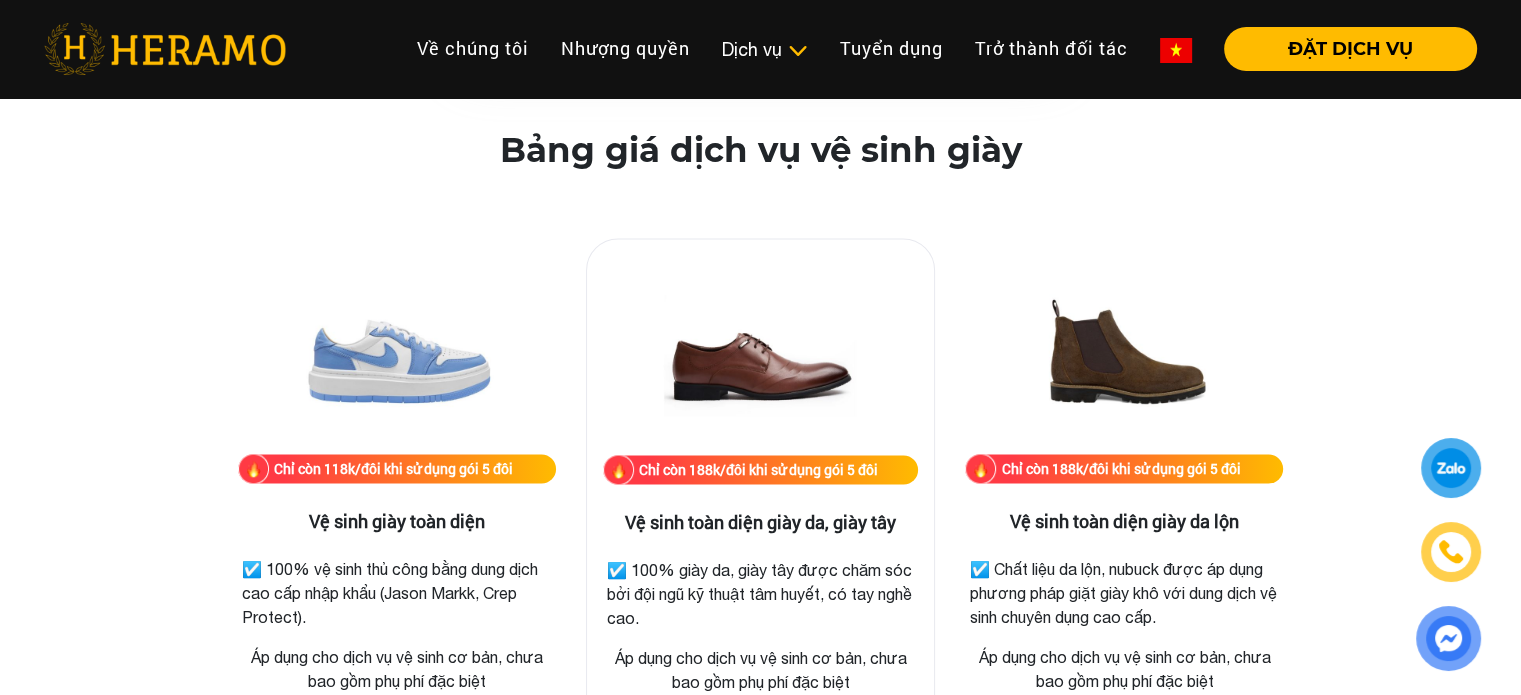 scroll, scrollTop: 2800, scrollLeft: 0, axis: vertical 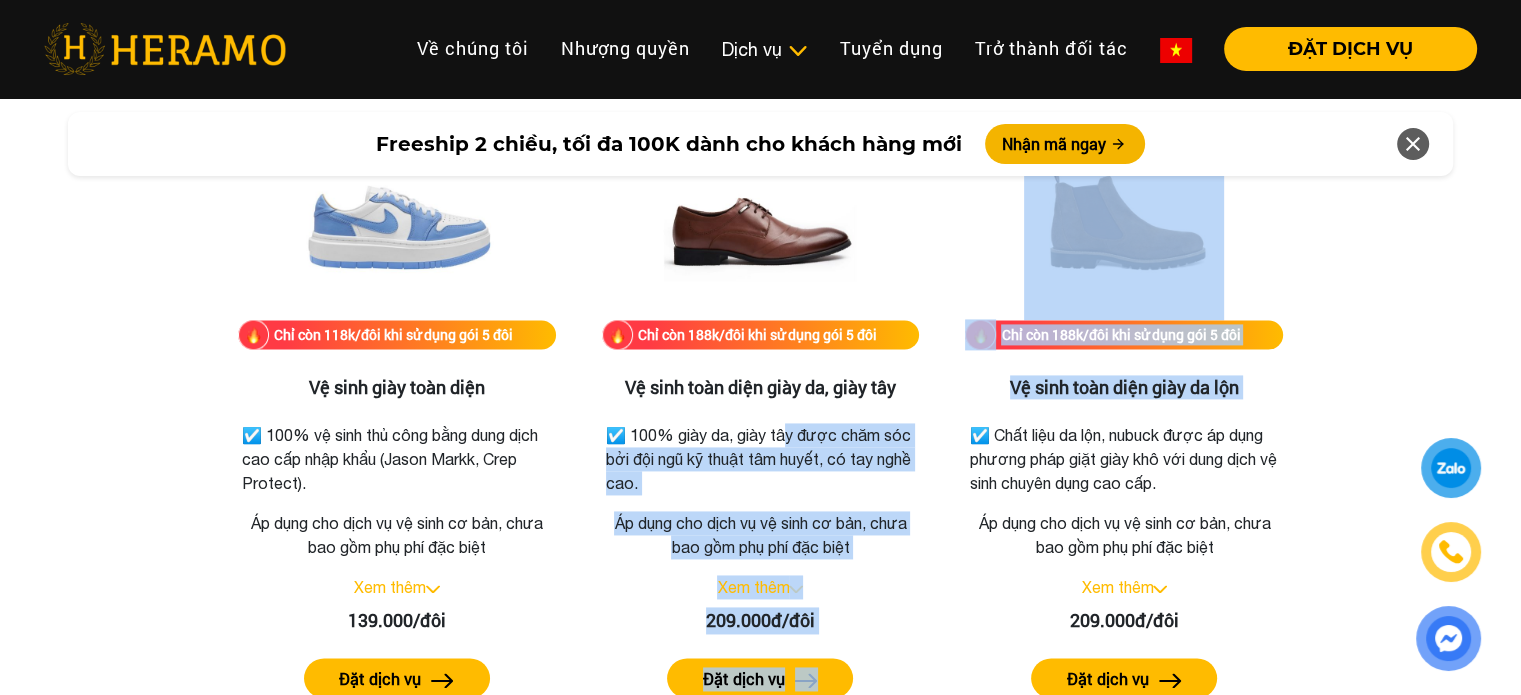 drag, startPoint x: 780, startPoint y: 439, endPoint x: 946, endPoint y: 443, distance: 166.04819 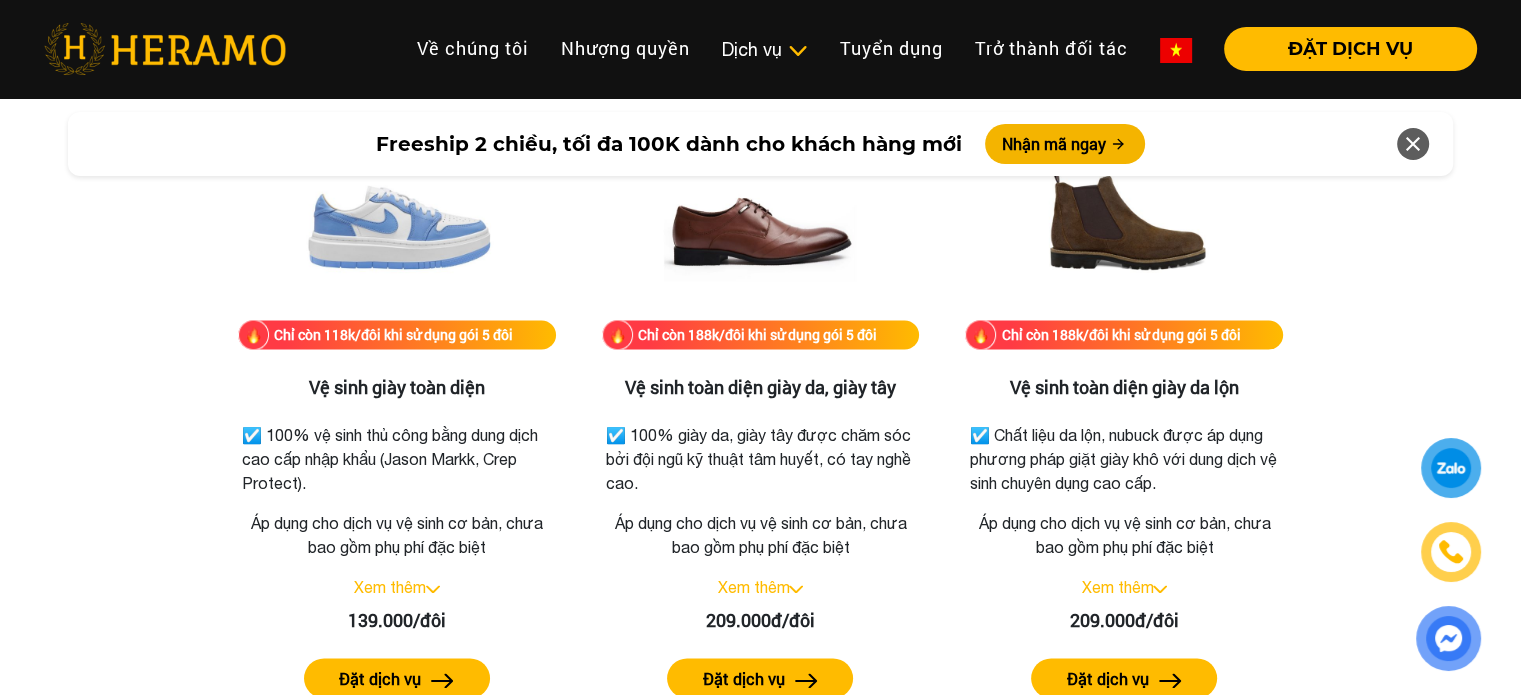 click on "Bảng giá dịch vụ vệ sinh giày Chỉ còn 118k/đôi khi sử dụng gói 5 đôi Vệ sinh giày toàn diện  ☑️ 100% vệ sinh thủ công bằng dung dịch cao cấp nhập khẩu (Jason Markk, Crep Protect).   Áp dụng cho dịch vụ vệ sinh cơ bản, chưa bao gồm phụ phí đặc biệt  Xem thêm  139.000/đôi   Đặt dịch vụ   Chỉ còn 188k/đôi khi sử dụng gói 5 đôi Vệ sinh toàn diện giày da, giày tây  ☑️ 100% giày da, giày tây được chăm sóc bởi đội ngũ kỹ thuật tâm huyết, có tay nghề cao.   Áp dụng cho dịch vụ vệ sinh cơ bản, chưa bao gồm phụ phí đặc biệt  Xem thêm  209.000đ/đôi   Đặt dịch vụ   Chỉ còn 188k/đôi khi sử dụng gói 5 đôi Vệ sinh toàn diện giày da lộn  ☑️ Chất liệu da lộn, nubuck được áp dụng phương pháp giặt giày khô với dung dịch vệ sinh chuyên dụng cao cấp.    Xem thêm  209.000đ/đôi   Đặt dịch vụ      Xem thêm" at bounding box center (760, 1043) 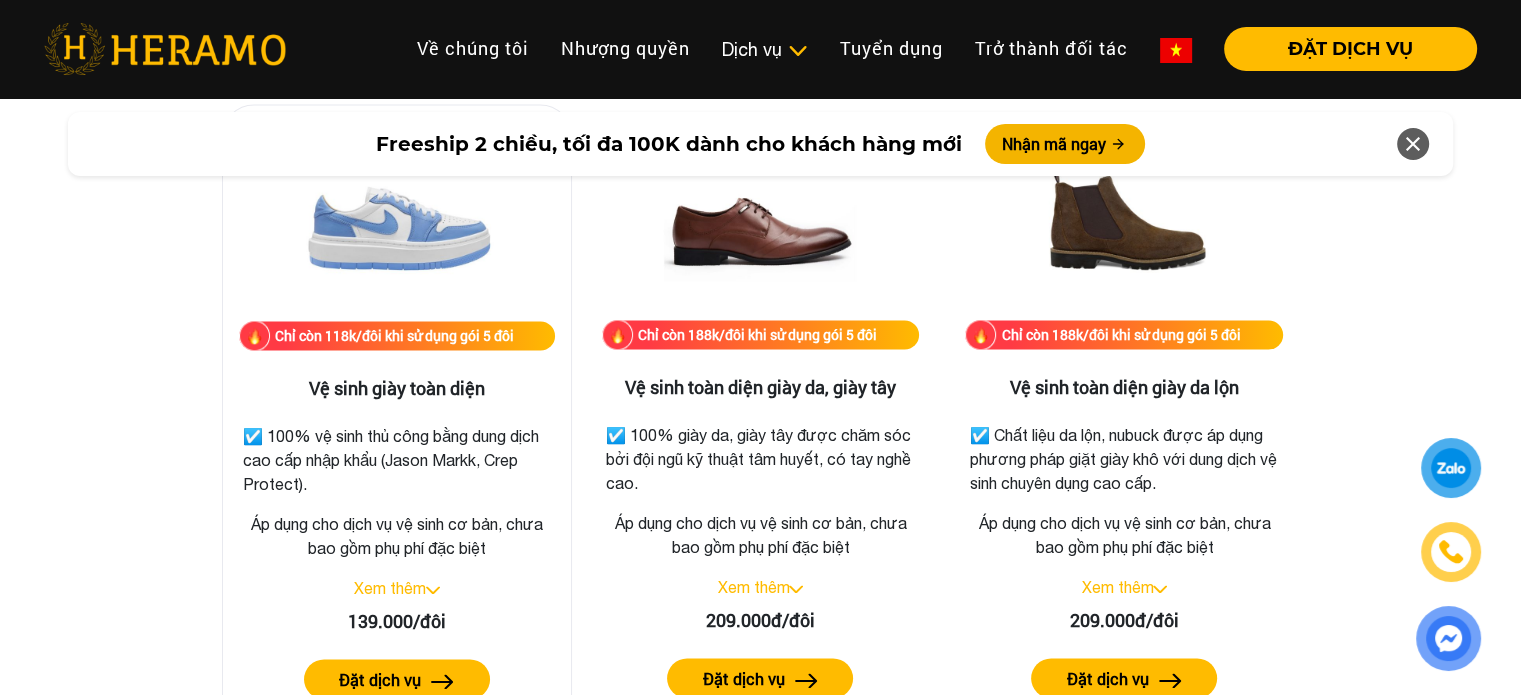 scroll, scrollTop: 2933, scrollLeft: 0, axis: vertical 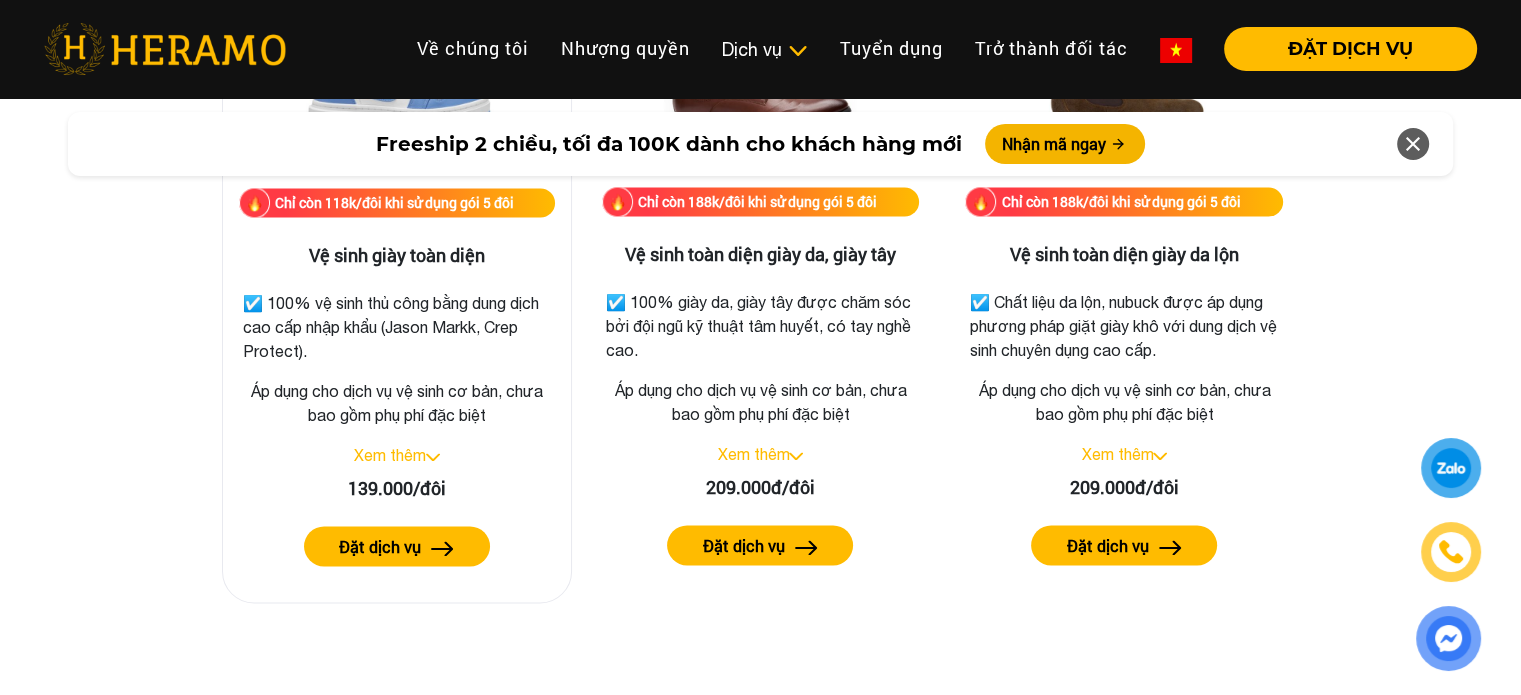 click on "Xem thêm" at bounding box center [390, 455] 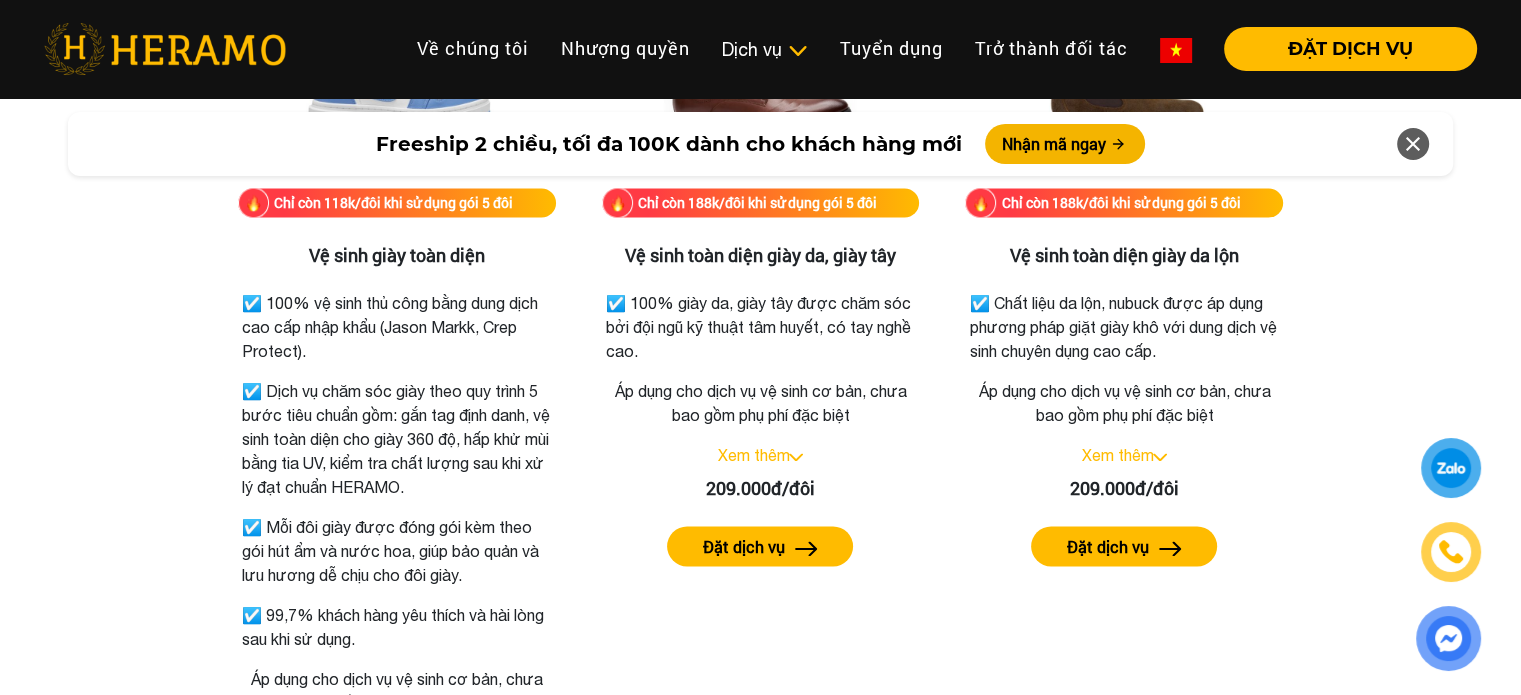 scroll, scrollTop: 2932, scrollLeft: 0, axis: vertical 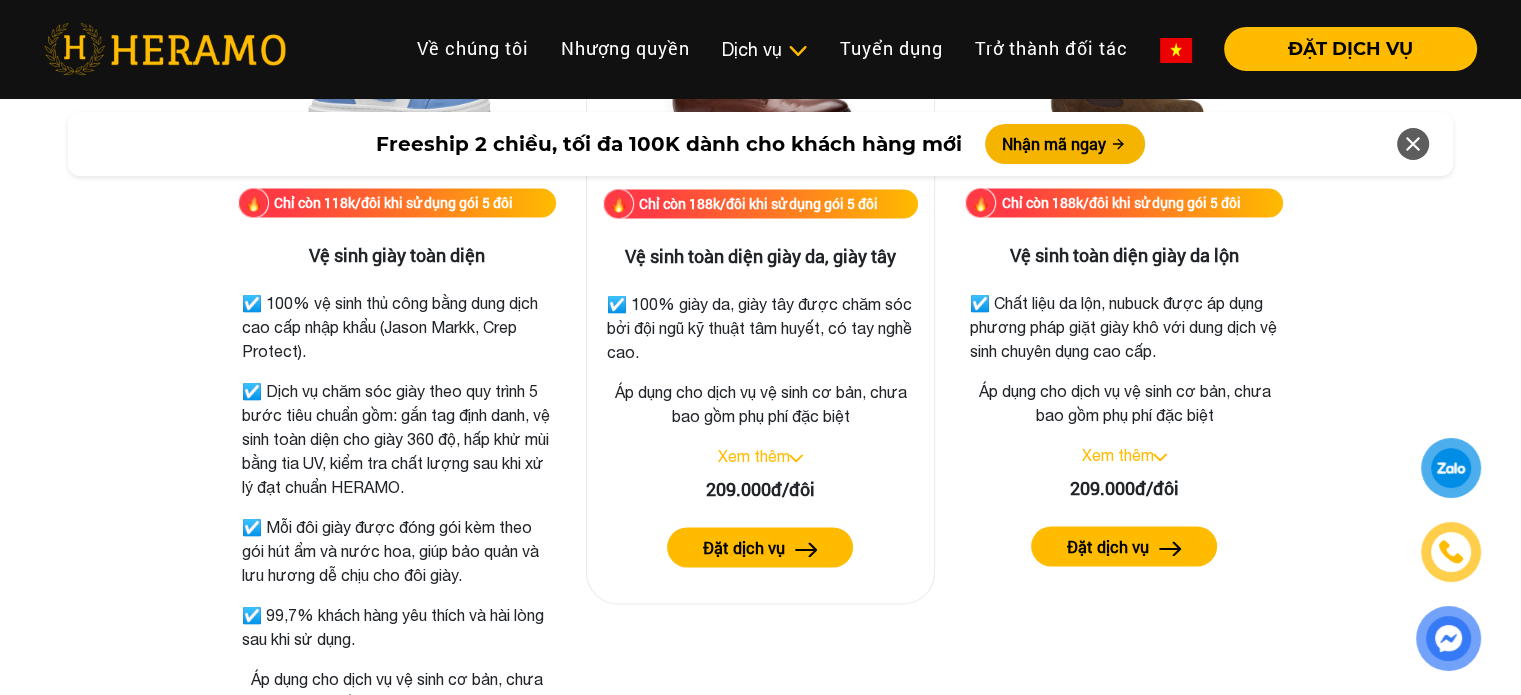 click on "Đặt dịch vụ" at bounding box center [744, 548] 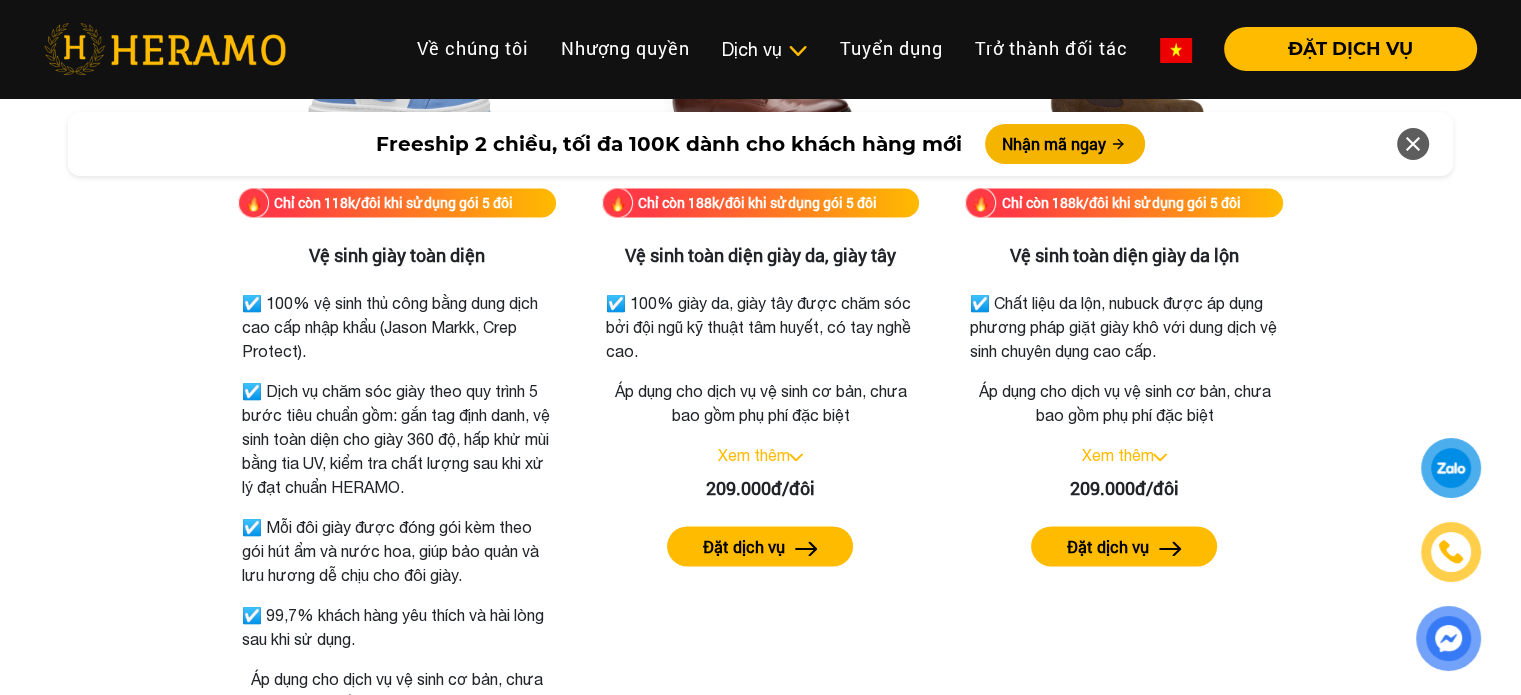 scroll, scrollTop: 3064, scrollLeft: 0, axis: vertical 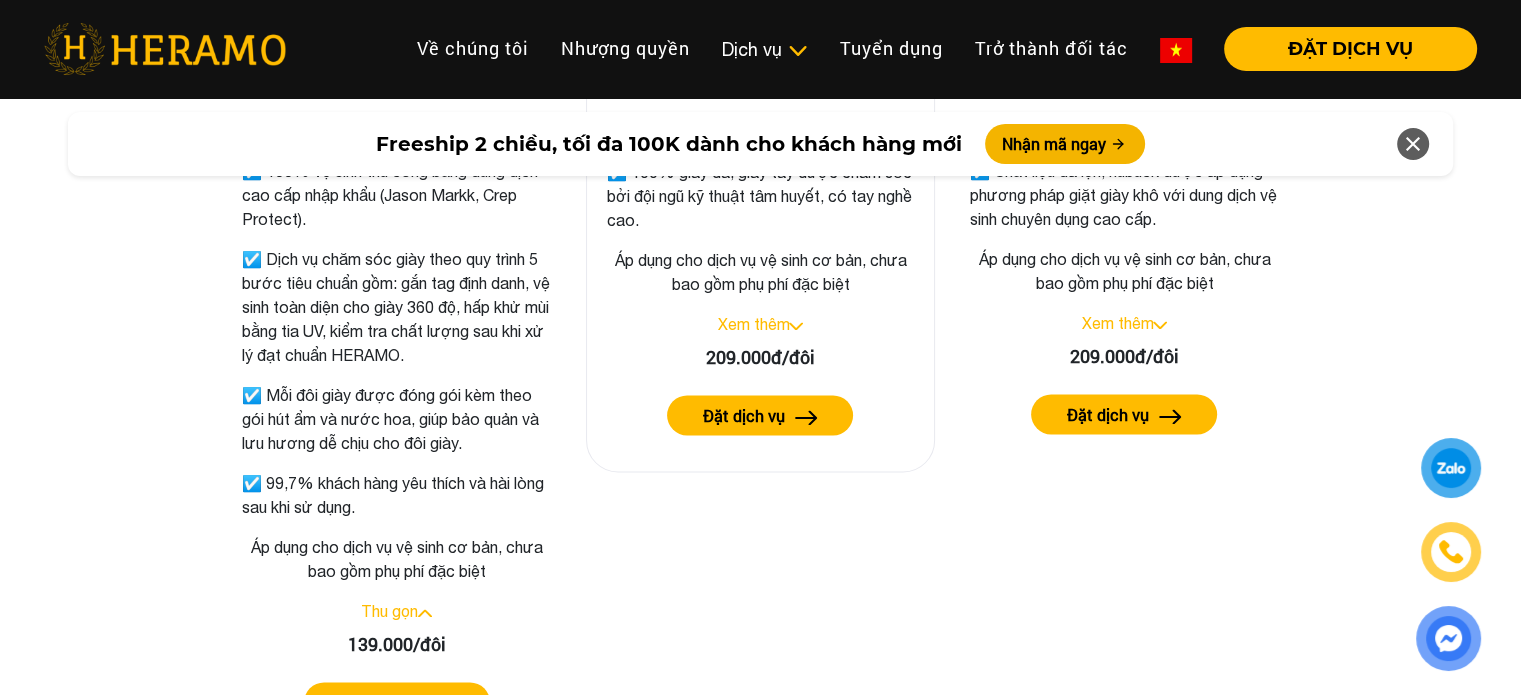 click at bounding box center (796, 326) 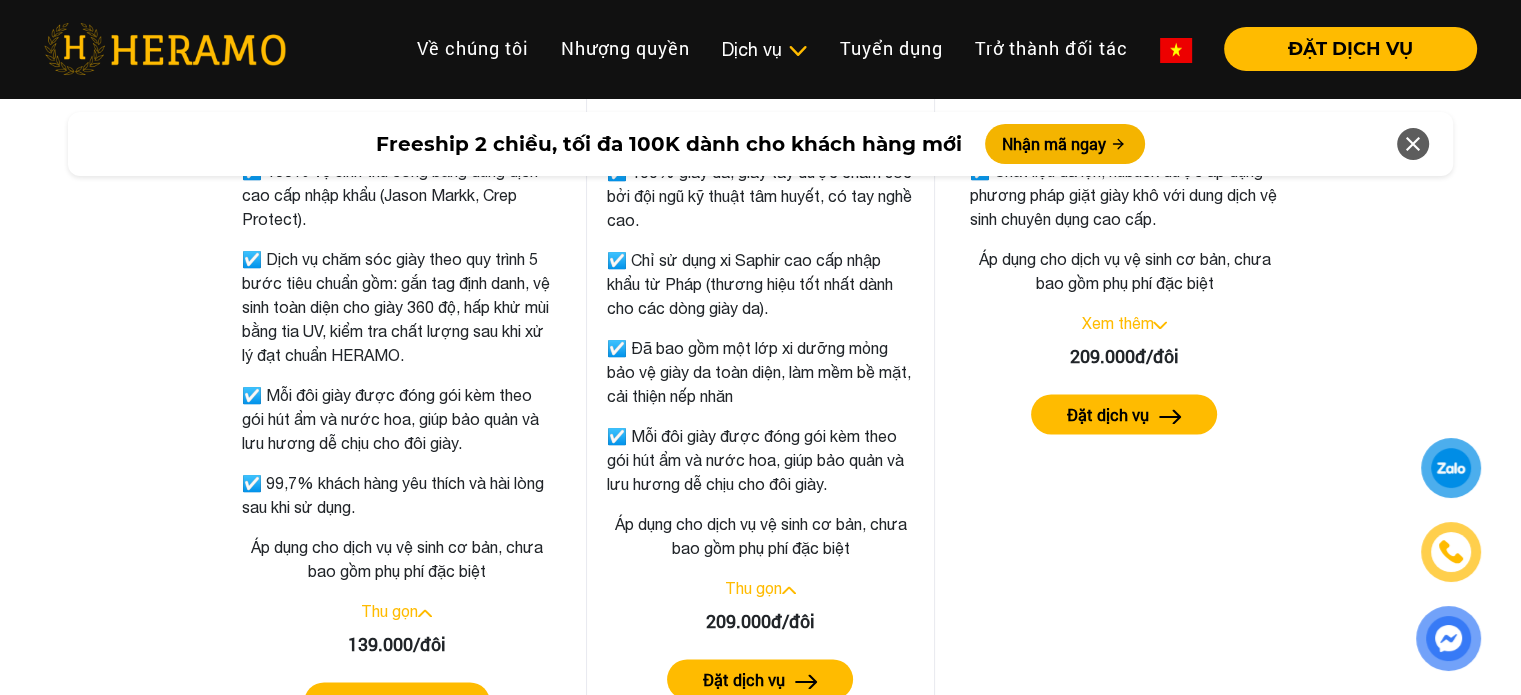 scroll, scrollTop: 2932, scrollLeft: 0, axis: vertical 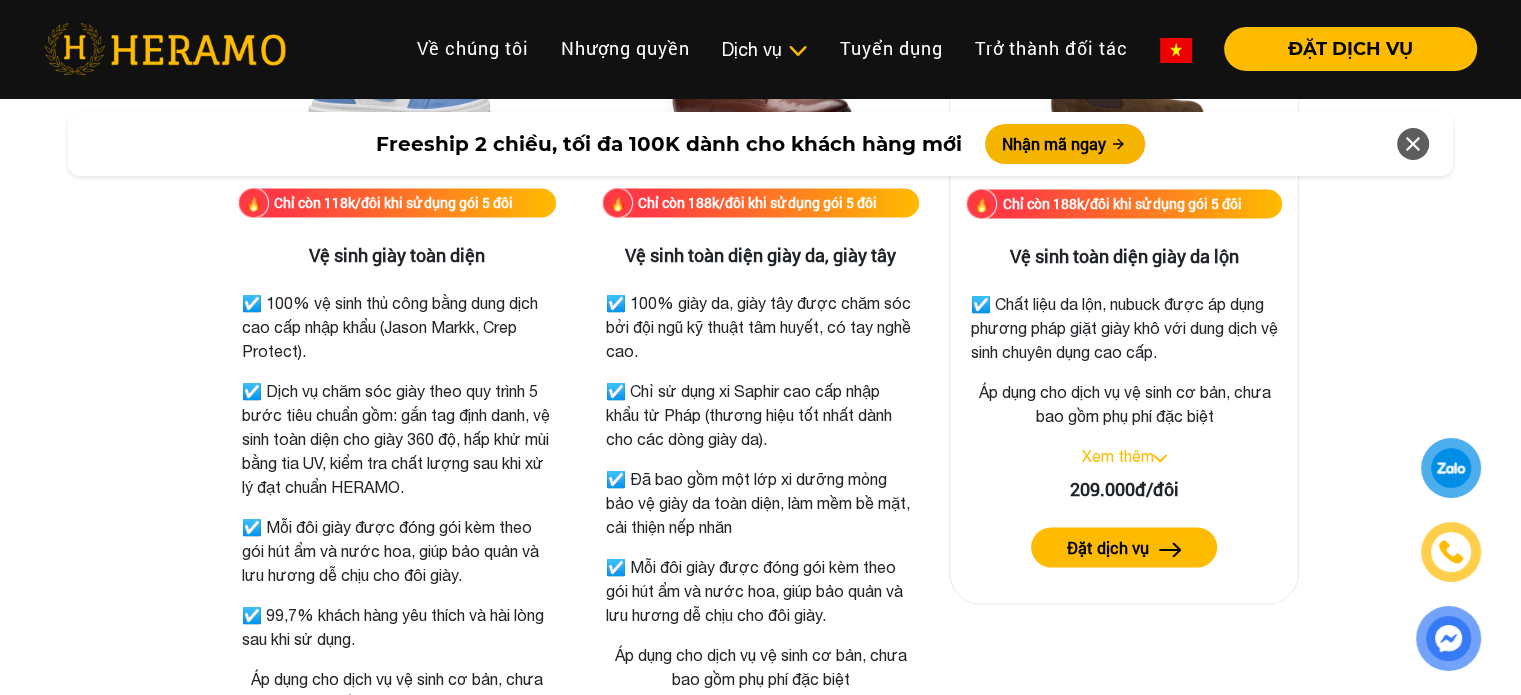 click on "Xem thêm" at bounding box center (1117, 456) 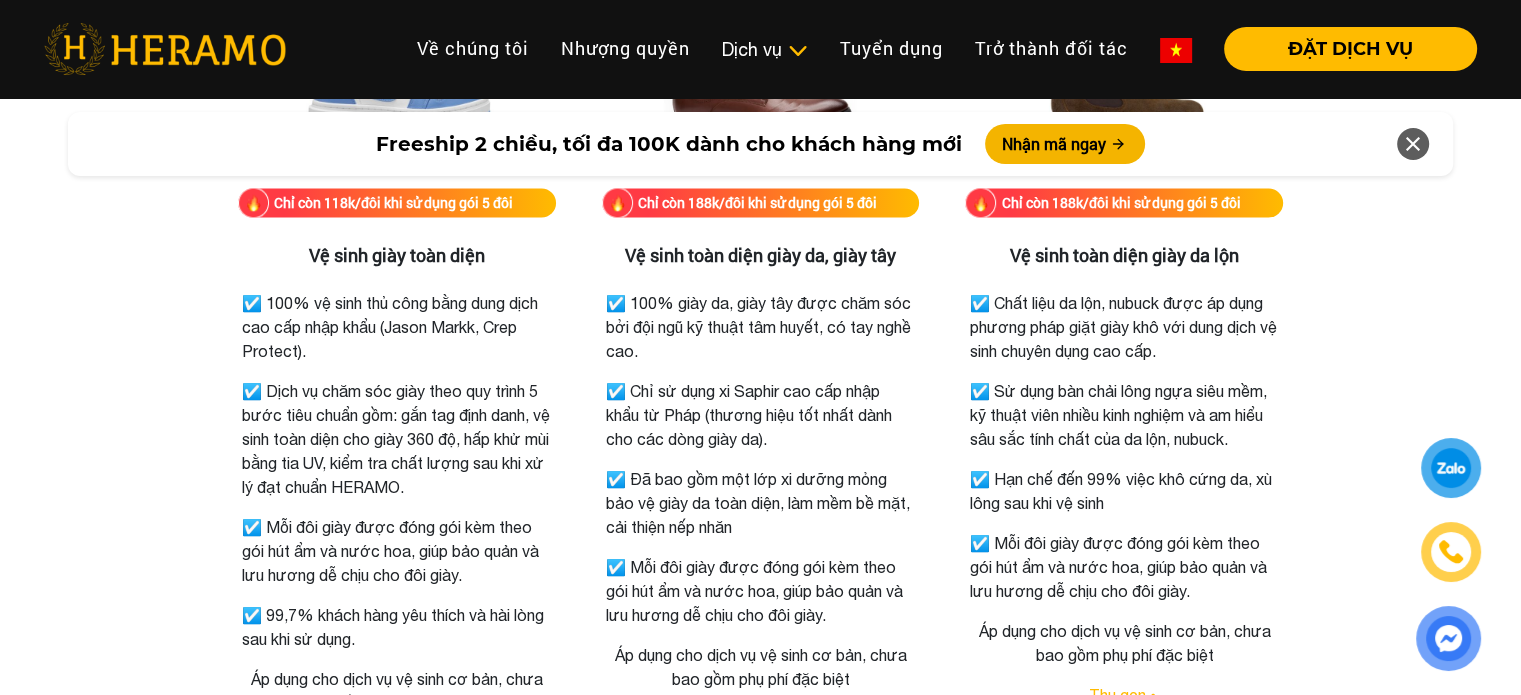 scroll, scrollTop: 2931, scrollLeft: 0, axis: vertical 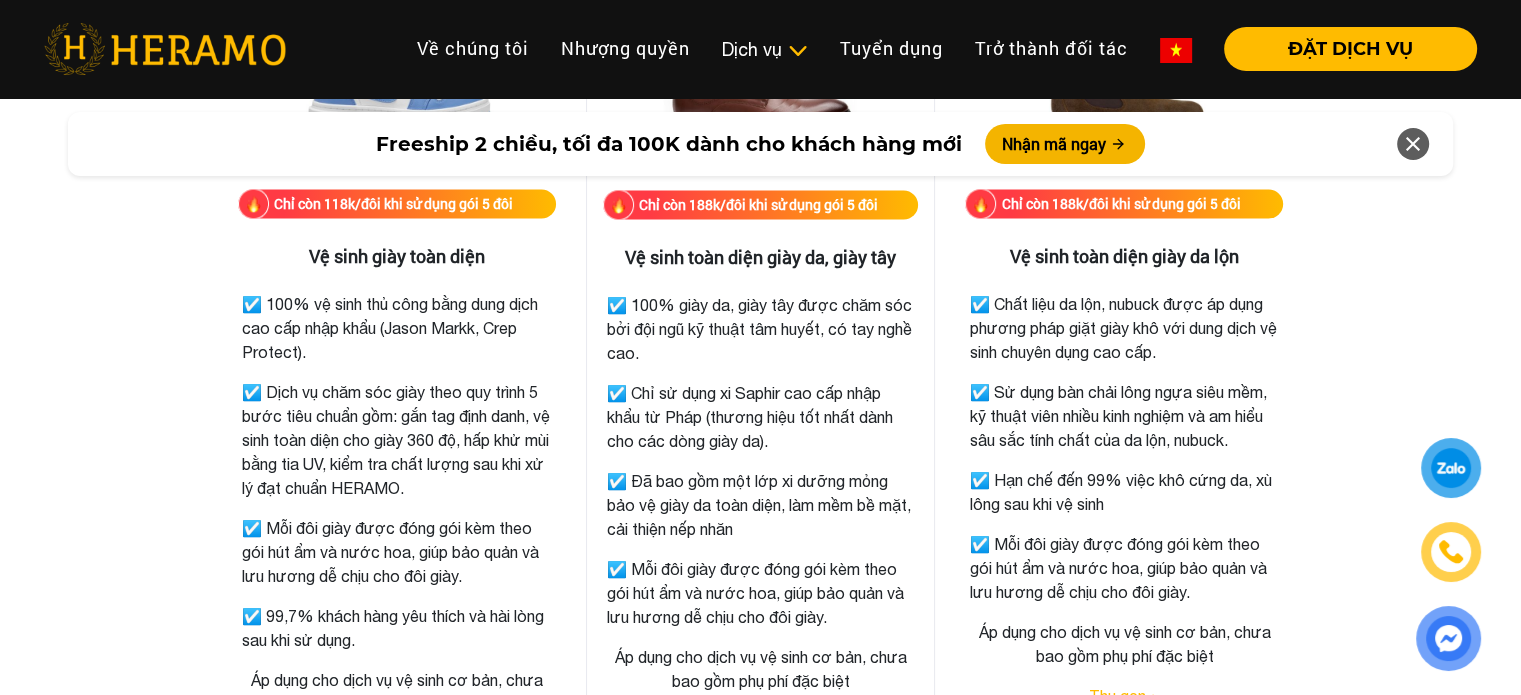 drag, startPoint x: 696, startPoint y: 311, endPoint x: 887, endPoint y: 343, distance: 193.66208 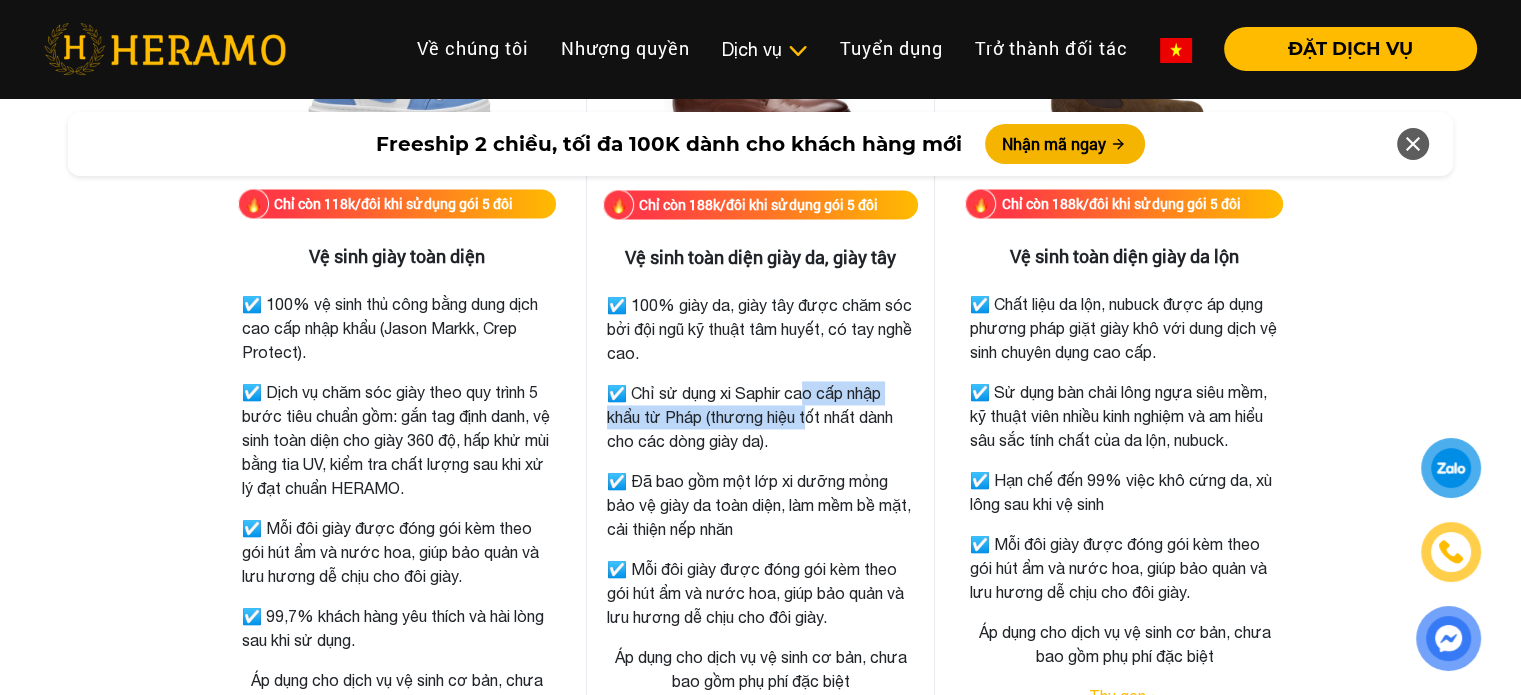 click on "☑️ Chỉ sử dụng xi Saphir cao cấp nhập khẩu từ Pháp (thương hiệu tốt nhất dành cho các dòng giày da)." at bounding box center (761, 417) 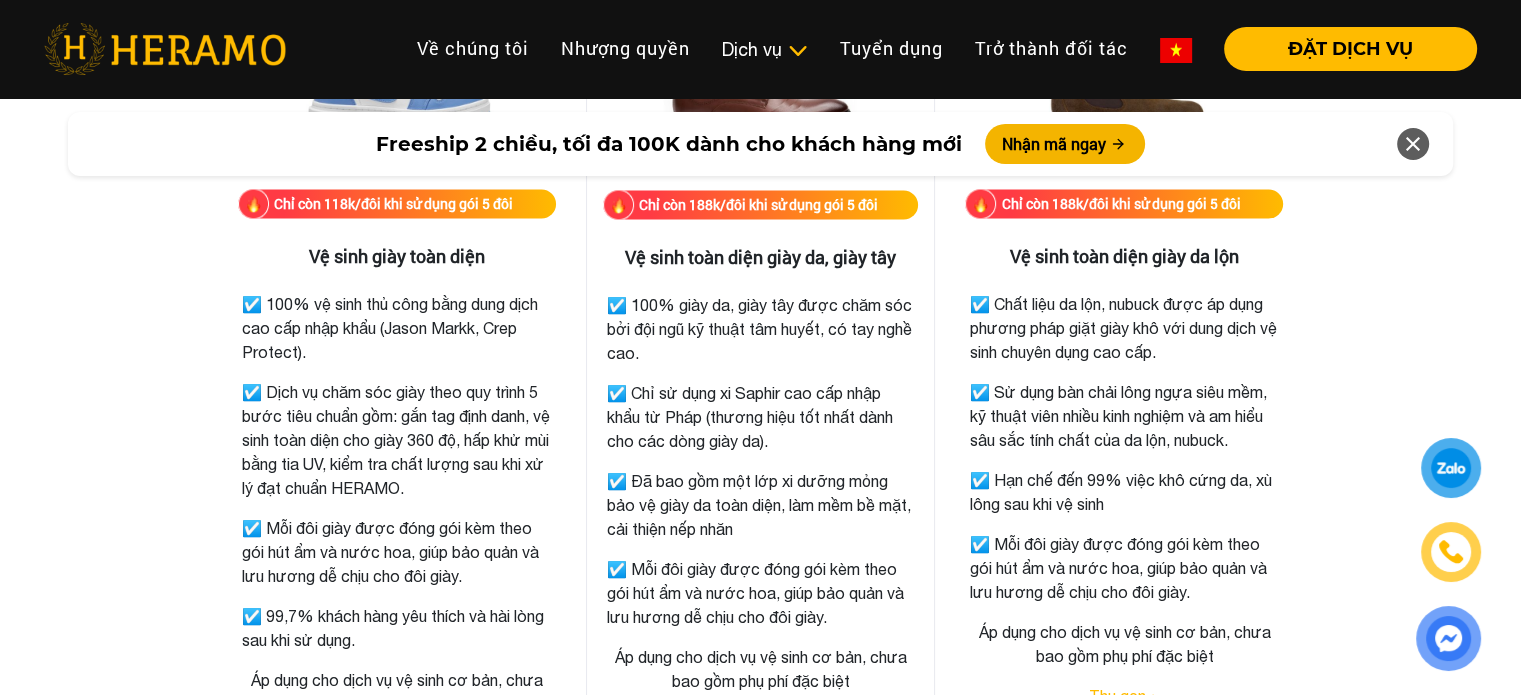 click on "☑️ Chỉ sử dụng xi Saphir cao cấp nhập khẩu từ Pháp (thương hiệu tốt nhất dành cho các dòng giày da)." at bounding box center [761, 417] 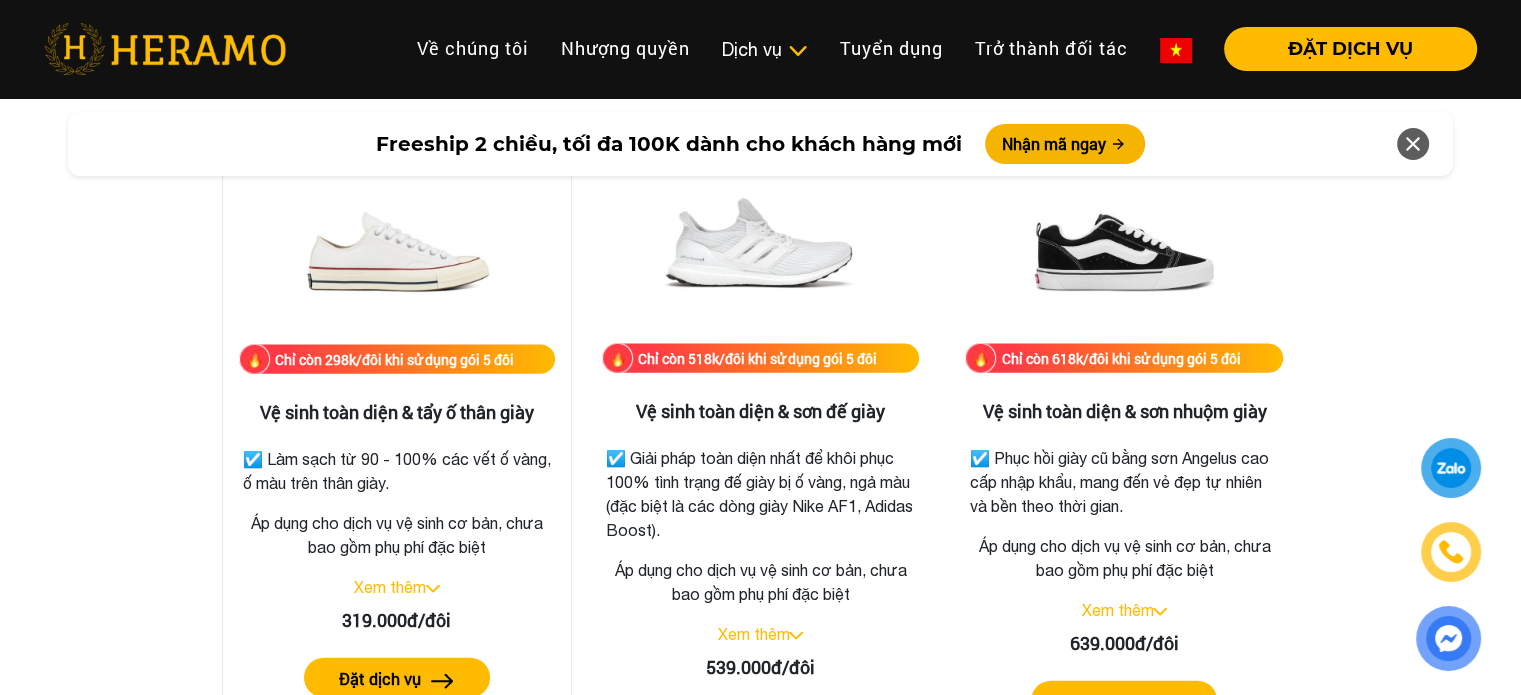 scroll, scrollTop: 4530, scrollLeft: 0, axis: vertical 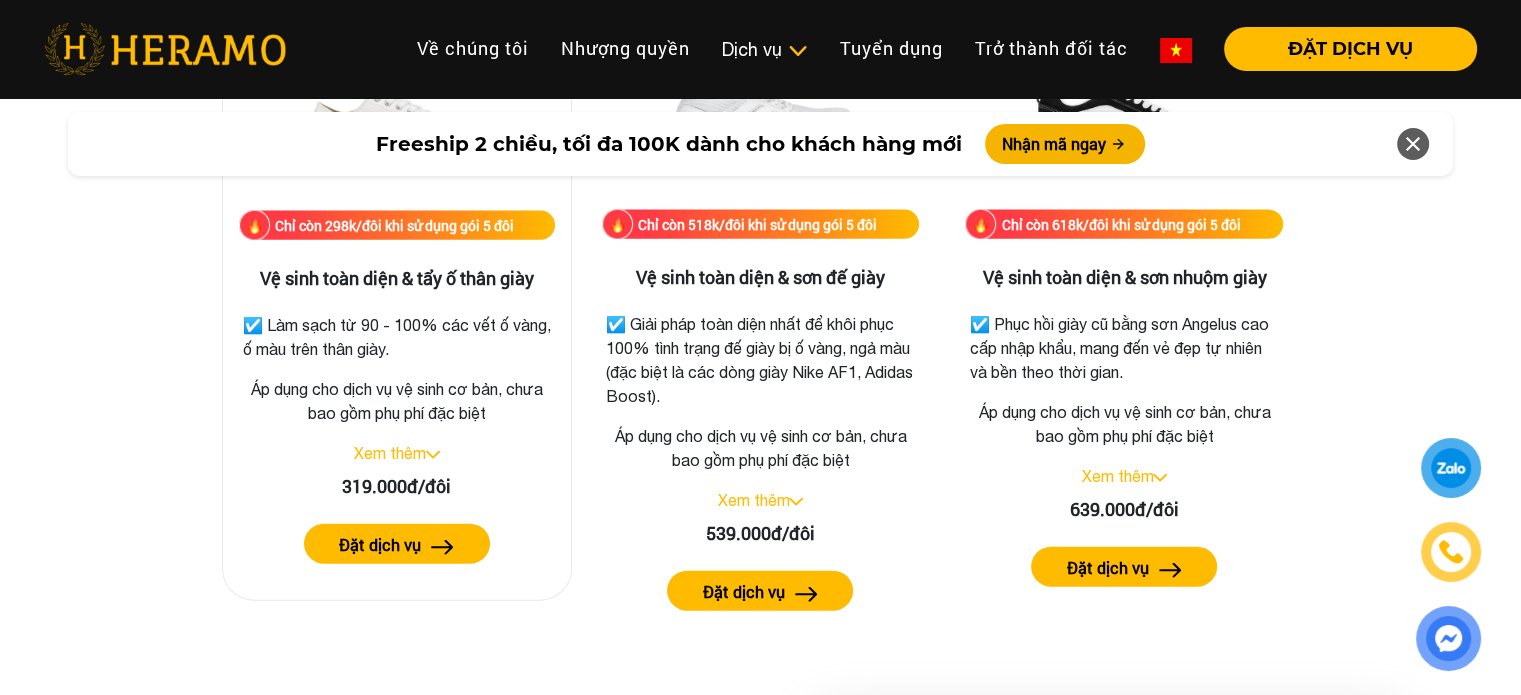 click at bounding box center [433, 455] 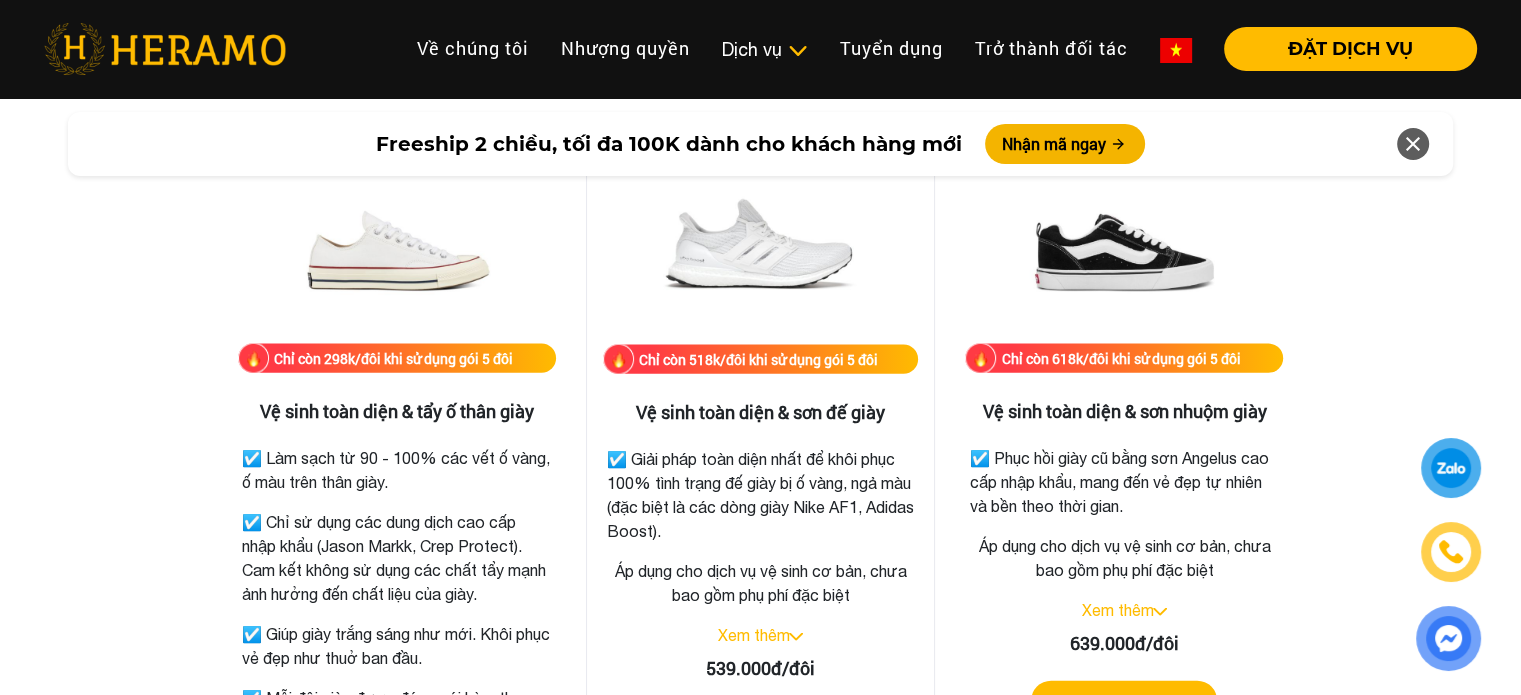 scroll, scrollTop: 4530, scrollLeft: 0, axis: vertical 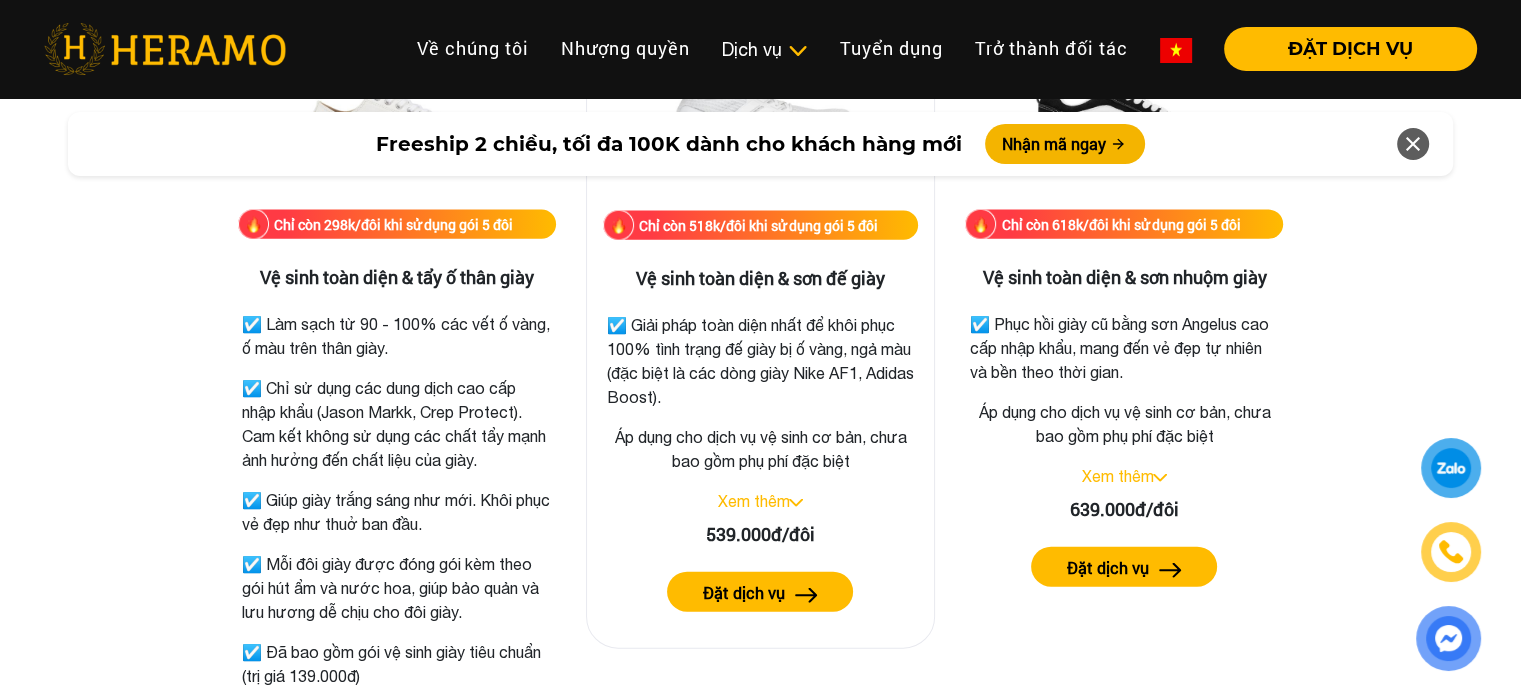 click on "Xem thêm" at bounding box center [753, 501] 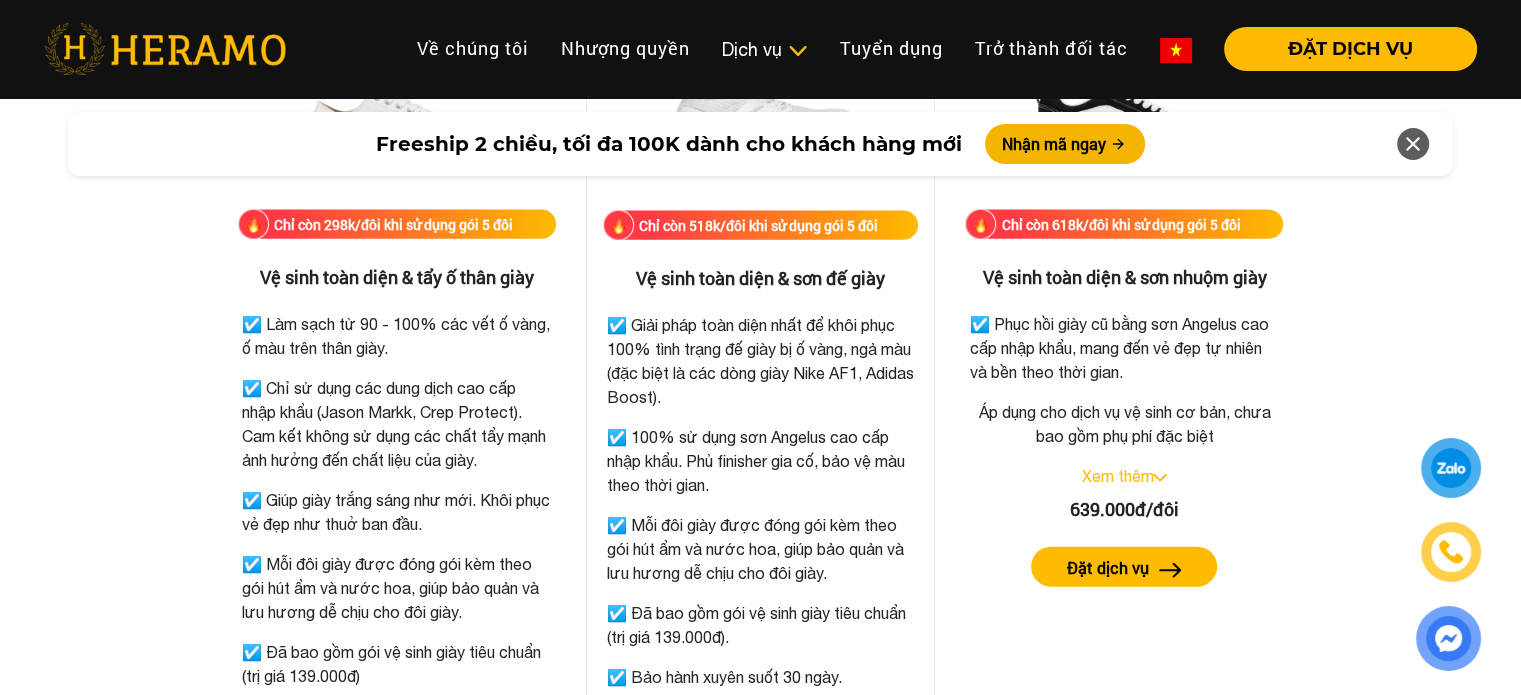 click on "☑️ Giải pháp toàn diện nhất để khôi phục 100% tình trạng đế giày bị ố vàng, ngả màu (đặc biệt là các dòng giày Nike AF1, Adidas Boost)." at bounding box center (761, 361) 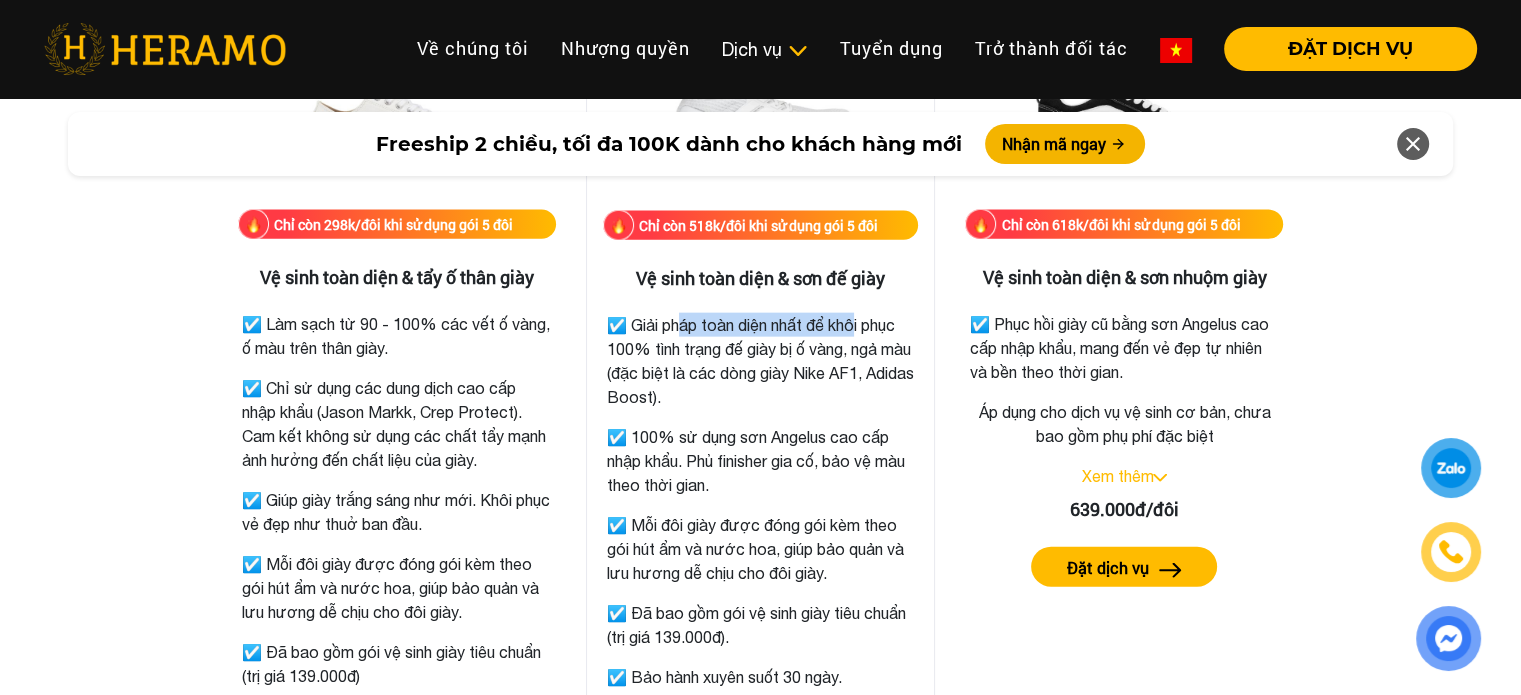 drag, startPoint x: 688, startPoint y: 327, endPoint x: 860, endPoint y: 349, distance: 173.40128 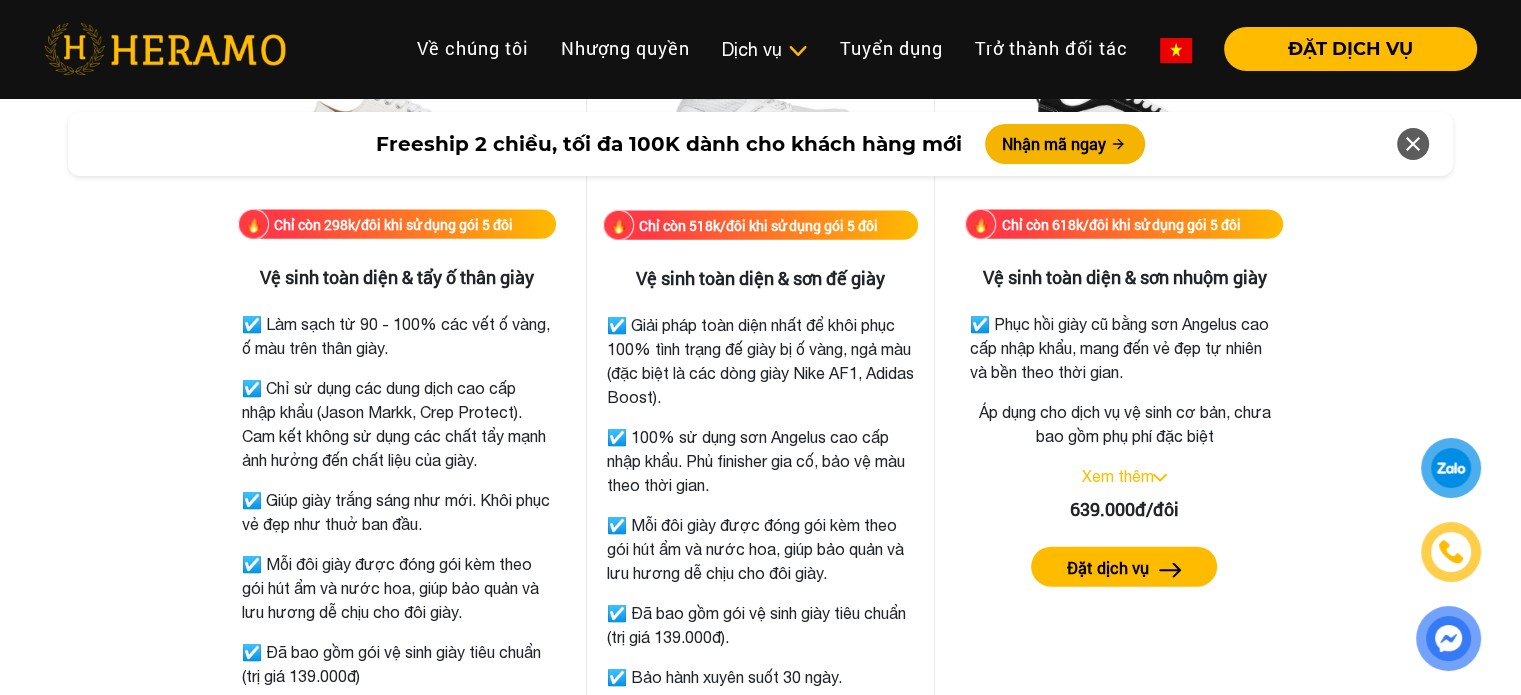 drag, startPoint x: 859, startPoint y: 362, endPoint x: 848, endPoint y: 382, distance: 22.825424 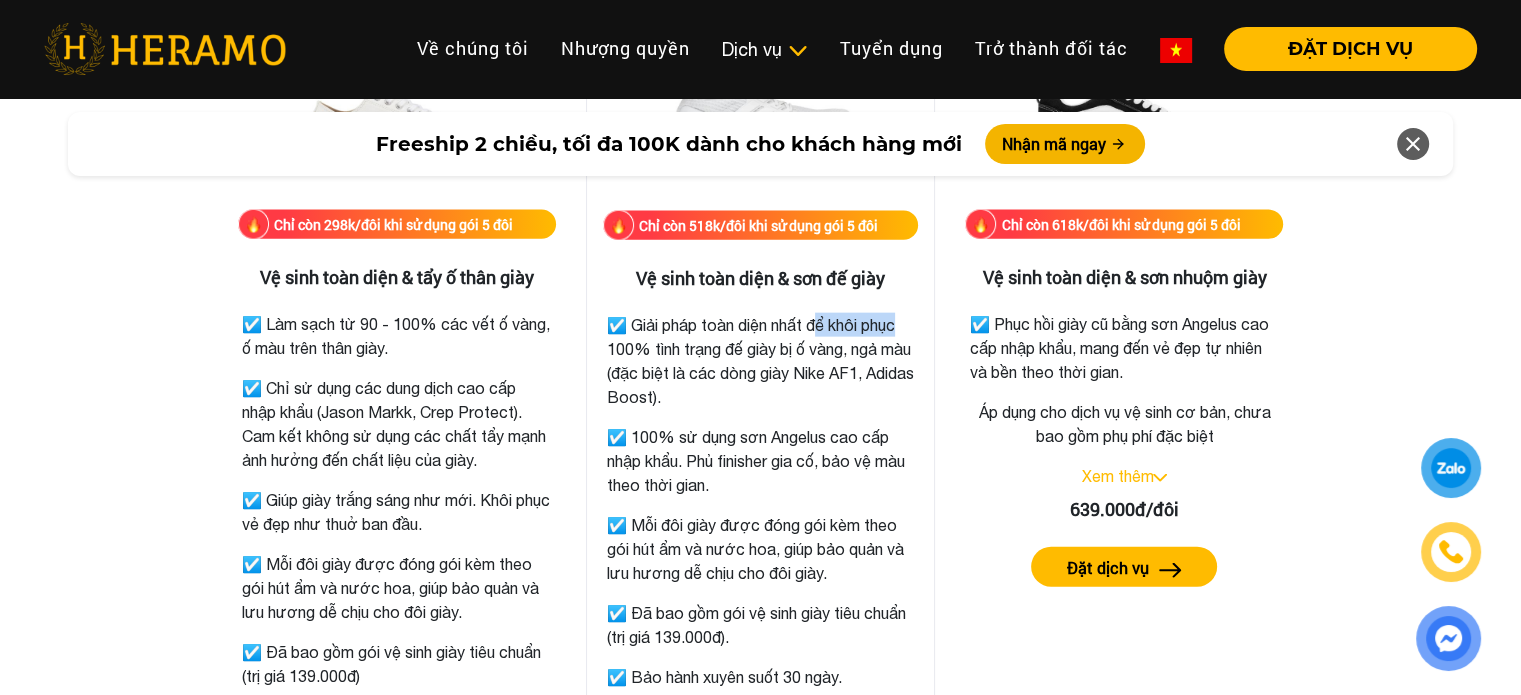 drag, startPoint x: 846, startPoint y: 323, endPoint x: 697, endPoint y: 361, distance: 153.7693 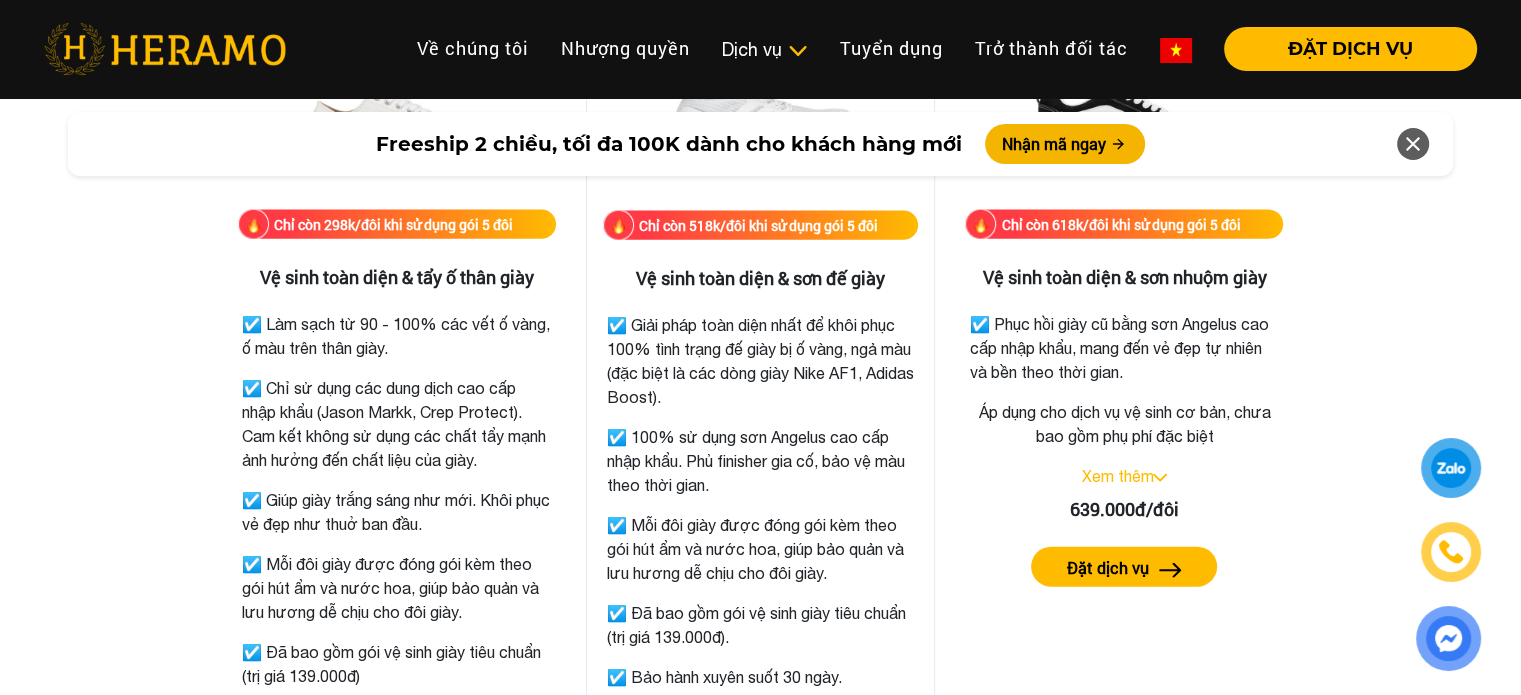 click on "☑️ Giải pháp toàn diện nhất để khôi phục 100% tình trạng đế giày bị ố vàng, ngả màu (đặc biệt là các dòng giày Nike AF1, Adidas Boost)." at bounding box center (761, 361) 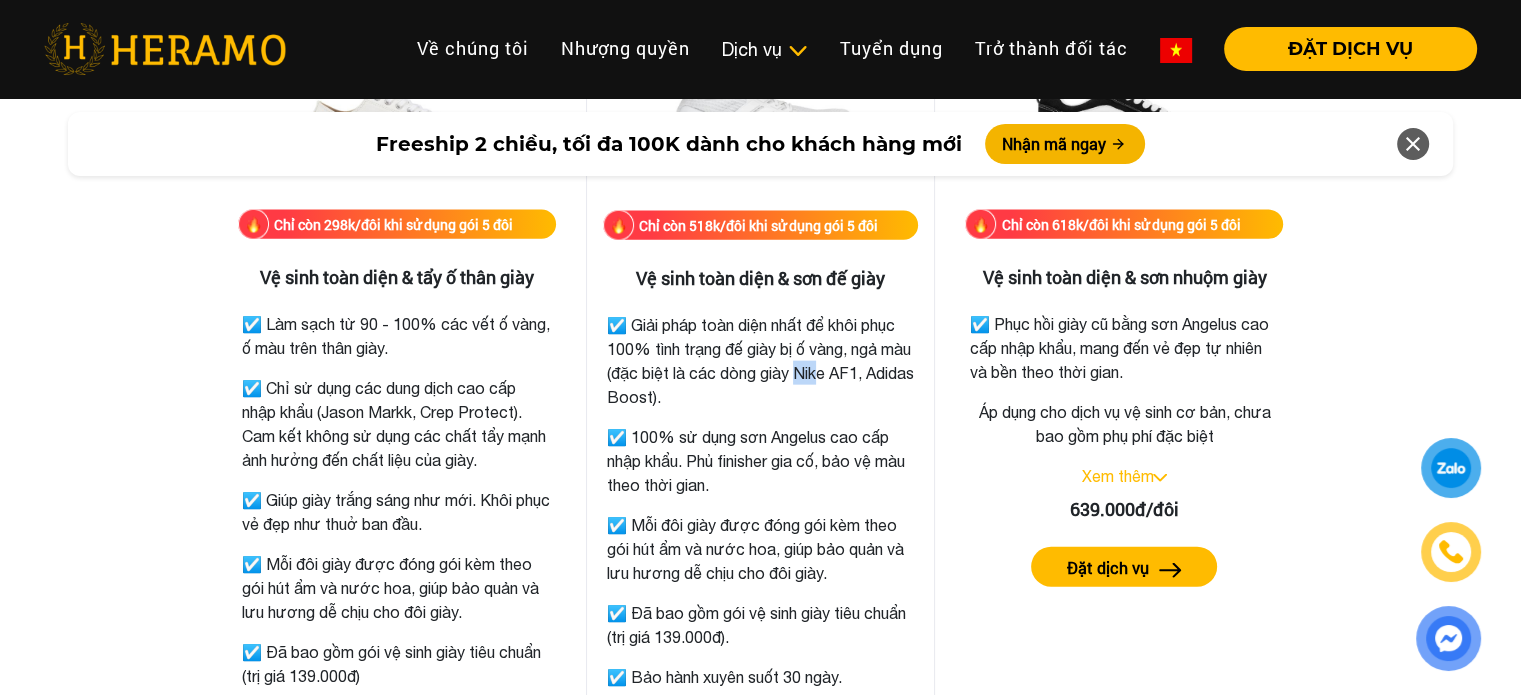 drag, startPoint x: 839, startPoint y: 365, endPoint x: 854, endPoint y: 428, distance: 64.7611 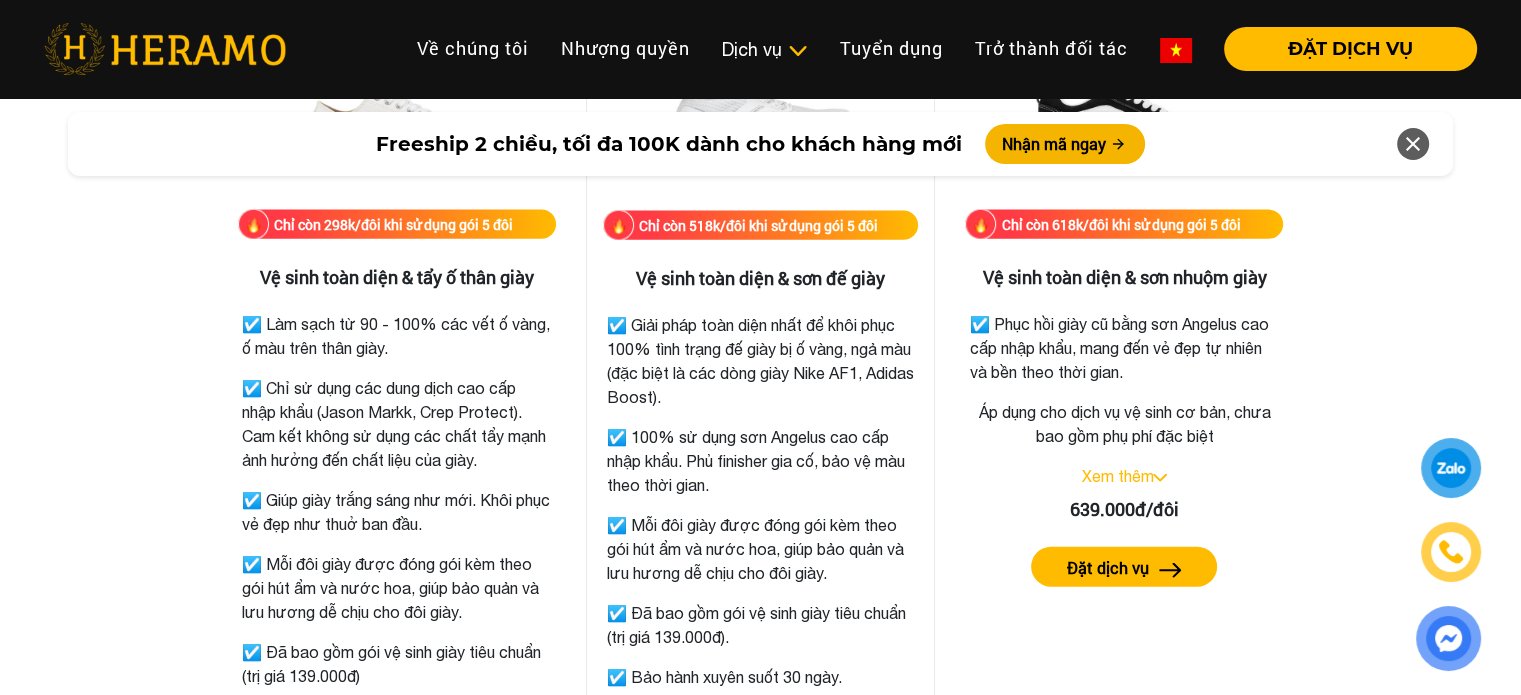 drag, startPoint x: 850, startPoint y: 439, endPoint x: 820, endPoint y: 447, distance: 31.04835 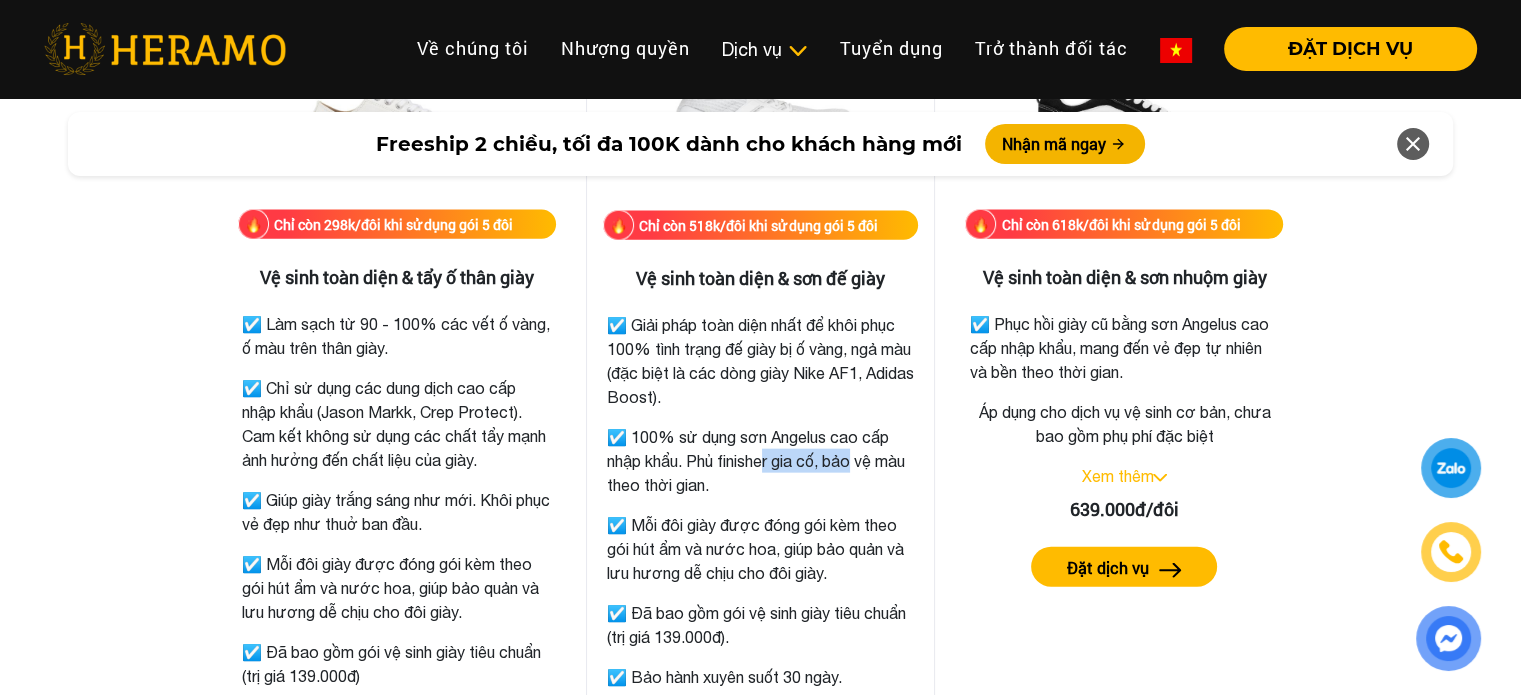 drag, startPoint x: 757, startPoint y: 459, endPoint x: 855, endPoint y: 454, distance: 98.12747 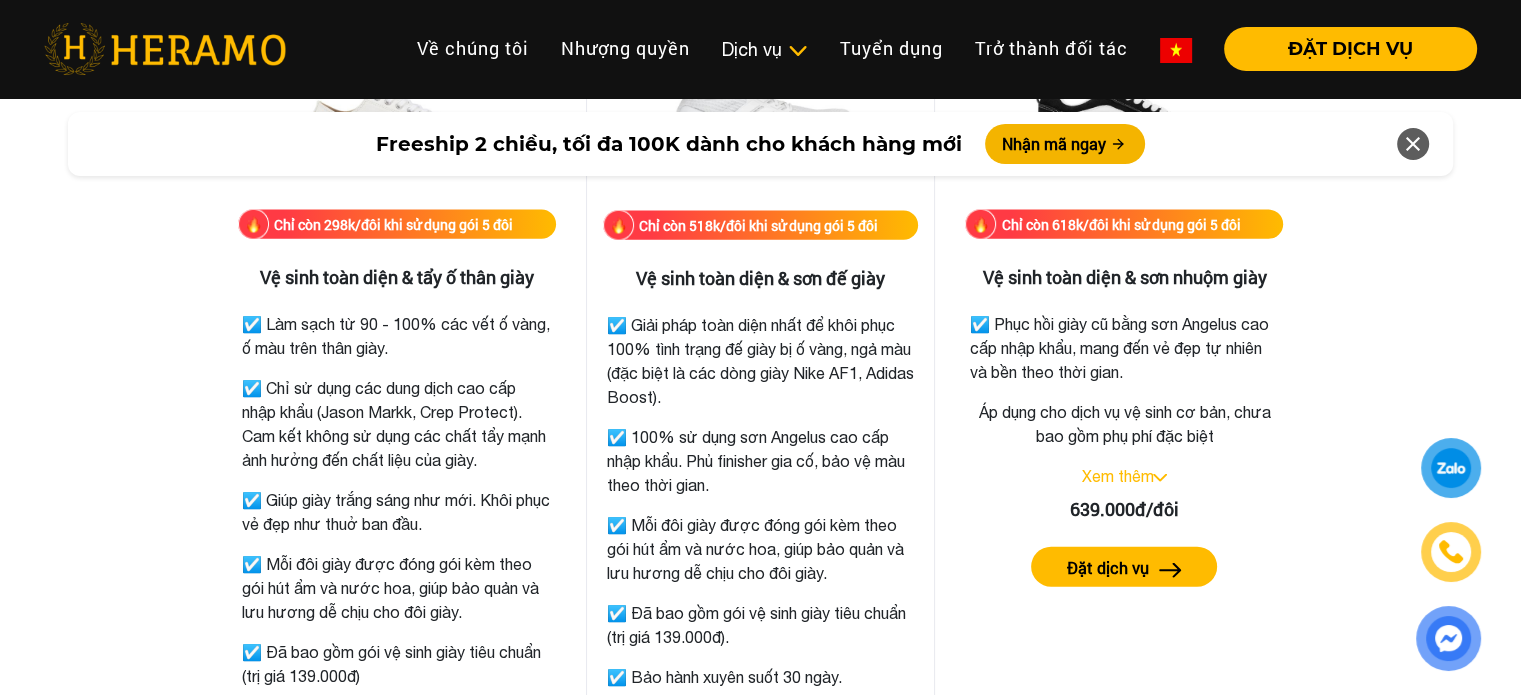 click on "☑️ 100% sử dụng sơn Angelus cao cấp nhập khẩu. Phủ finisher gia cố, bảo vệ màu theo thời gian." at bounding box center (761, 461) 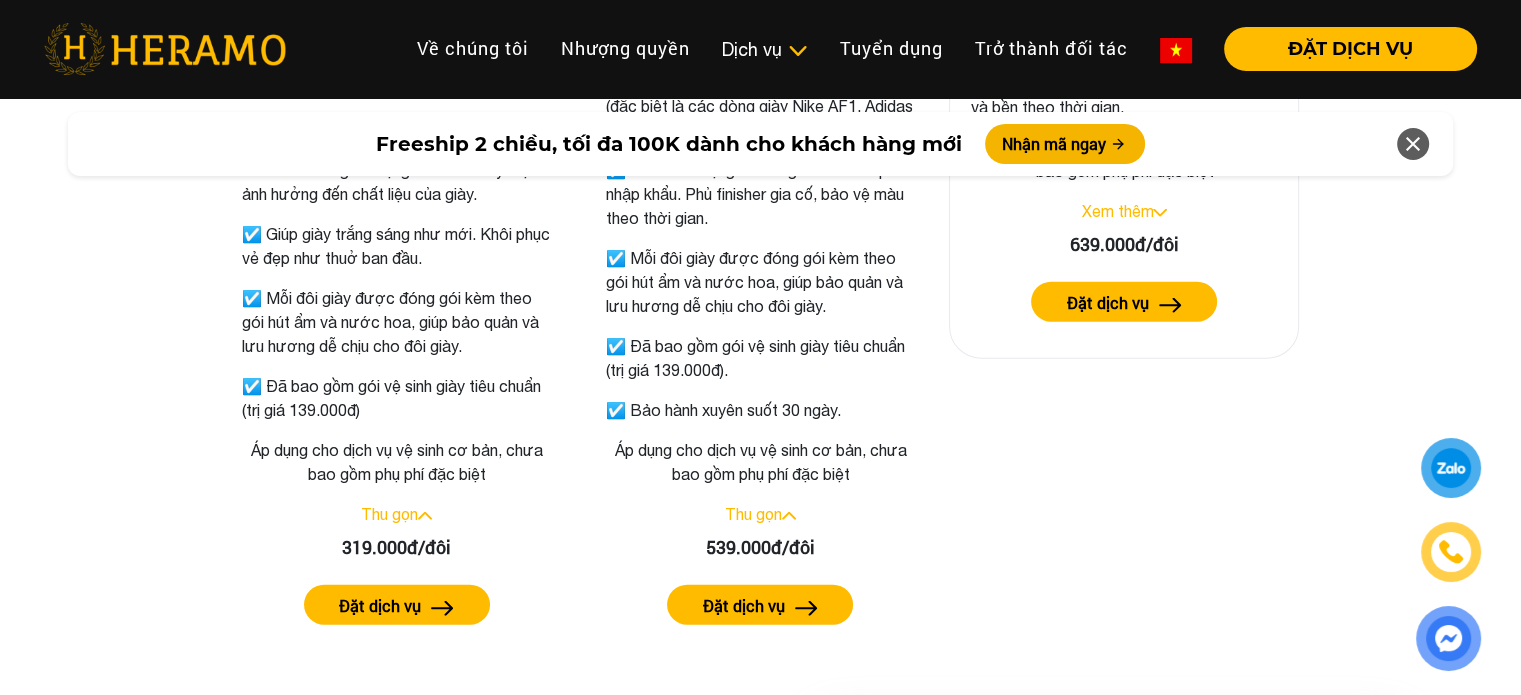 scroll, scrollTop: 4663, scrollLeft: 0, axis: vertical 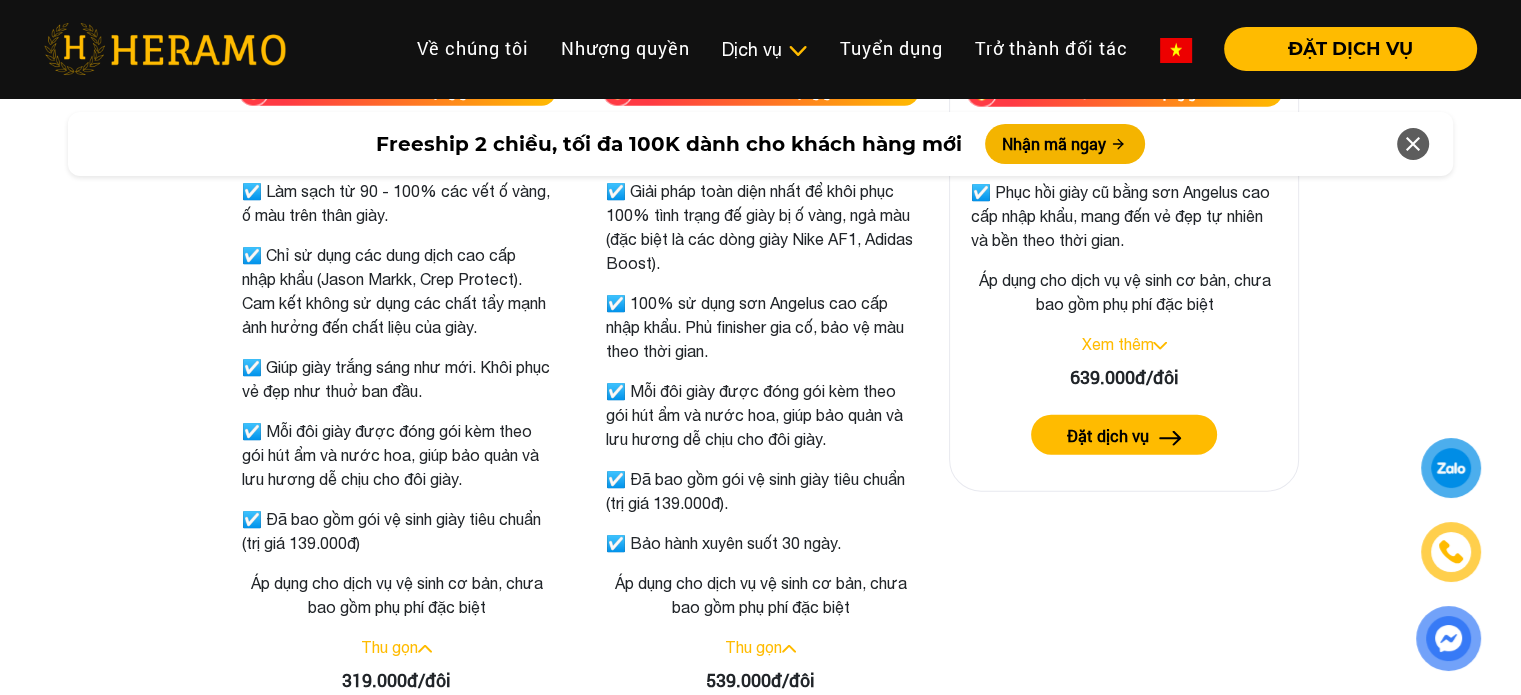 click on "Xem thêm" at bounding box center (1117, 344) 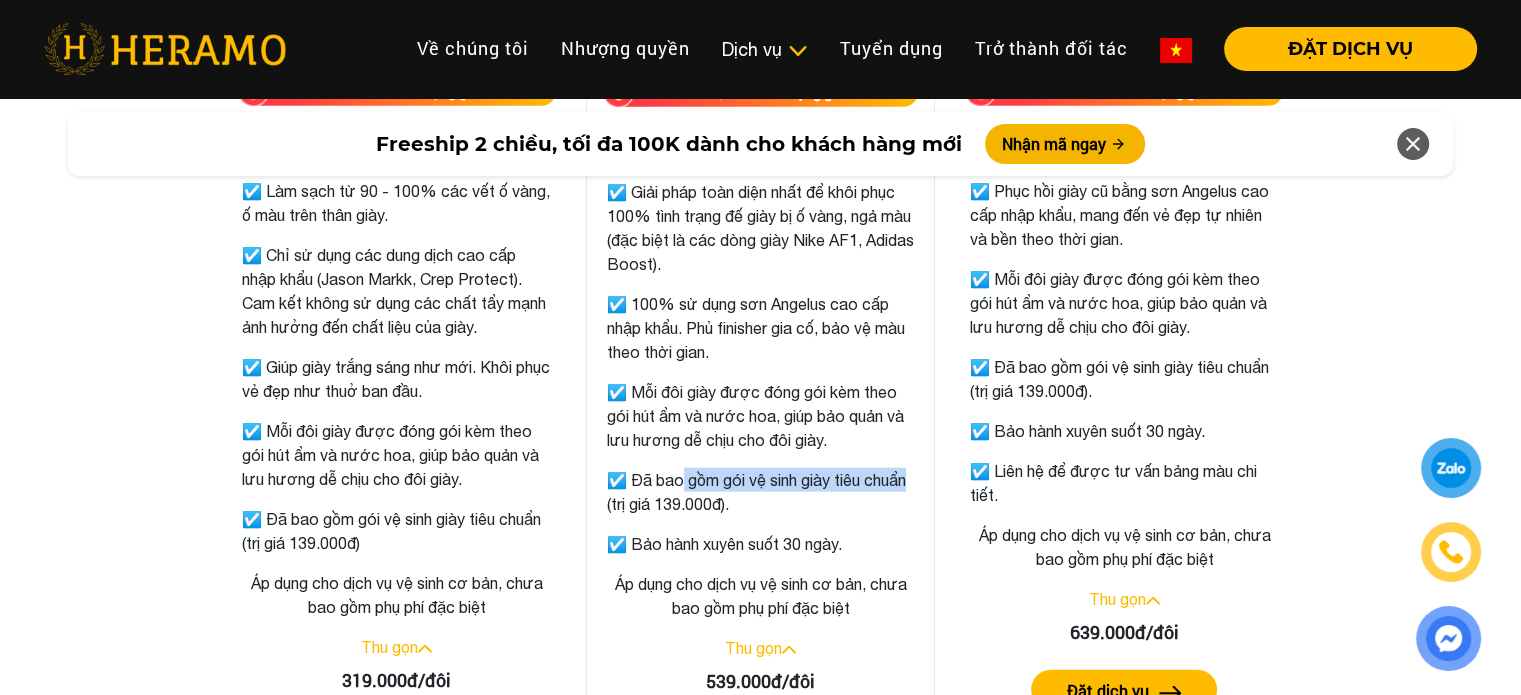 drag, startPoint x: 824, startPoint y: 469, endPoint x: 909, endPoint y: 476, distance: 85.28775 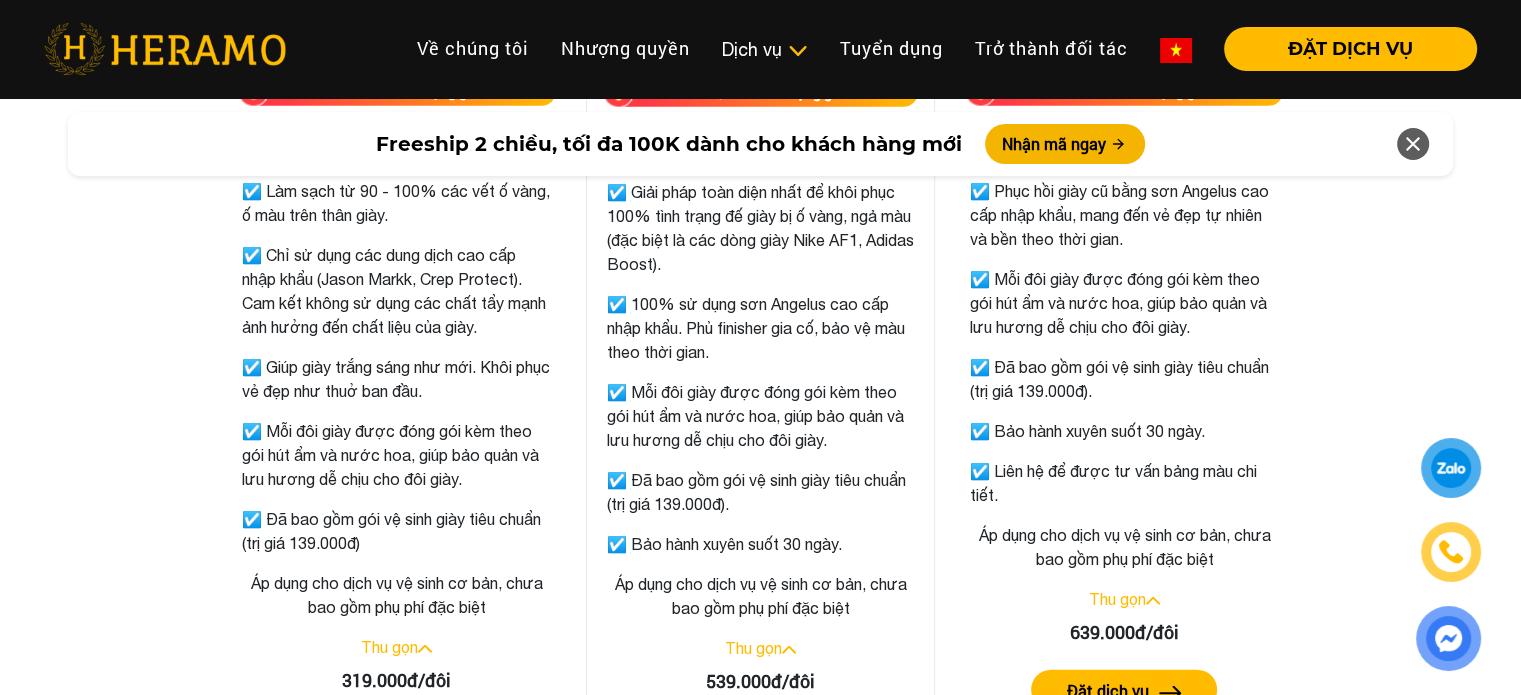 drag, startPoint x: 712, startPoint y: 511, endPoint x: 668, endPoint y: 510, distance: 44.011364 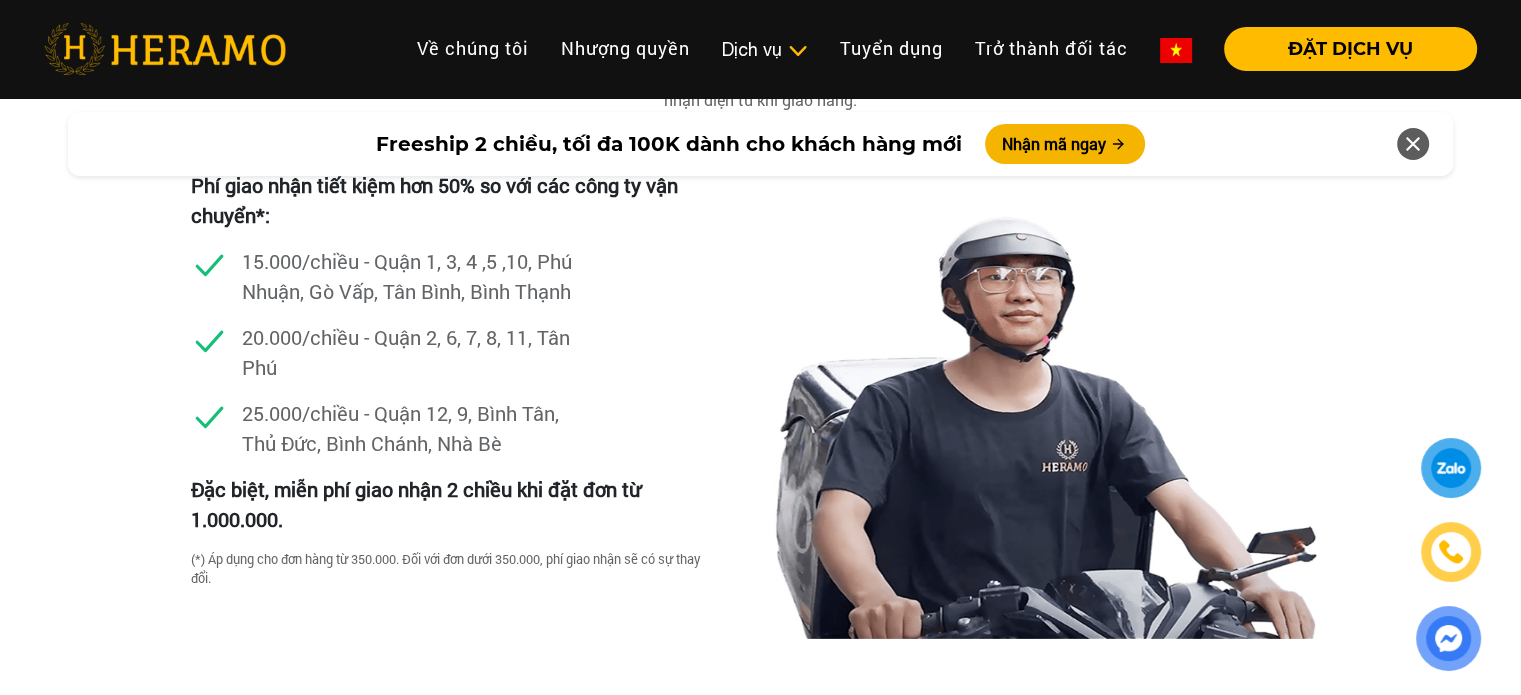 scroll, scrollTop: 5730, scrollLeft: 0, axis: vertical 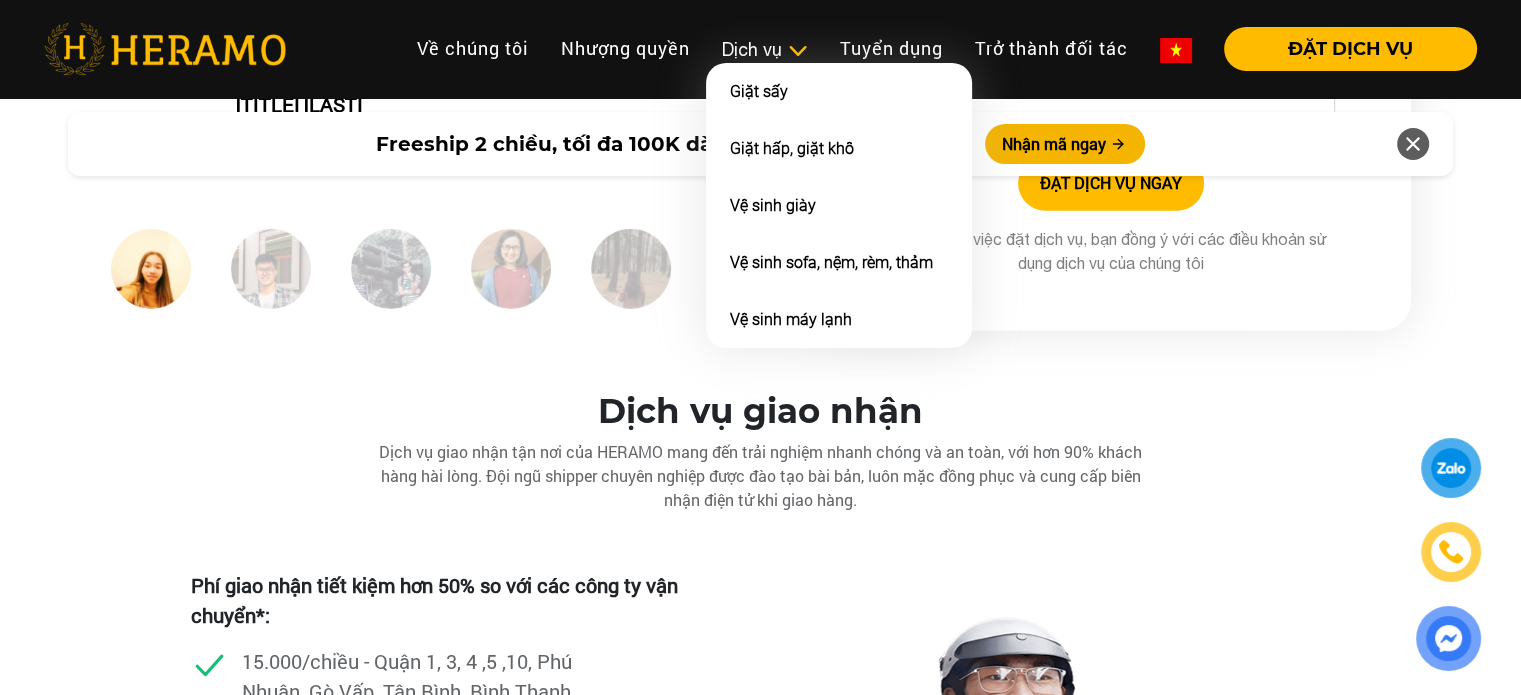 click on "Dịch vụ" at bounding box center [765, 49] 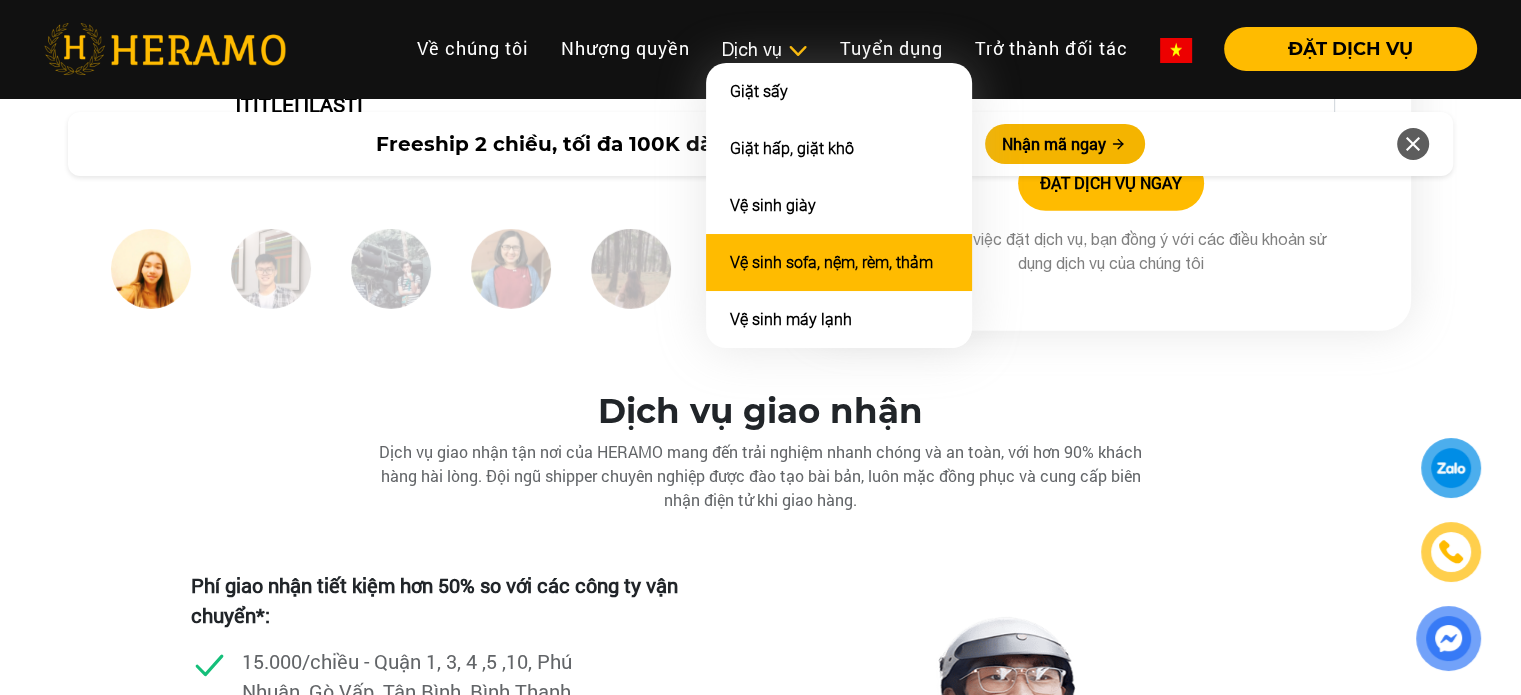 click on "Vệ sinh sofa, nệm, rèm, thảm" at bounding box center (831, 262) 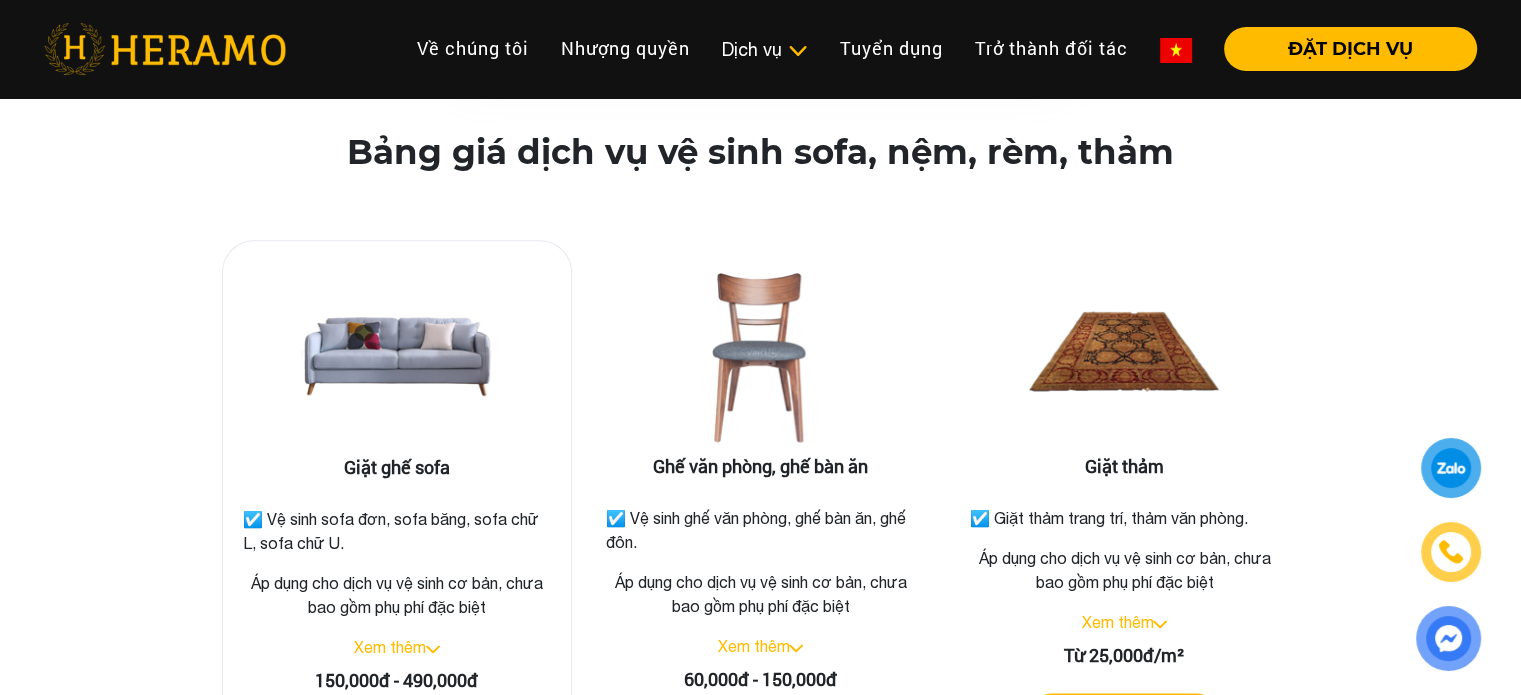 scroll, scrollTop: 2533, scrollLeft: 0, axis: vertical 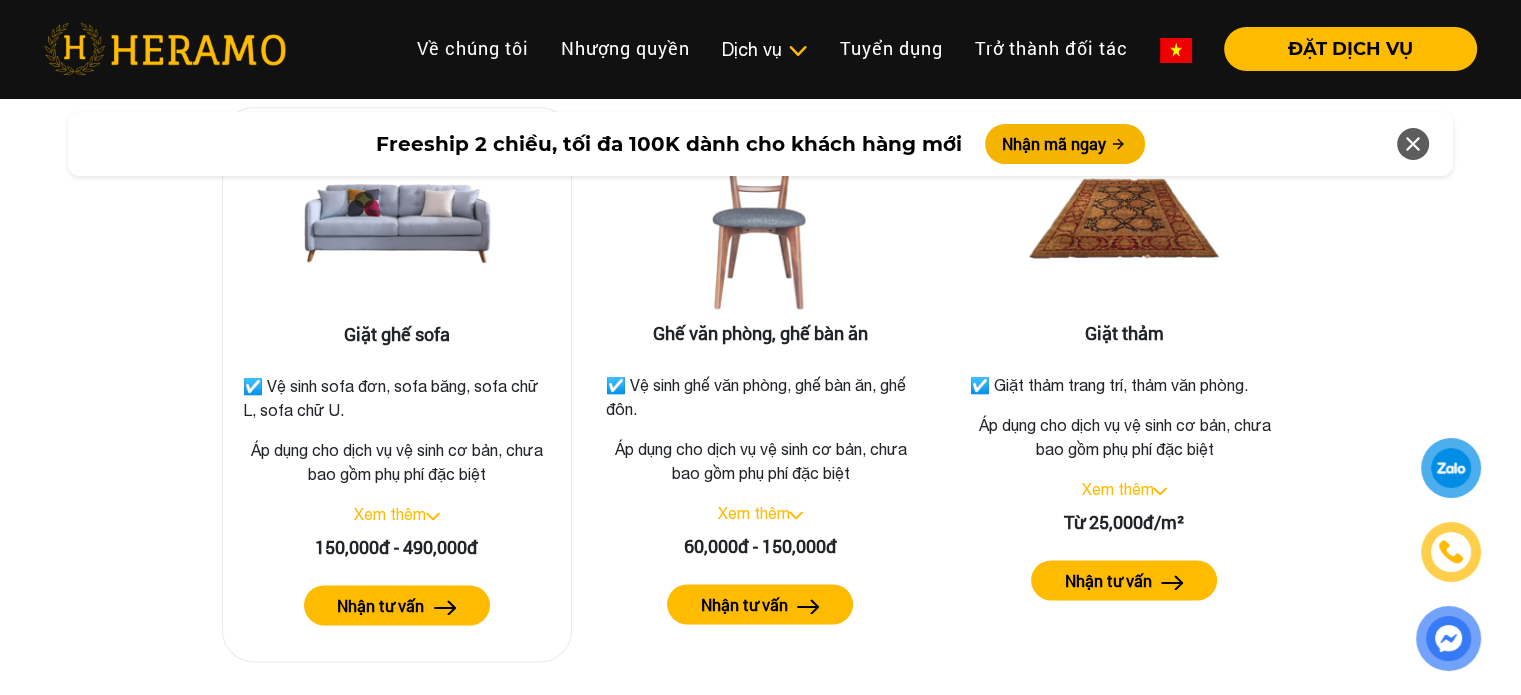 click on "Nhận tư vấn" at bounding box center (397, 605) 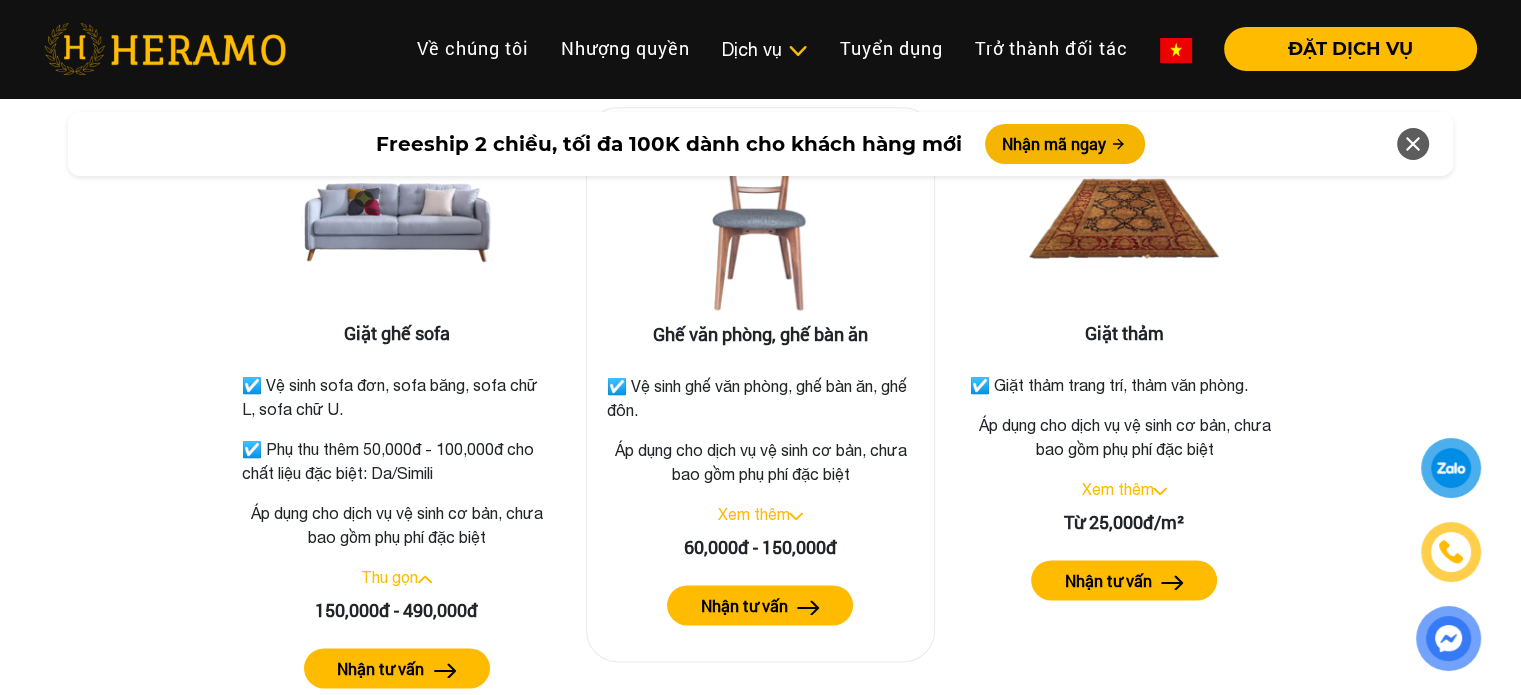 click on "Xem thêm" at bounding box center (753, 514) 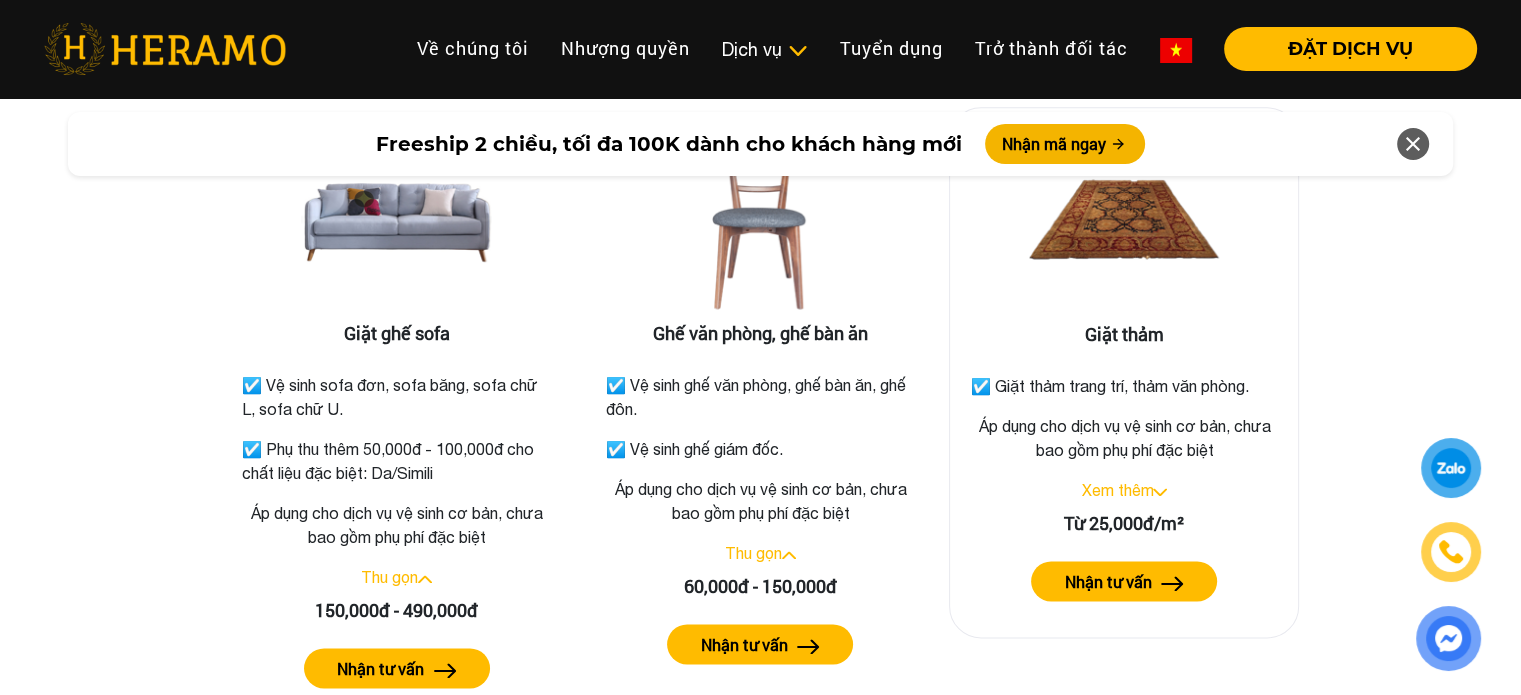 click on "Xem thêm" at bounding box center (1117, 490) 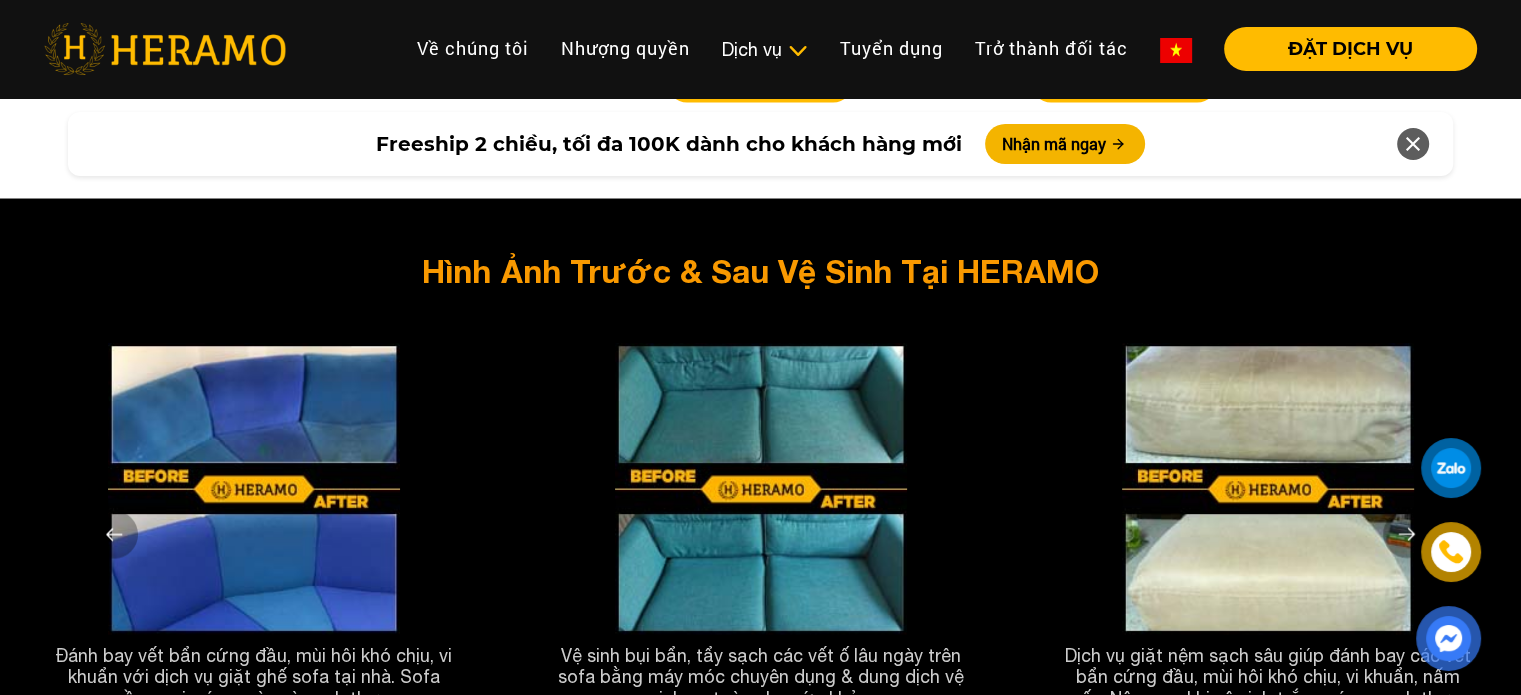 scroll, scrollTop: 3865, scrollLeft: 0, axis: vertical 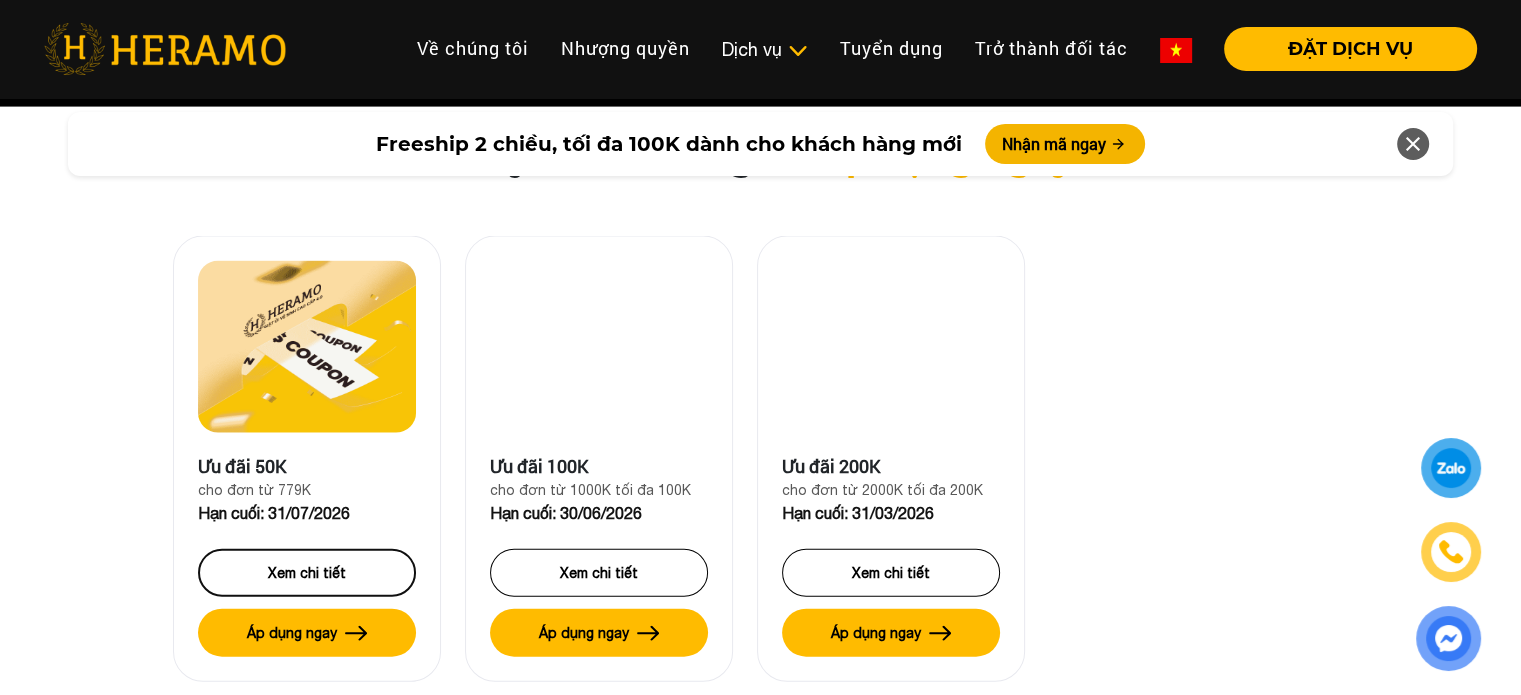 click on "Xem chi tiết" at bounding box center (307, 573) 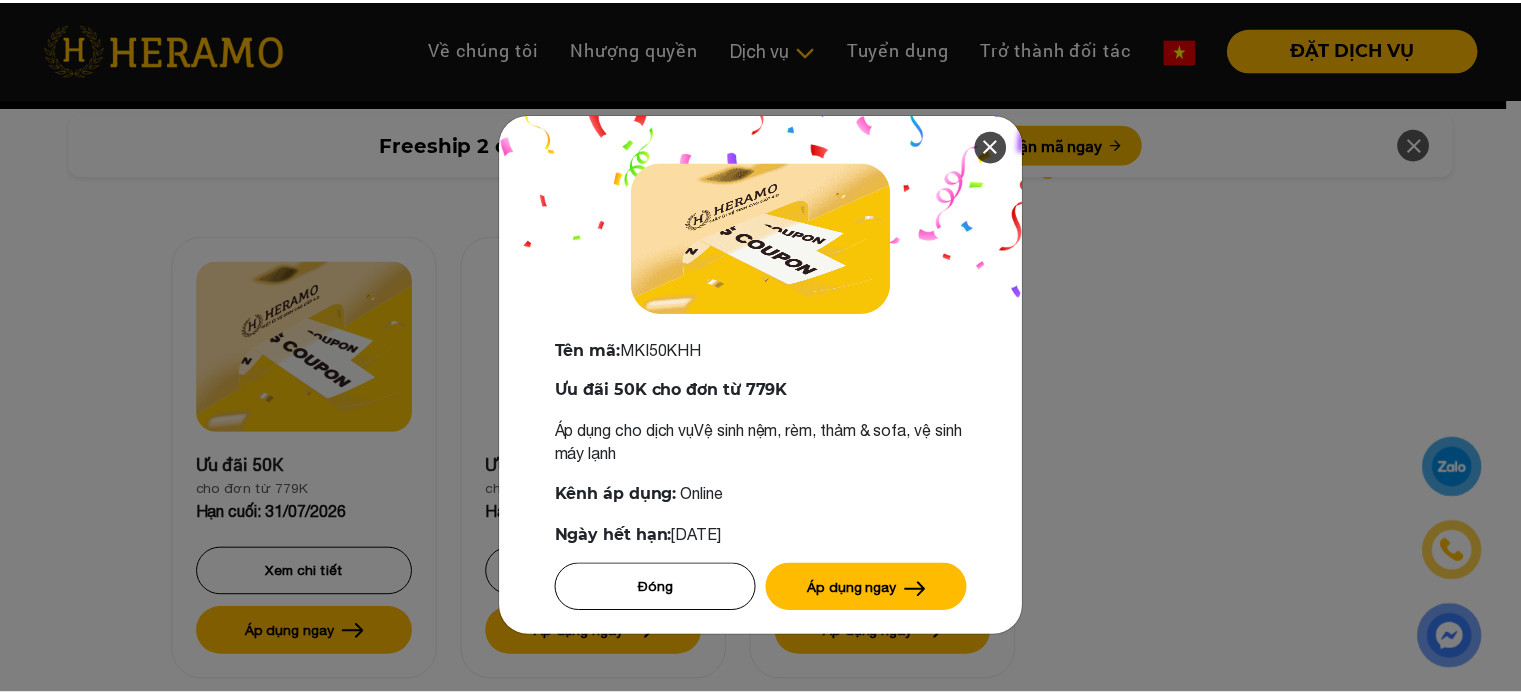 scroll, scrollTop: 56, scrollLeft: 0, axis: vertical 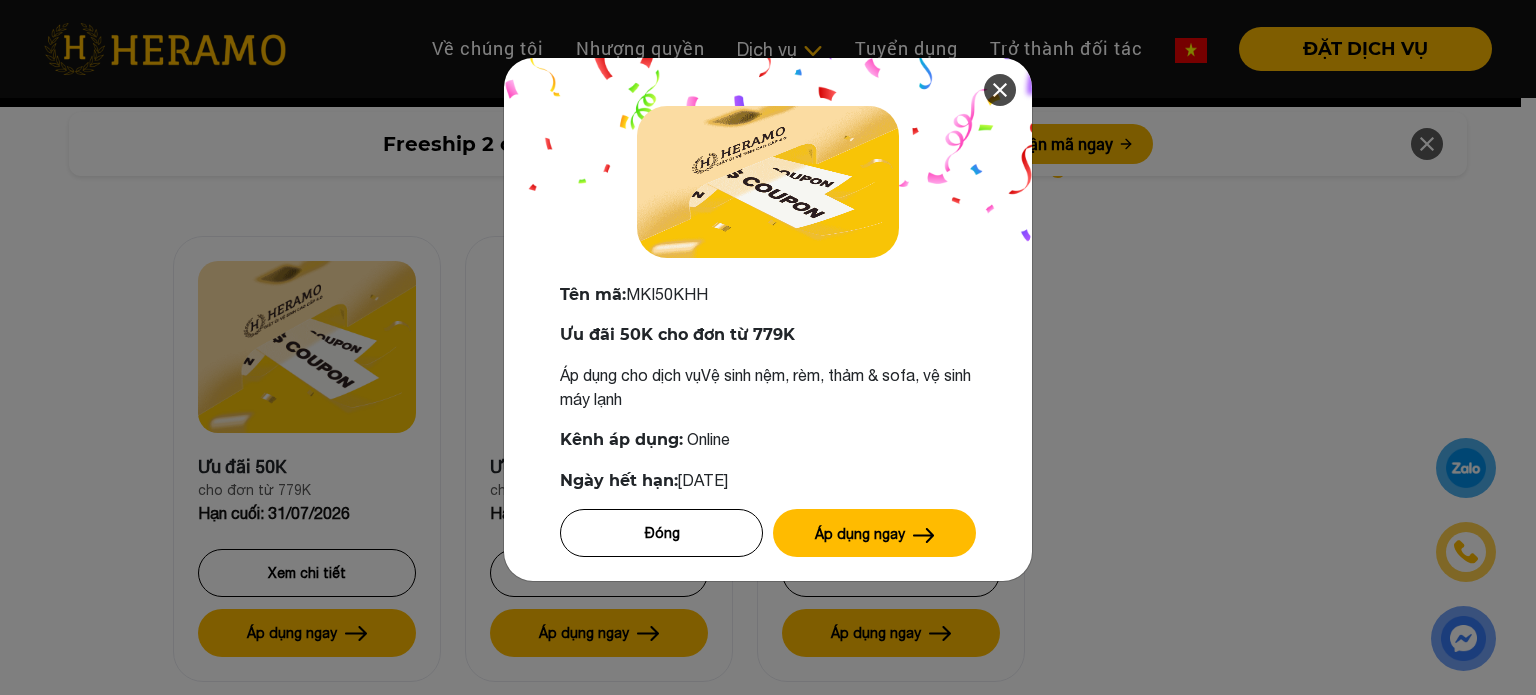 click at bounding box center (1000, 90) 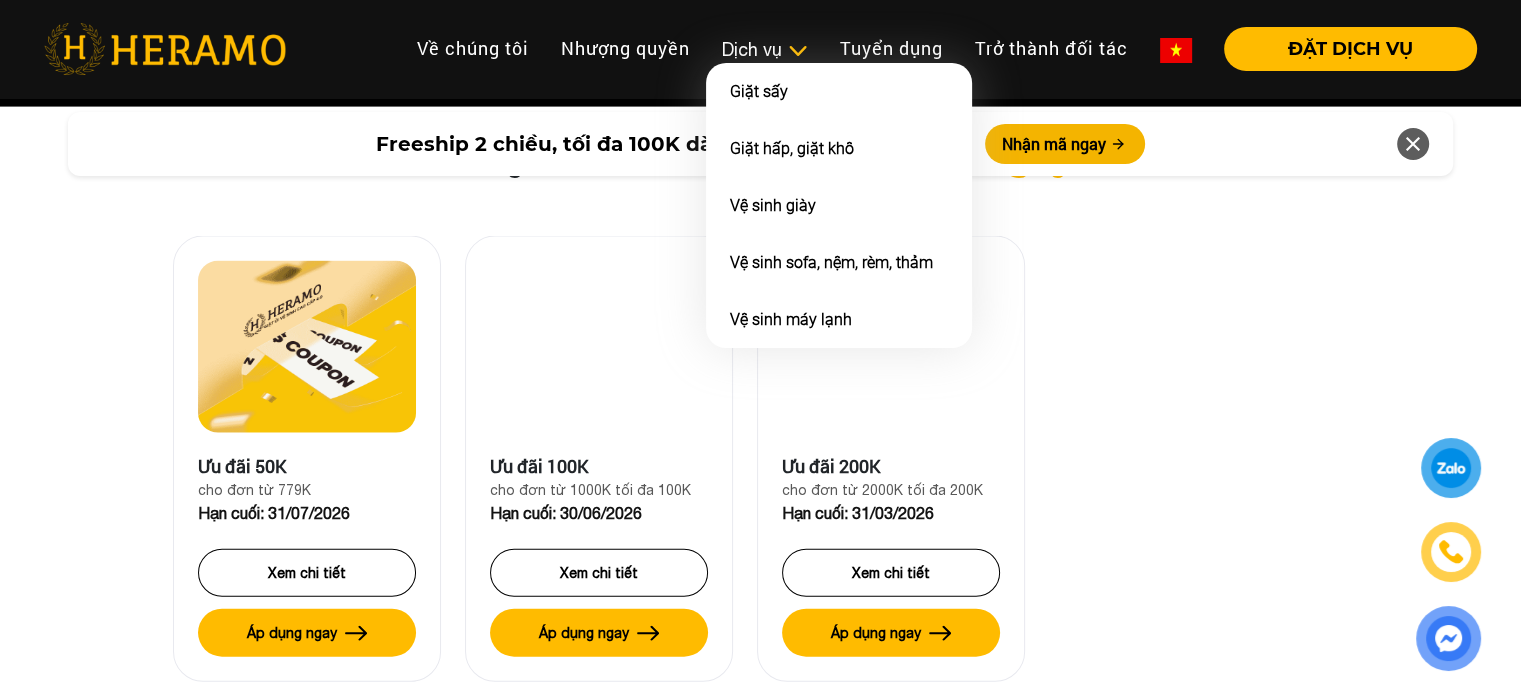 click on "Dịch vụ" at bounding box center (765, 49) 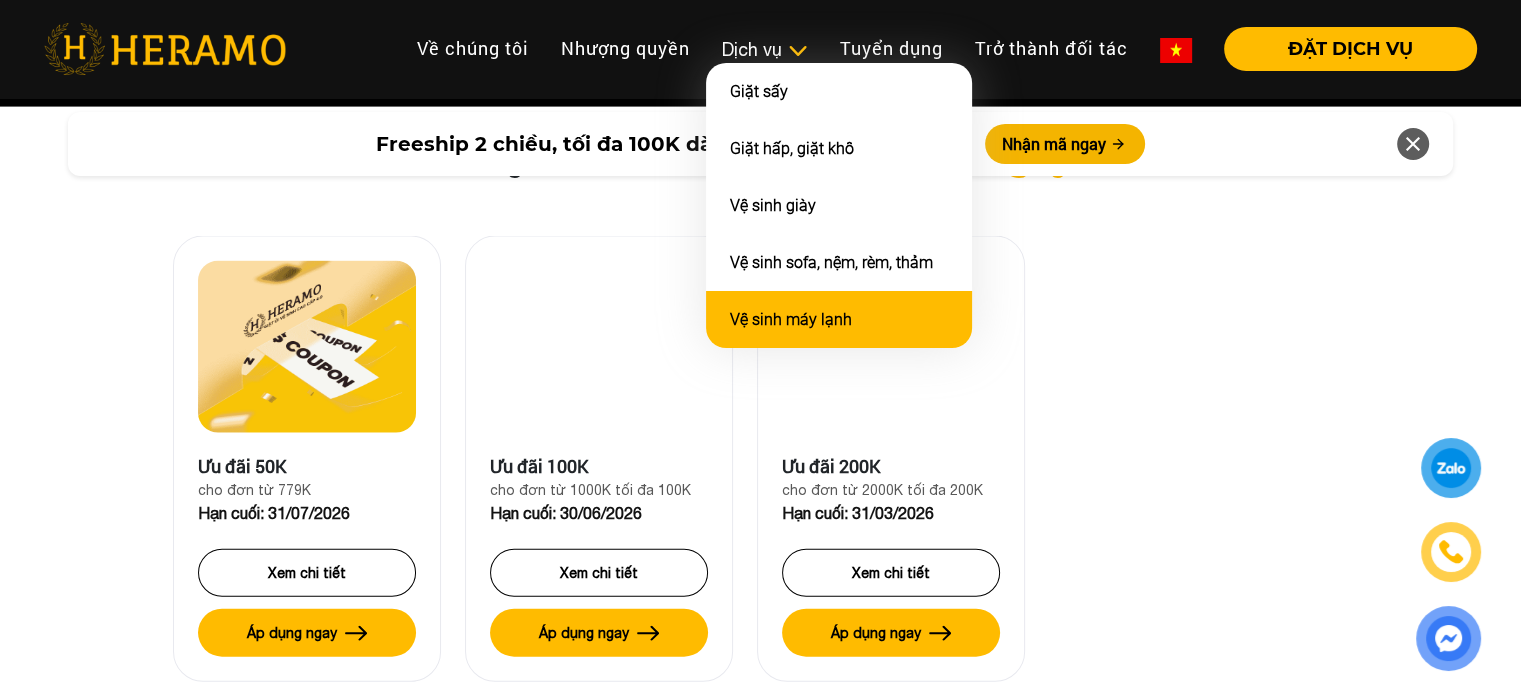 click on "Vệ sinh máy lạnh" at bounding box center (839, 319) 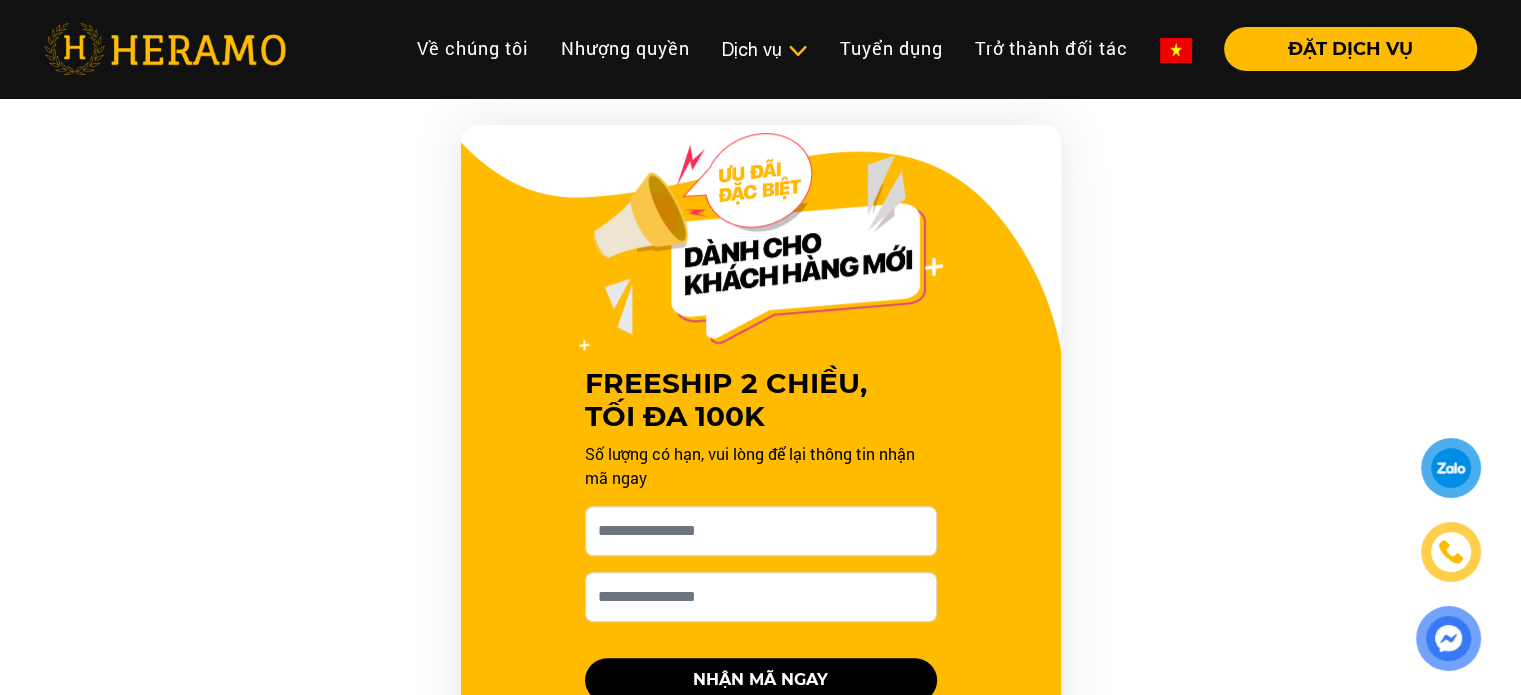 scroll, scrollTop: 665, scrollLeft: 0, axis: vertical 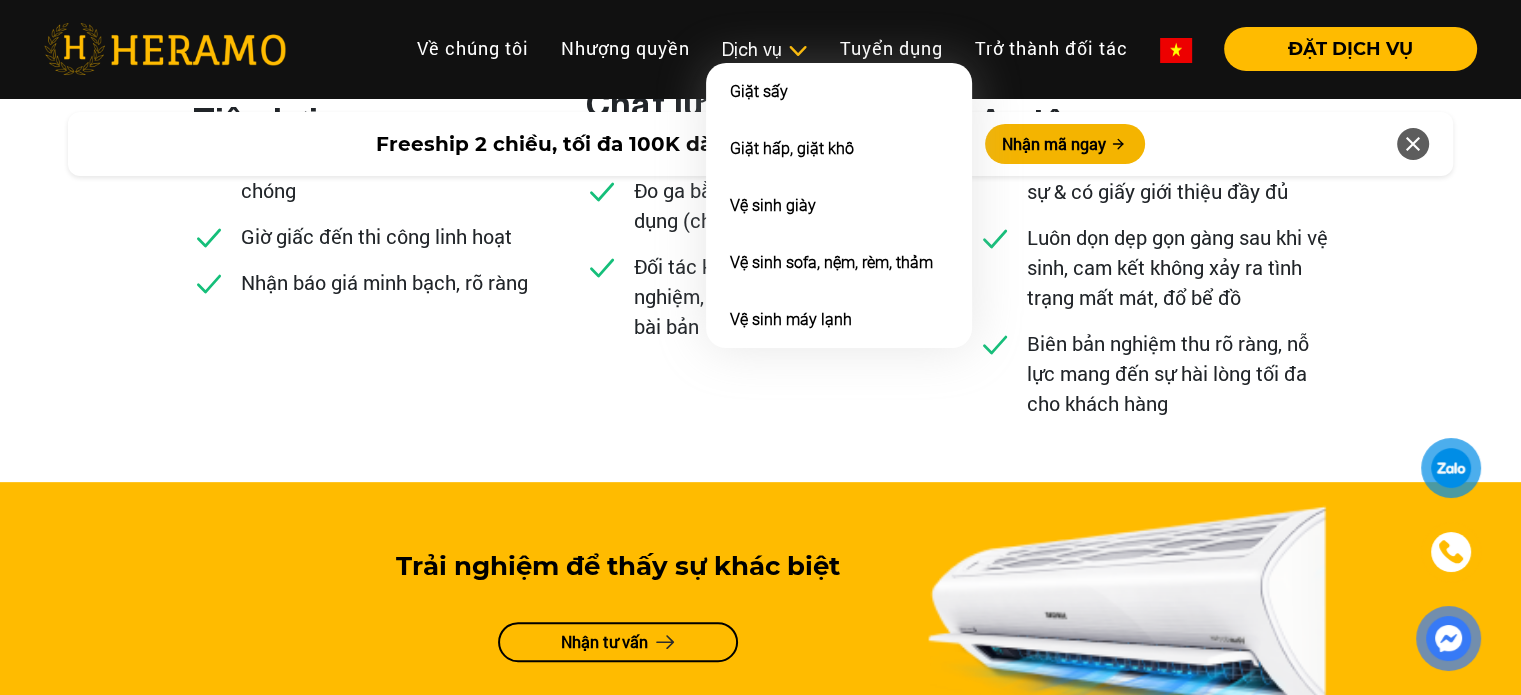 click on "Dịch vụ" at bounding box center [765, 49] 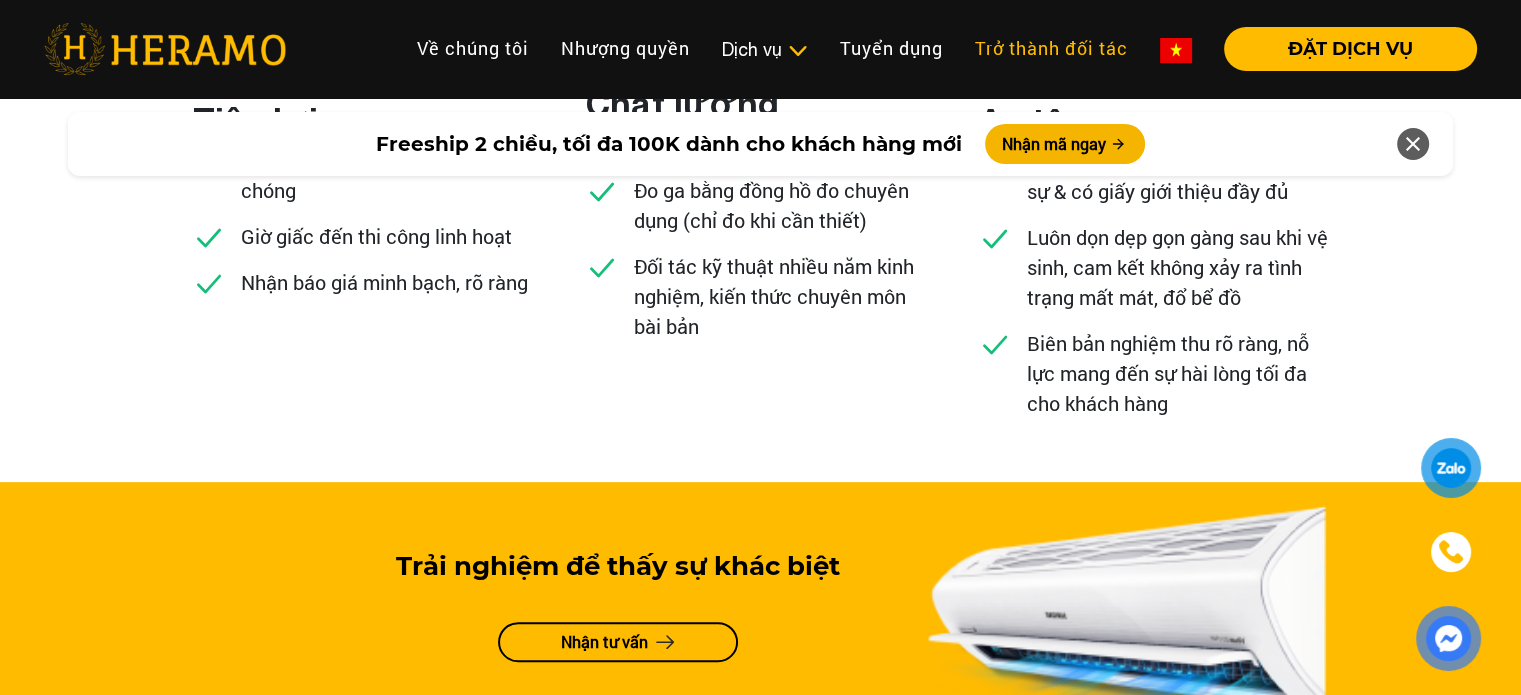 click on "Trở thành đối tác" at bounding box center (1051, 48) 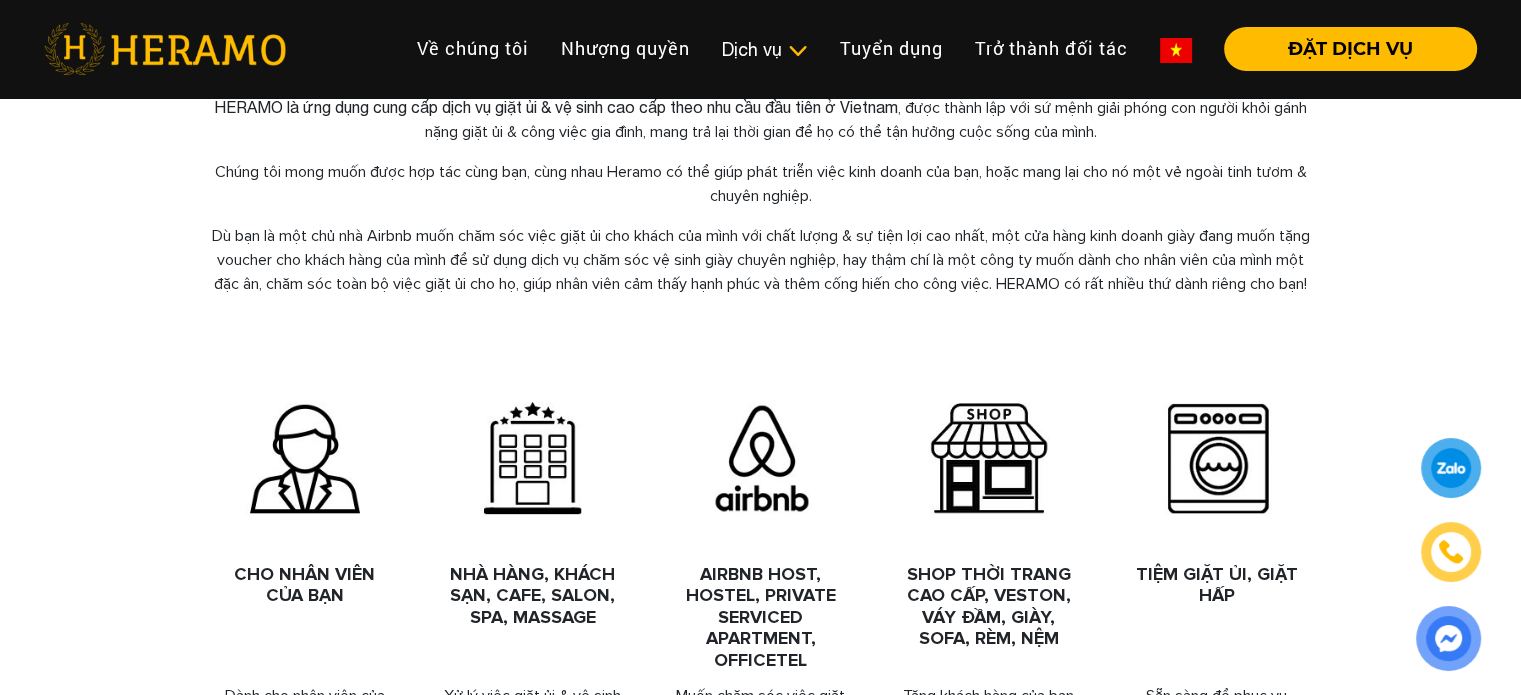 scroll, scrollTop: 399, scrollLeft: 0, axis: vertical 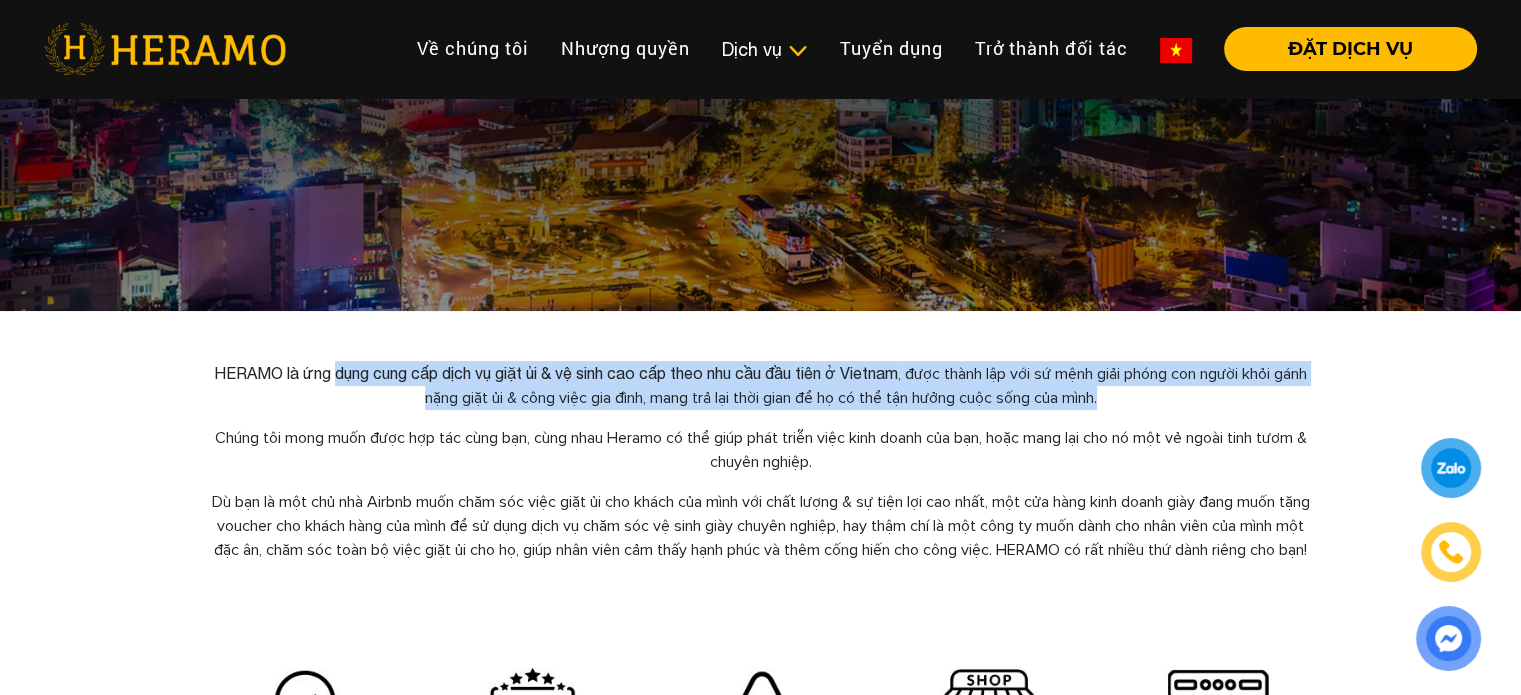 drag, startPoint x: 470, startPoint y: 371, endPoint x: 1247, endPoint y: 391, distance: 777.2574 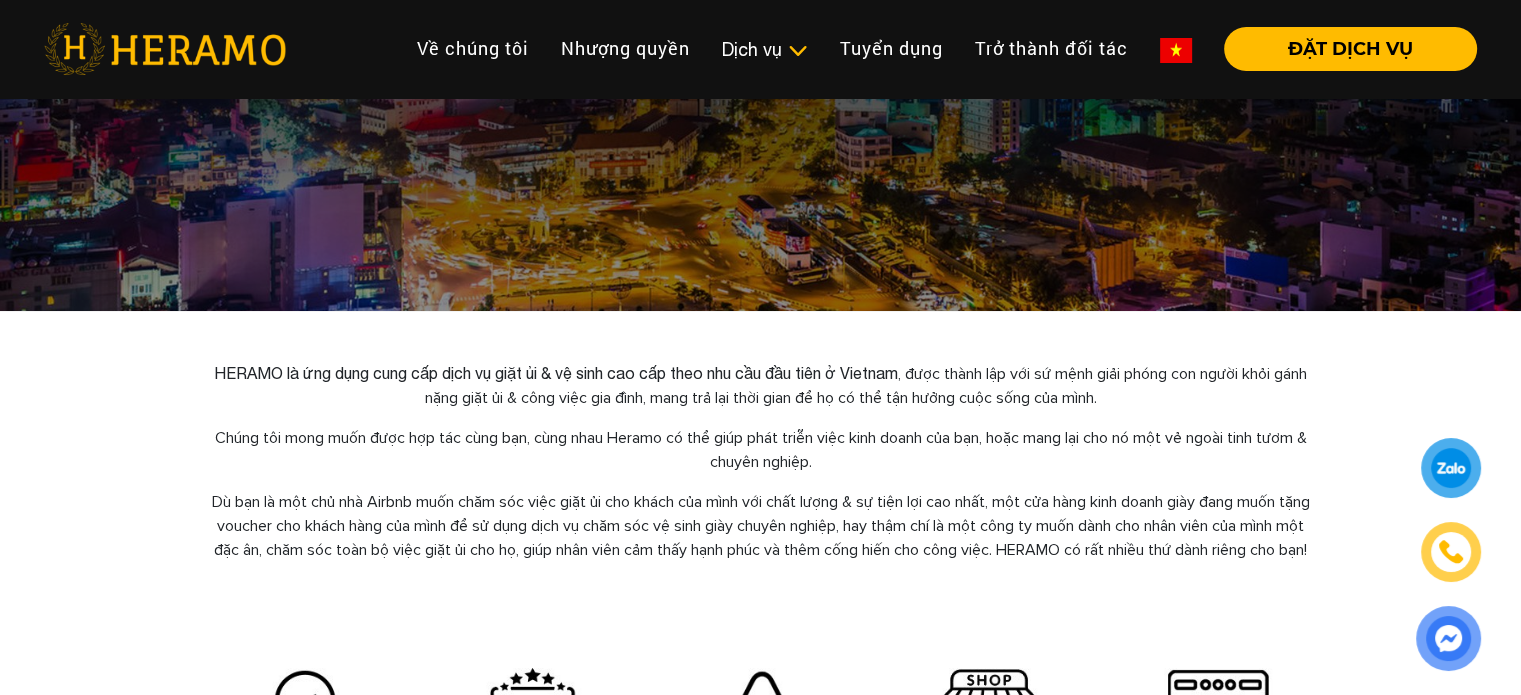 click on "HERAMO là ứng dụng cung cấp dịch vụ giặt ủi & vệ sinh cao cấp theo nhu cầu đầu tiên ở Vietnam , được thành lập với sứ mệnh giải phóng con người khỏi gánh nặng giặt ủi & công việc gia đình, mang trả lại thời gian để họ có thể tận hưởng cuộc sống của mình. Chúng tôi mong muốn được hợp tác cùng bạn, cùng nhau Heramo có thể giúp phát triễn việc kinh doanh của bạn, hoặc mang lại cho nó một vẻ ngoài tinh tươm & chuyên nghiệp." at bounding box center (761, 461) 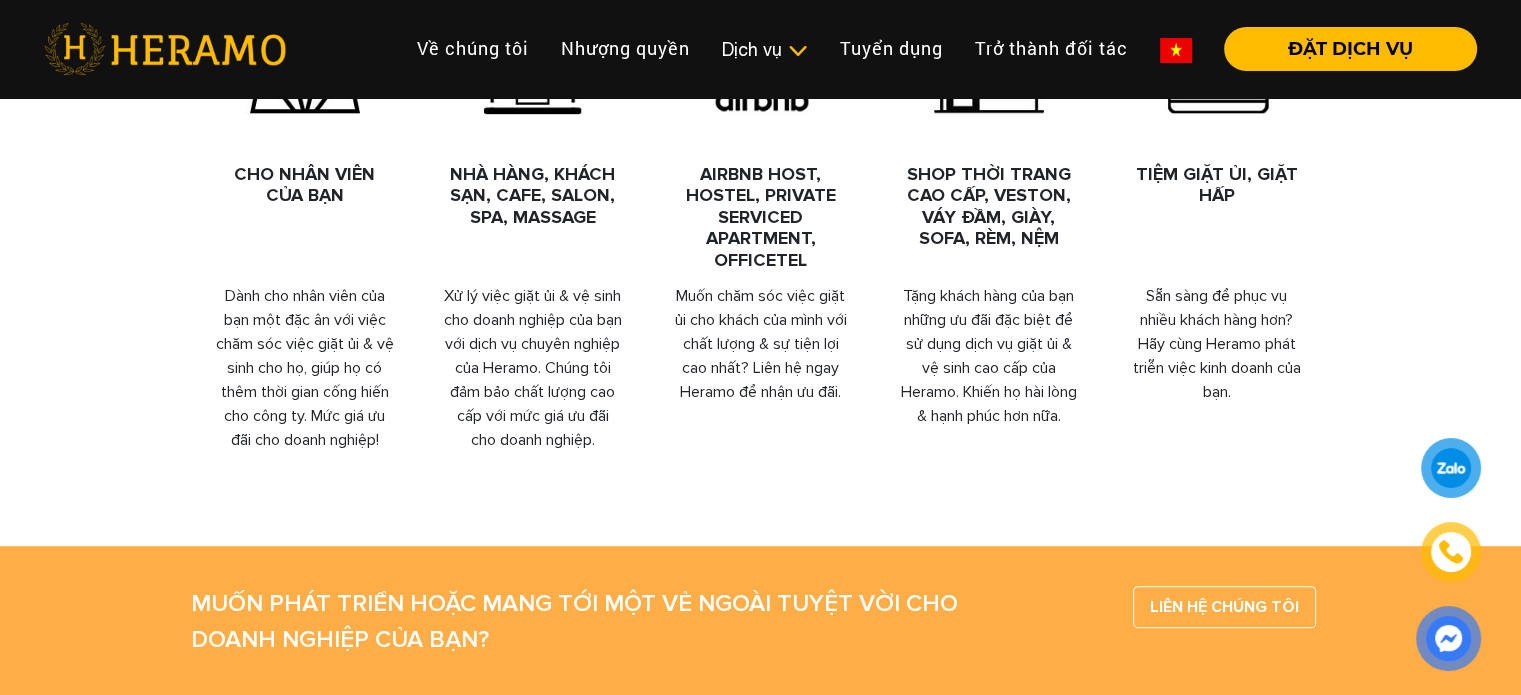 scroll, scrollTop: 532, scrollLeft: 0, axis: vertical 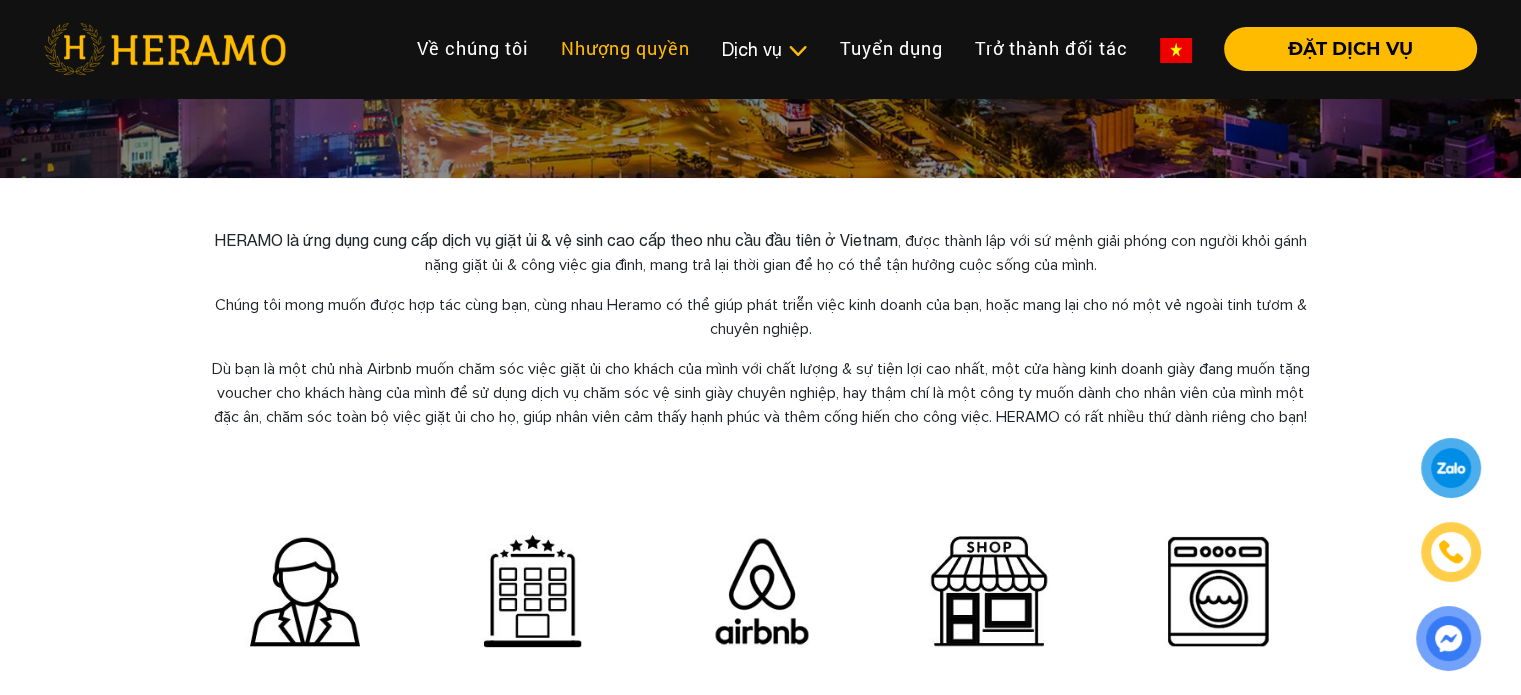click on "Nhượng quyền" at bounding box center [625, 48] 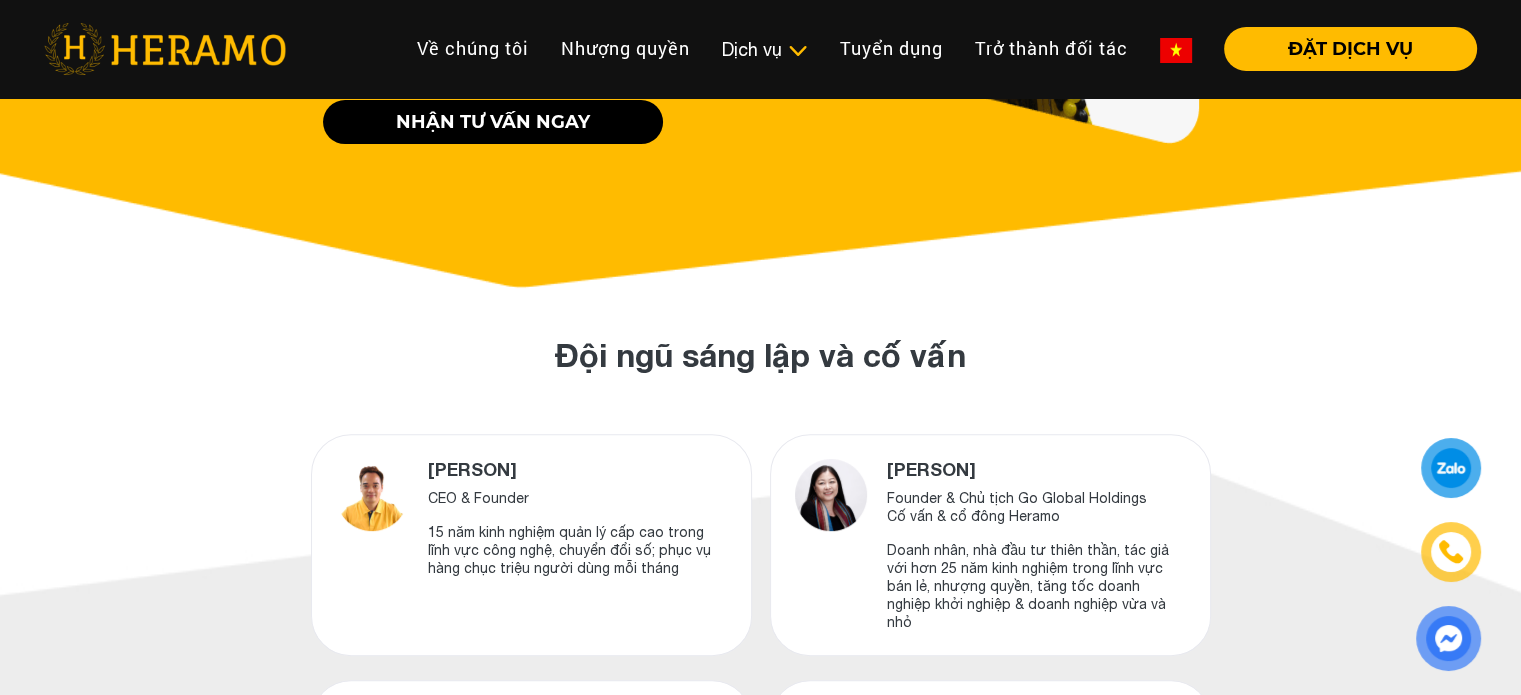 scroll, scrollTop: 800, scrollLeft: 0, axis: vertical 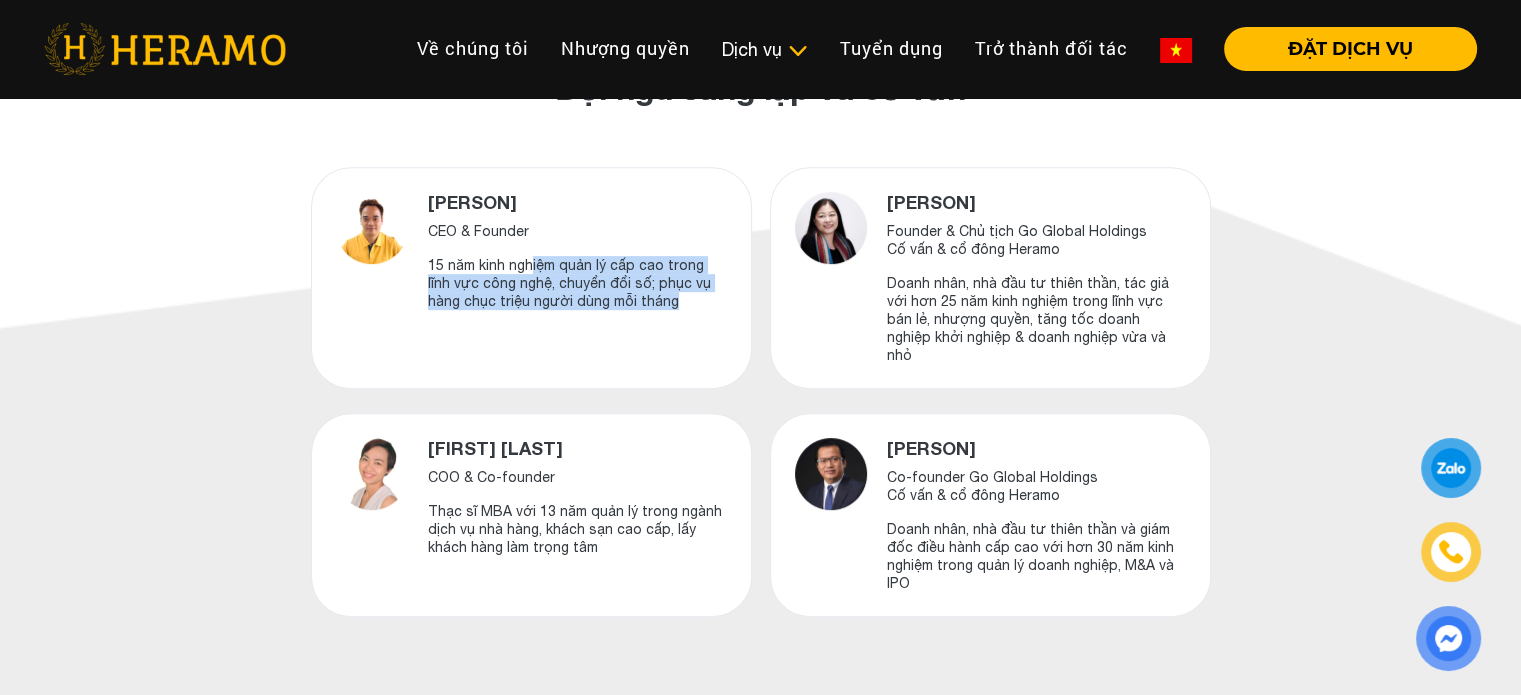 drag, startPoint x: 532, startPoint y: 263, endPoint x: 700, endPoint y: 294, distance: 170.83618 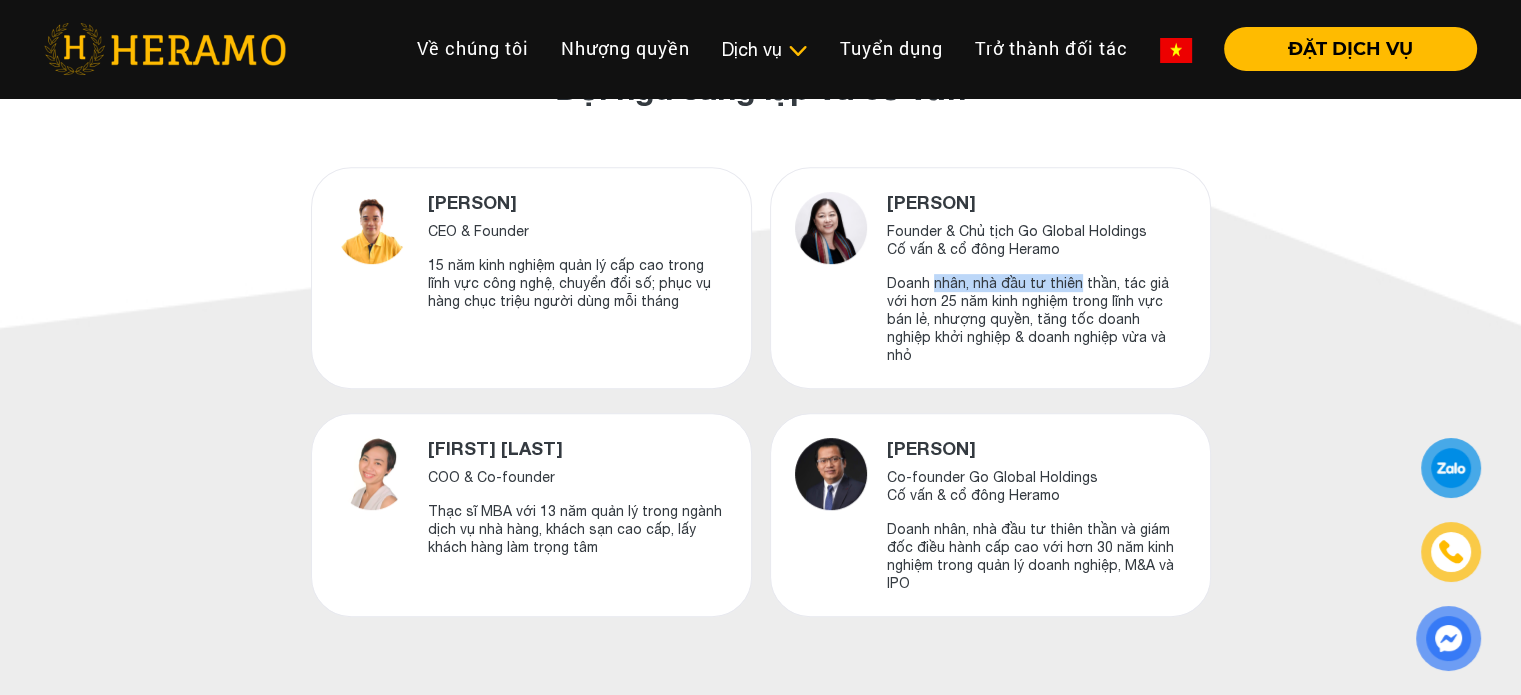 drag, startPoint x: 932, startPoint y: 282, endPoint x: 1077, endPoint y: 282, distance: 145 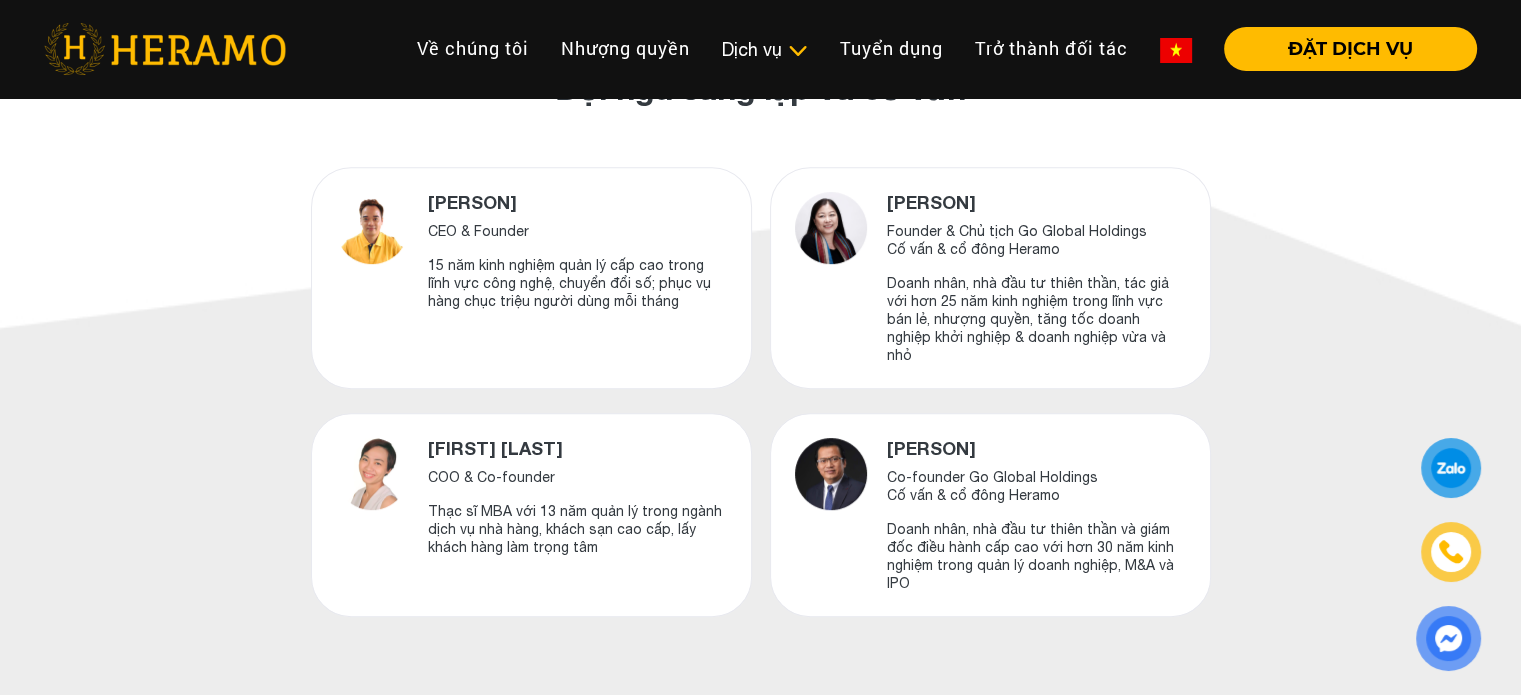 click on "Doanh nhân, nhà đầu tư thiên thần, tác giả với hơn 25 năm kinh nghiệm trong lĩnh vực bán lẻ, nhượng quyền, tăng tốc doanh nghiệp khởi nghiệp & doanh nghiệp vừa và nhỏ" at bounding box center (1036, 319) 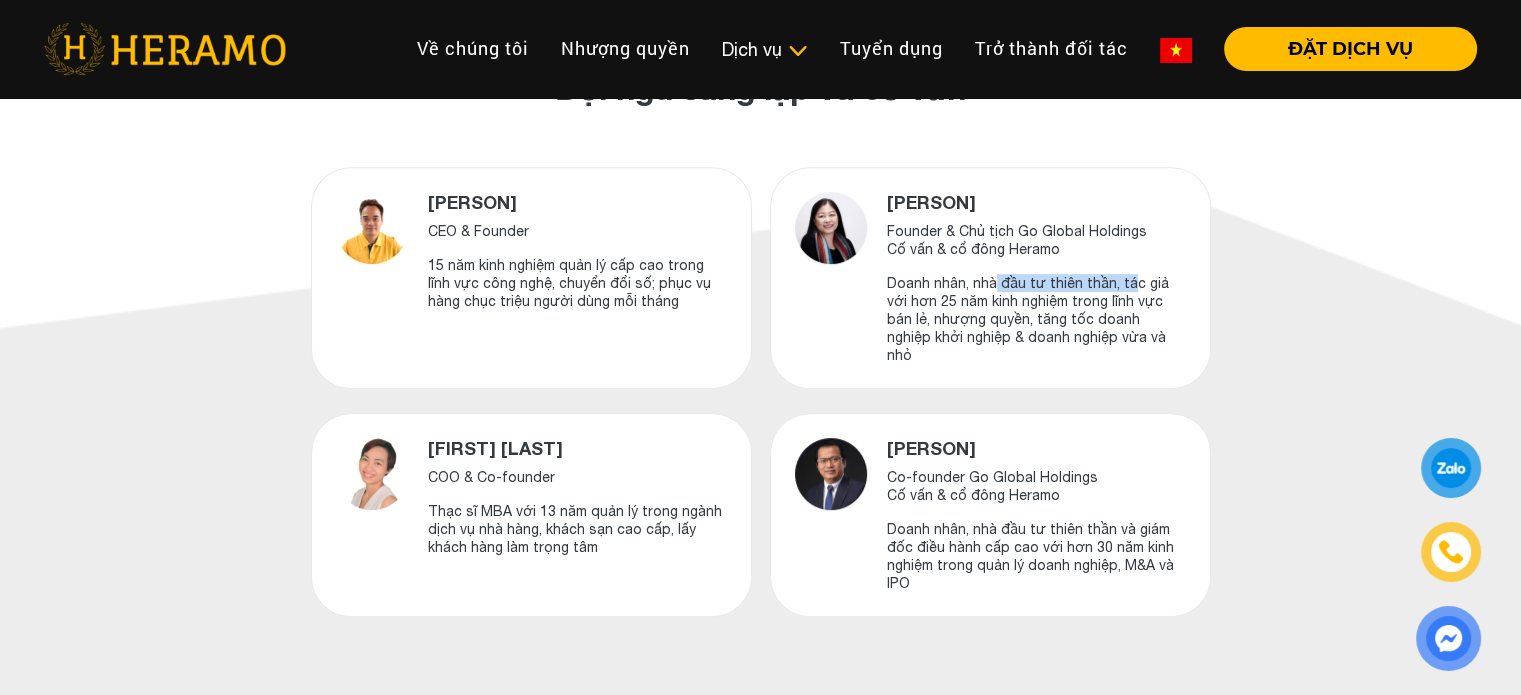drag, startPoint x: 992, startPoint y: 281, endPoint x: 1132, endPoint y: 288, distance: 140.1749 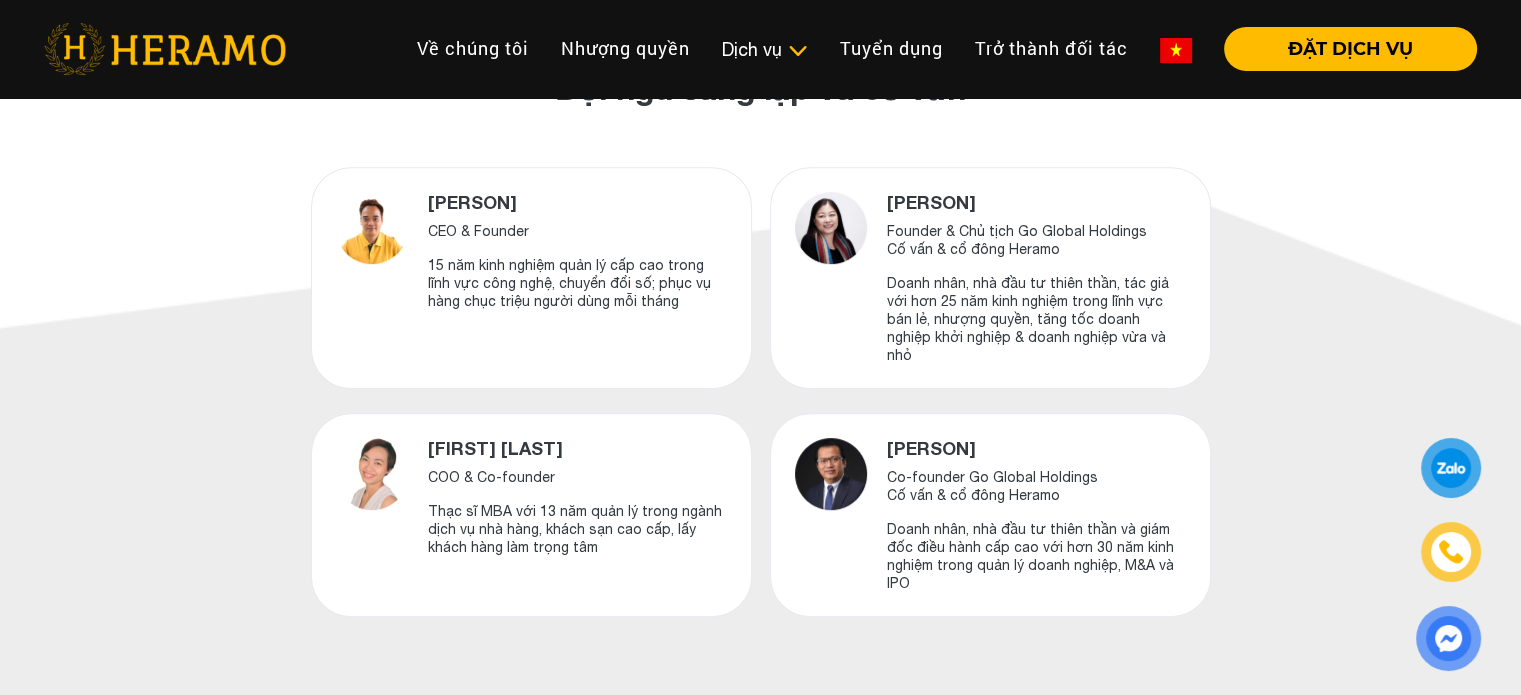 click on "Doanh nhân, nhà đầu tư thiên thần, tác giả với hơn 25 năm kinh nghiệm trong lĩnh vực bán lẻ, nhượng quyền, tăng tốc doanh nghiệp khởi nghiệp & doanh nghiệp vừa và nhỏ" at bounding box center (1036, 319) 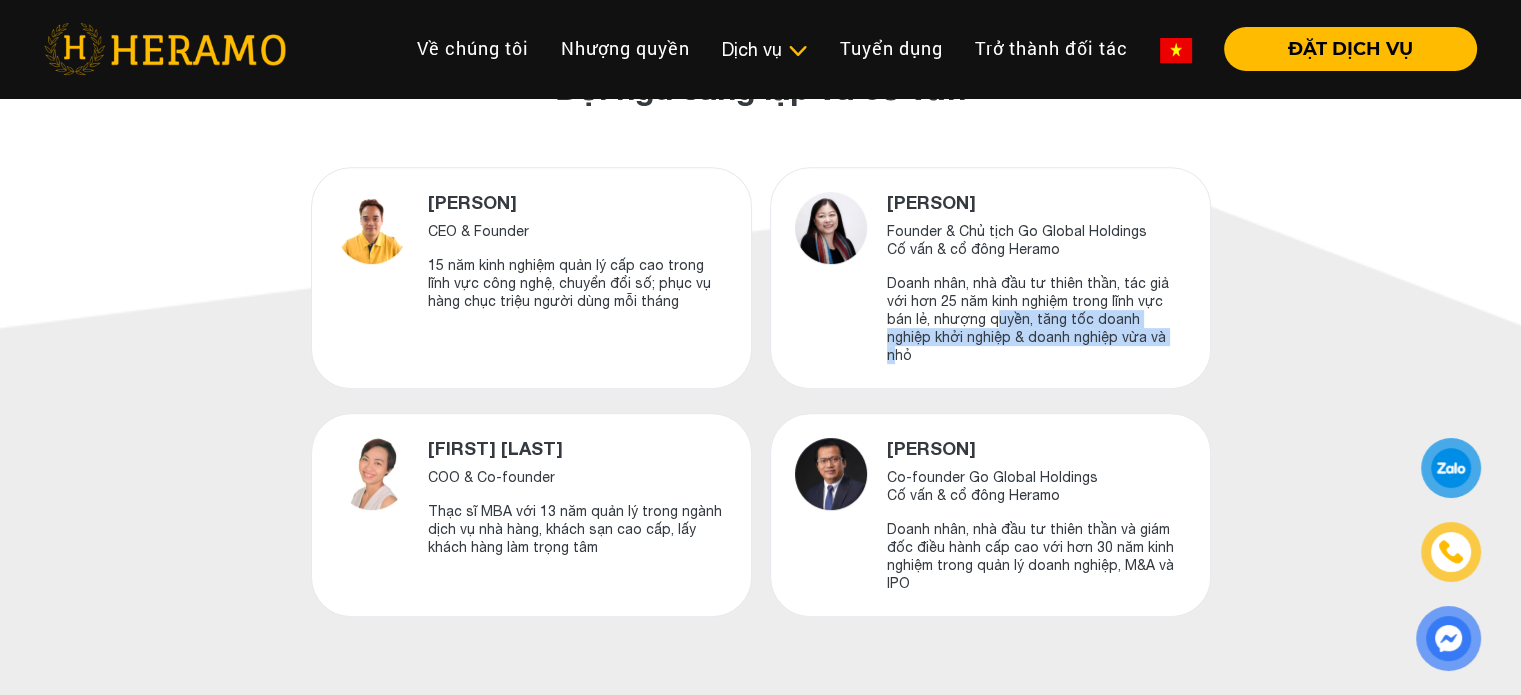 drag, startPoint x: 996, startPoint y: 325, endPoint x: 1130, endPoint y: 332, distance: 134.18271 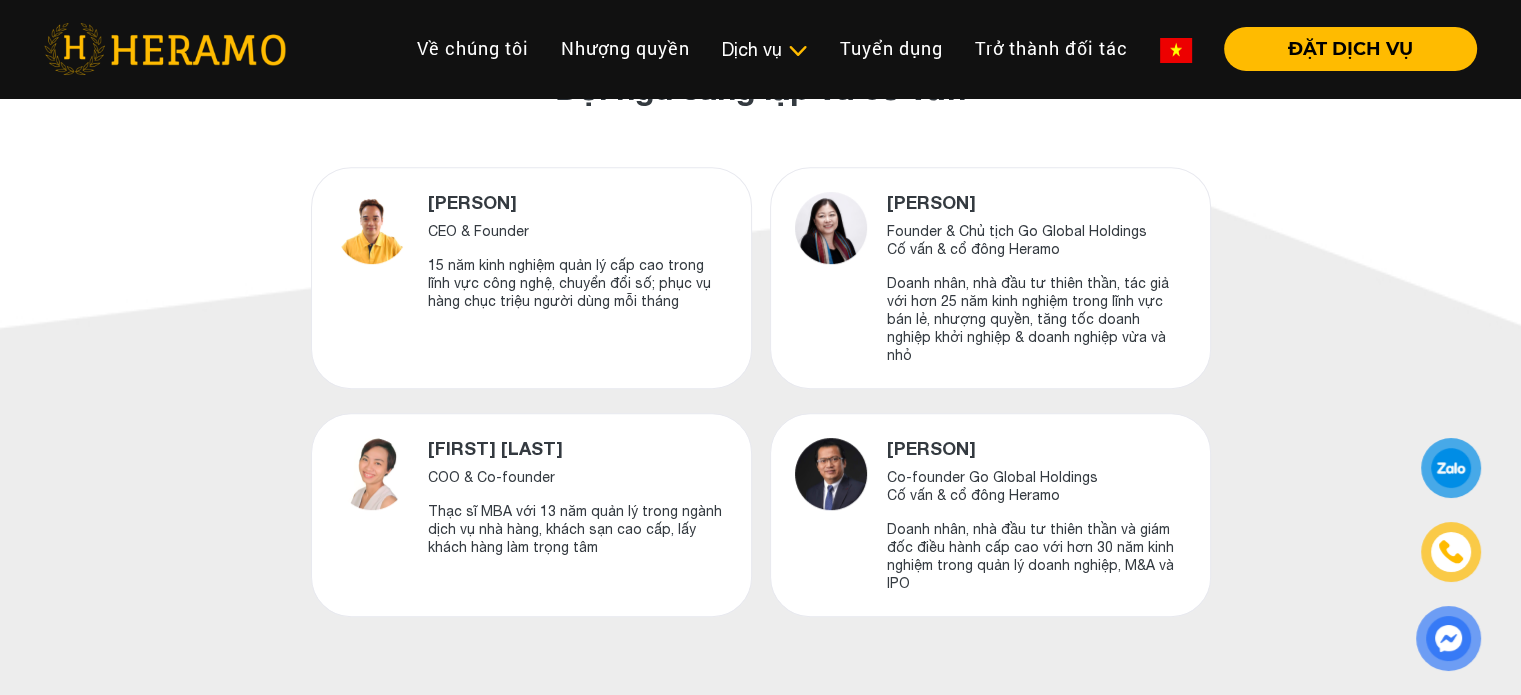 click on "Nguyễn Phi Vân Founder & Chủ tịch Go Global Holdings Cố vấn & cổ đông Heramo Doanh nhân, nhà đầu tư thiên thần, tác giả với hơn 25 năm kinh nghiệm trong lĩnh vực bán lẻ, nhượng quyền, tăng tốc doanh nghiệp khởi nghiệp & doanh nghiệp vừa và nhỏ" at bounding box center [990, 278] 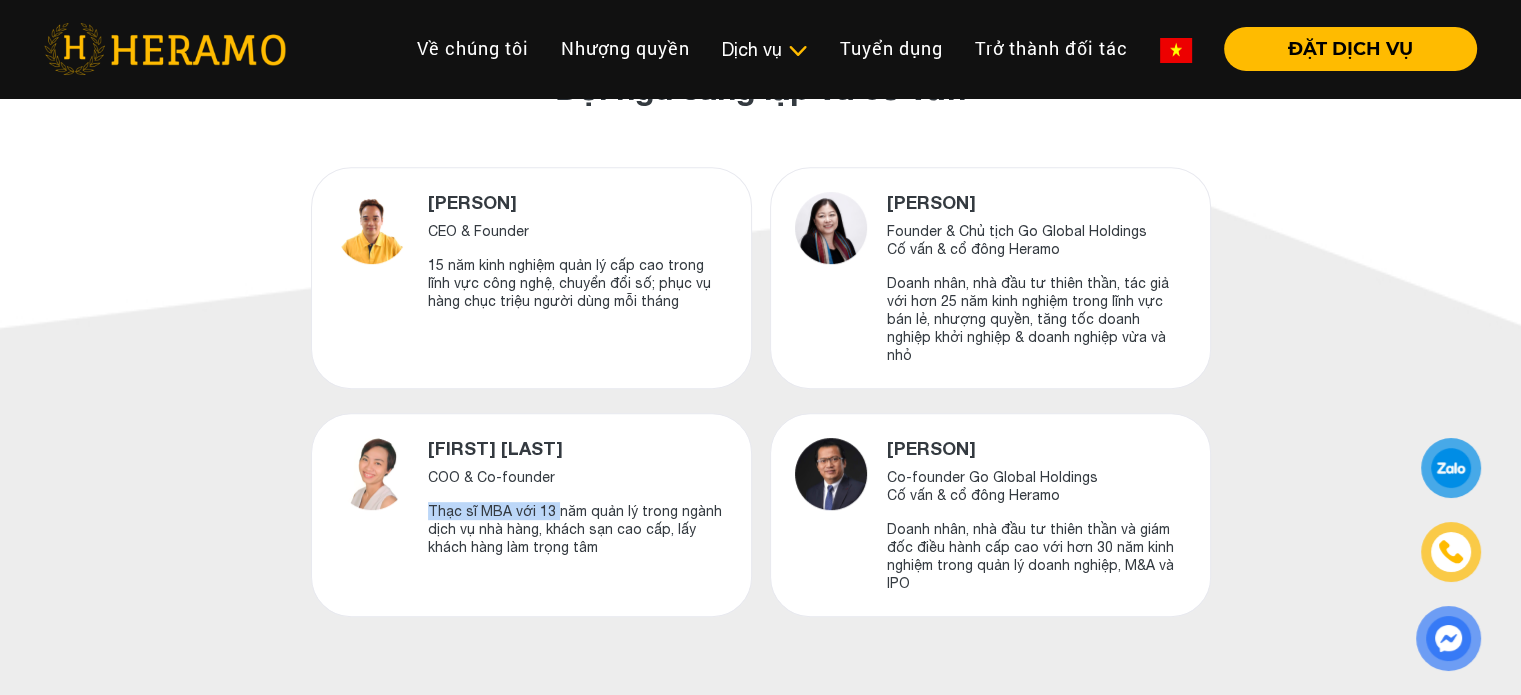 drag, startPoint x: 421, startPoint y: 491, endPoint x: 561, endPoint y: 487, distance: 140.05713 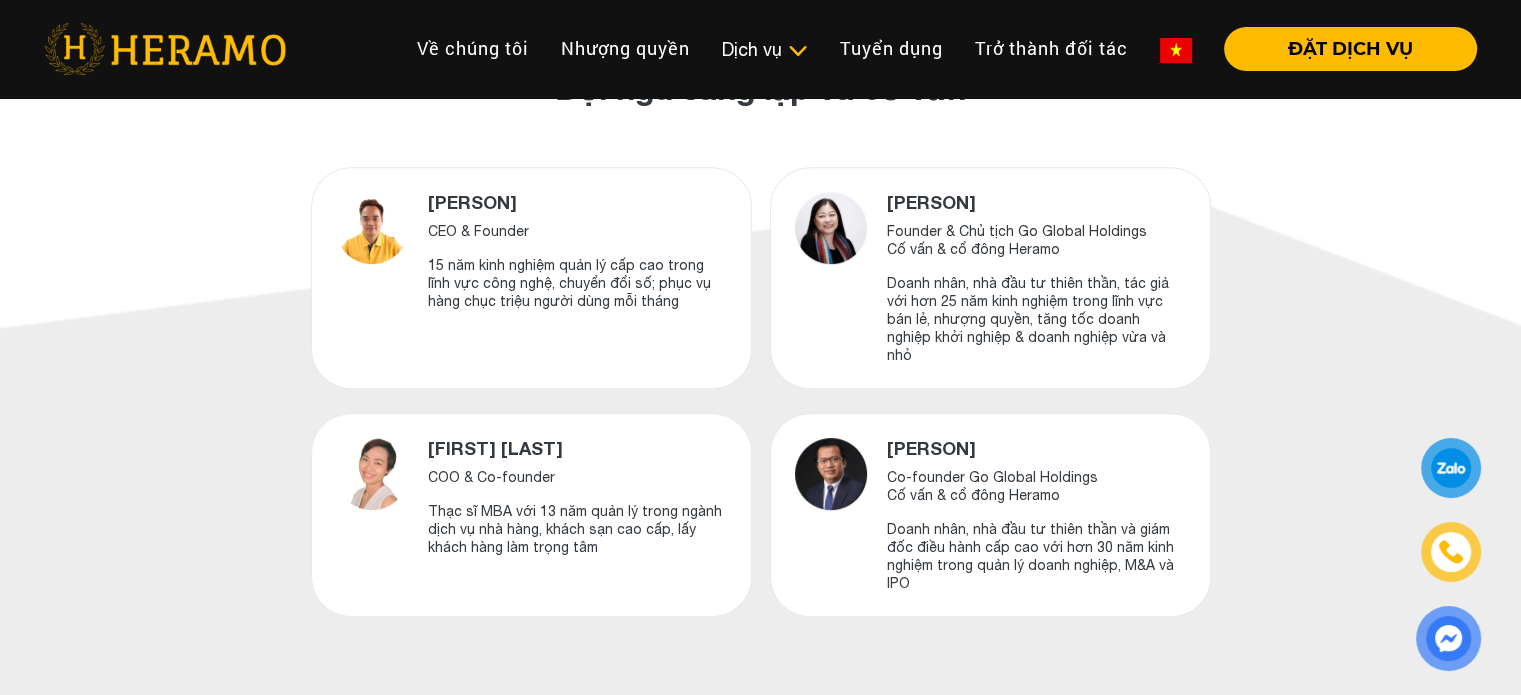 click on "COO & Co-founder" at bounding box center (577, 477) 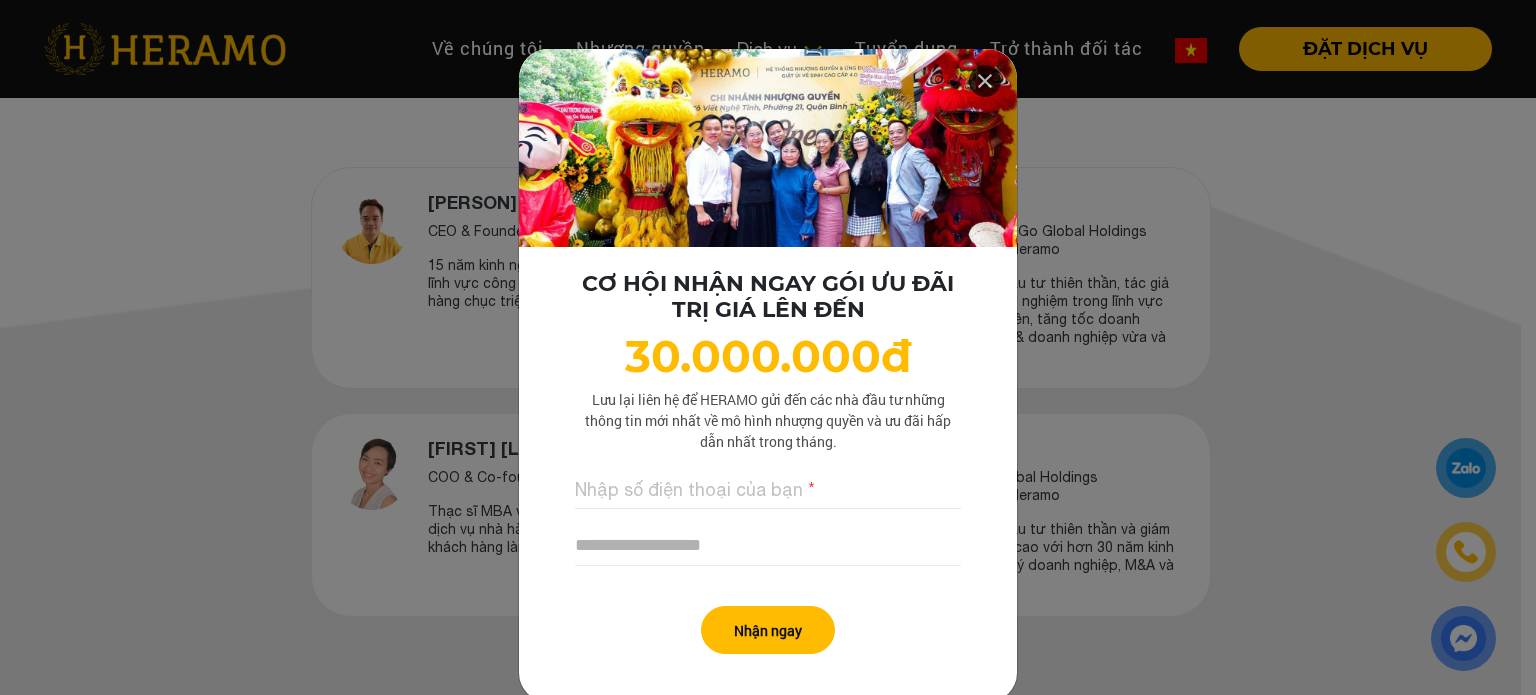 click at bounding box center (985, 81) 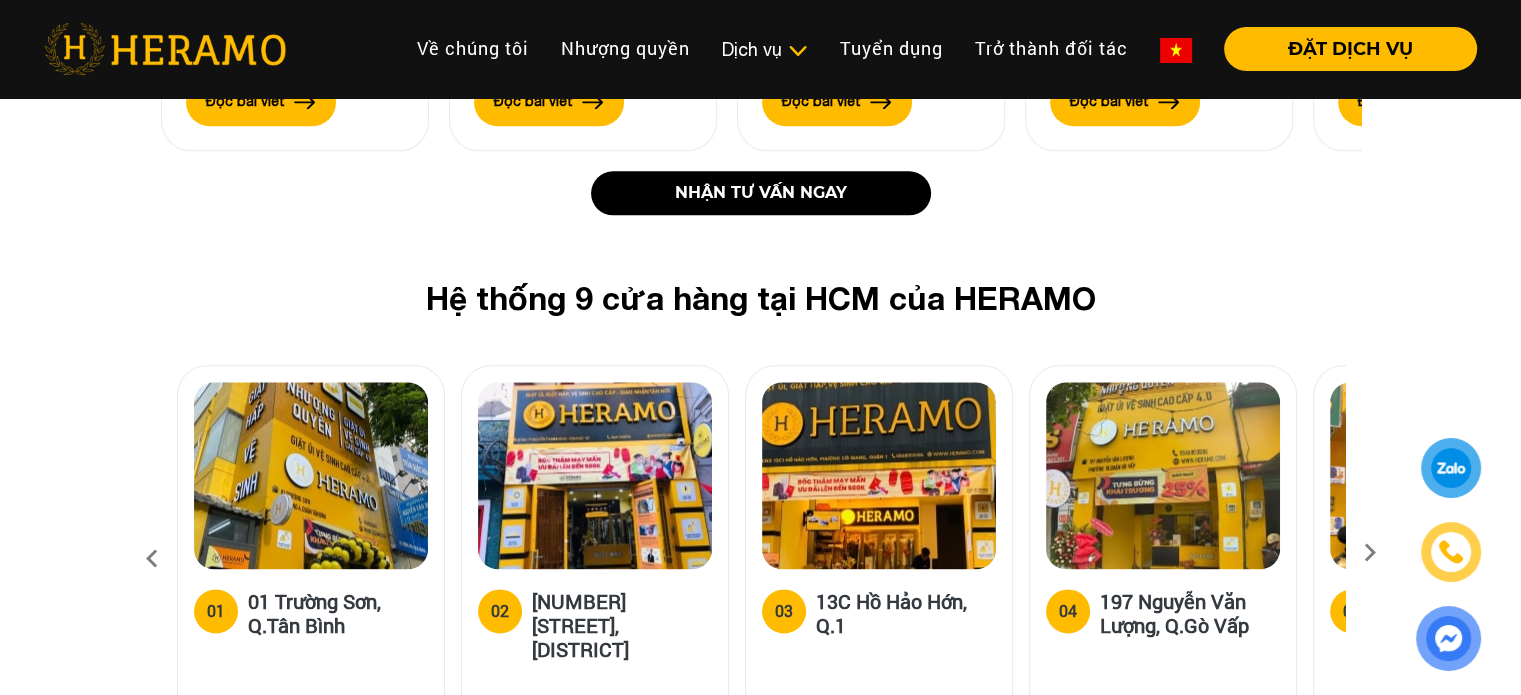 scroll, scrollTop: 2533, scrollLeft: 0, axis: vertical 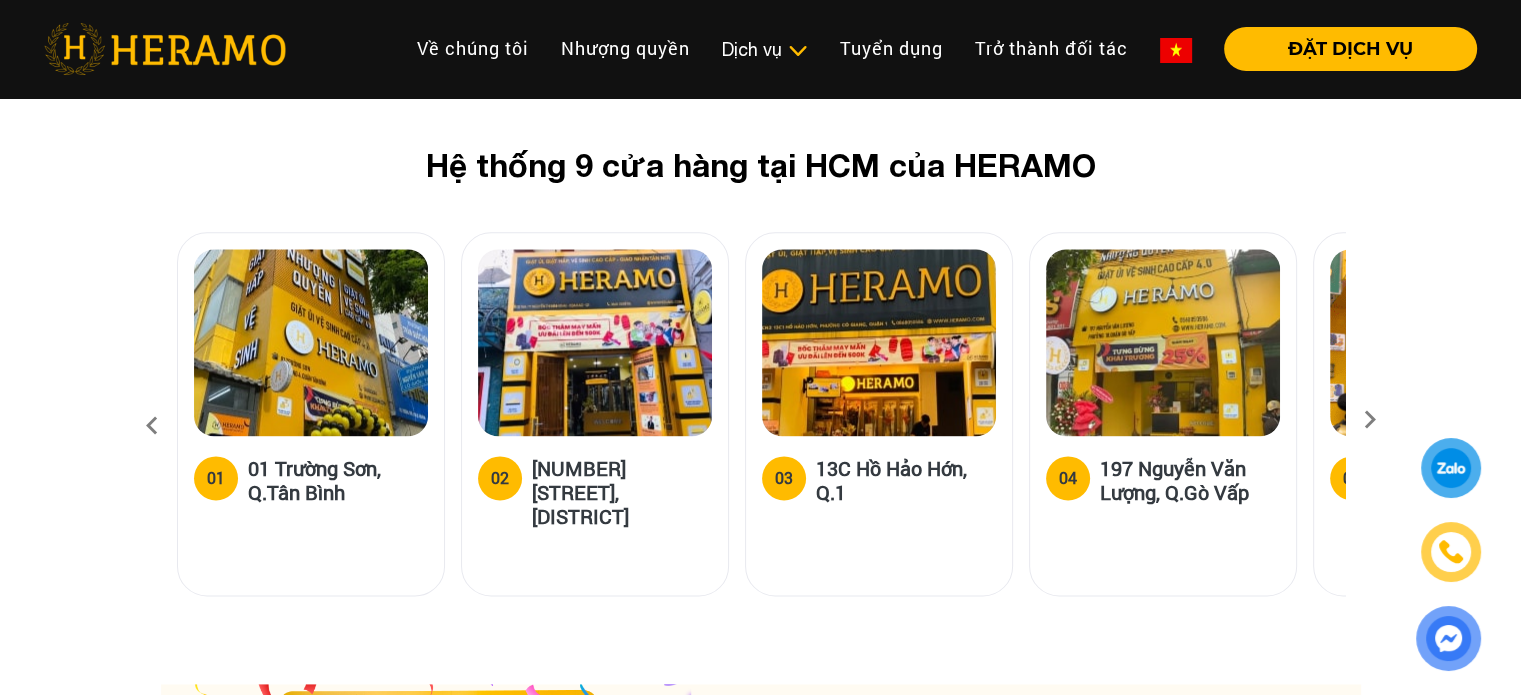click at bounding box center [1370, 426] 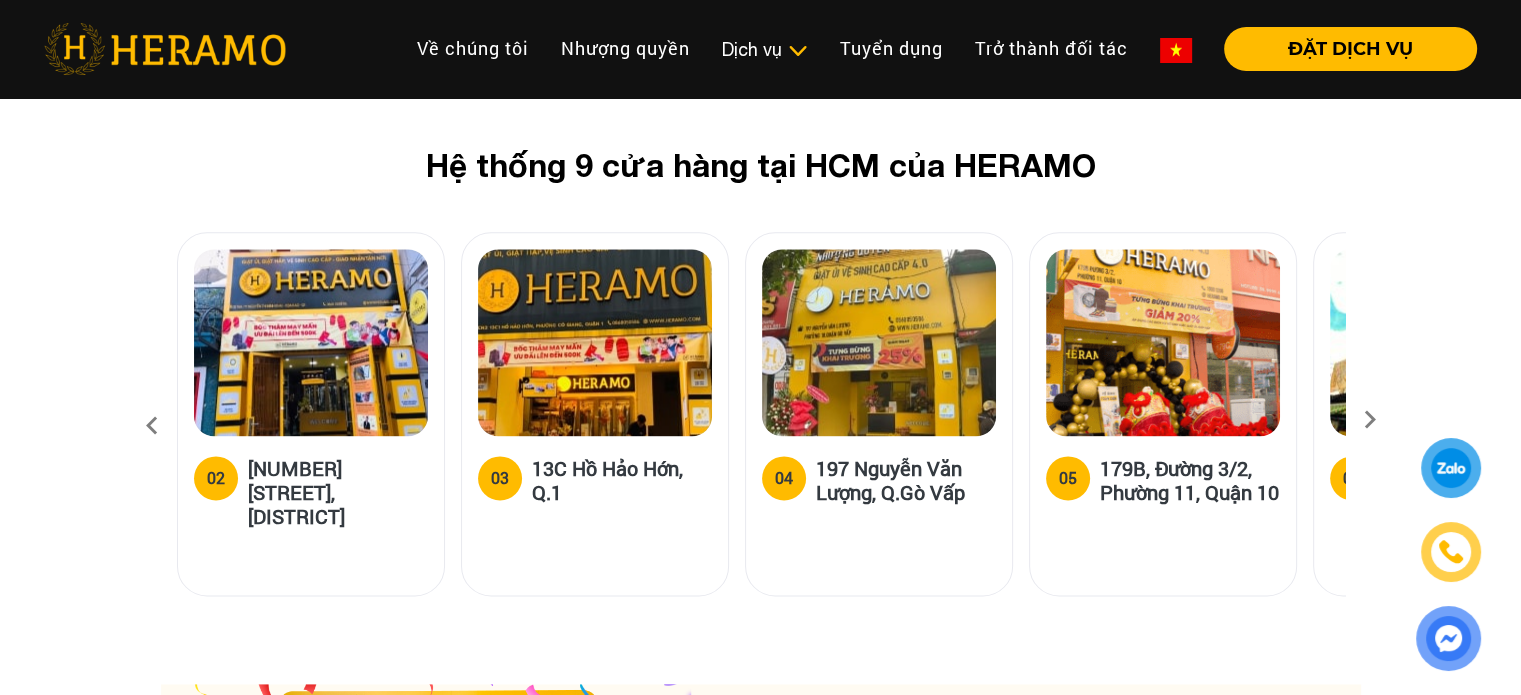 click at bounding box center (1370, 426) 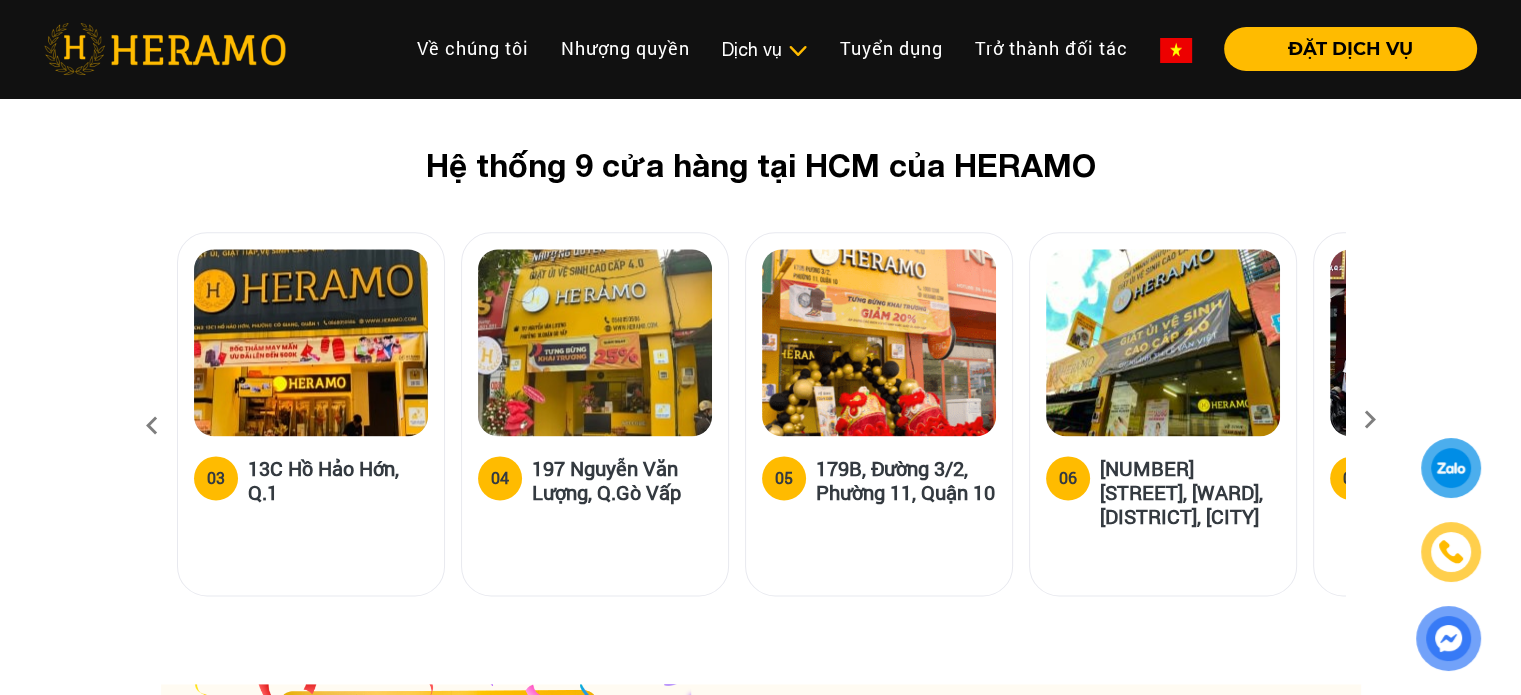 click at bounding box center [1370, 426] 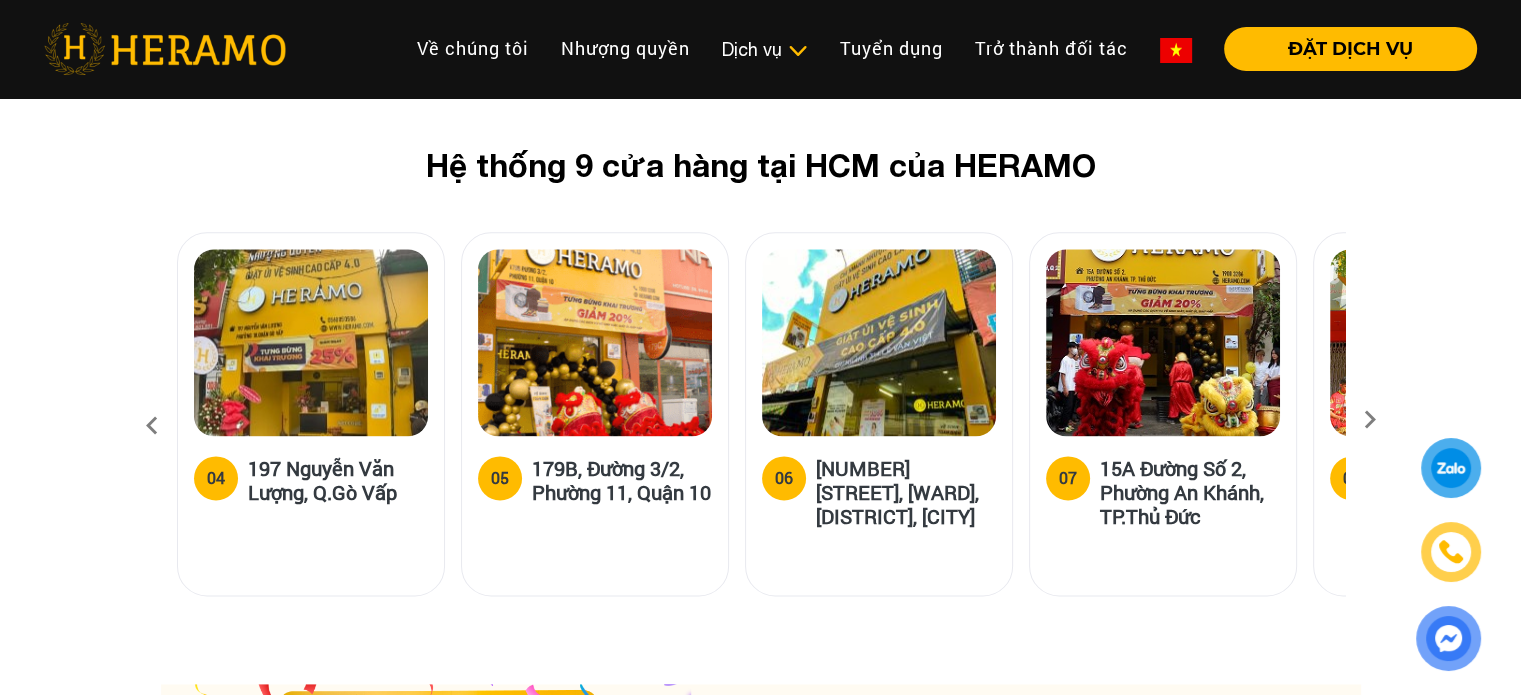 click at bounding box center (1370, 426) 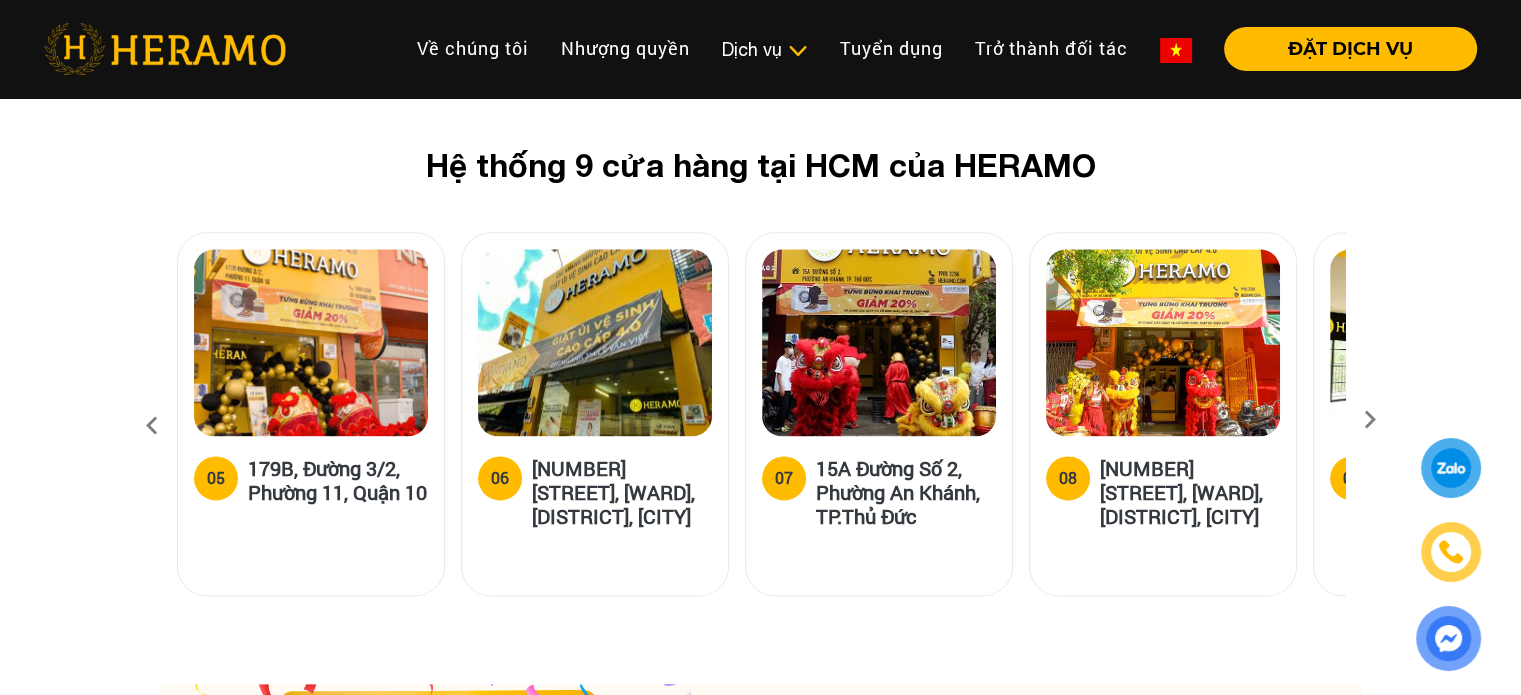 click at bounding box center (1370, 426) 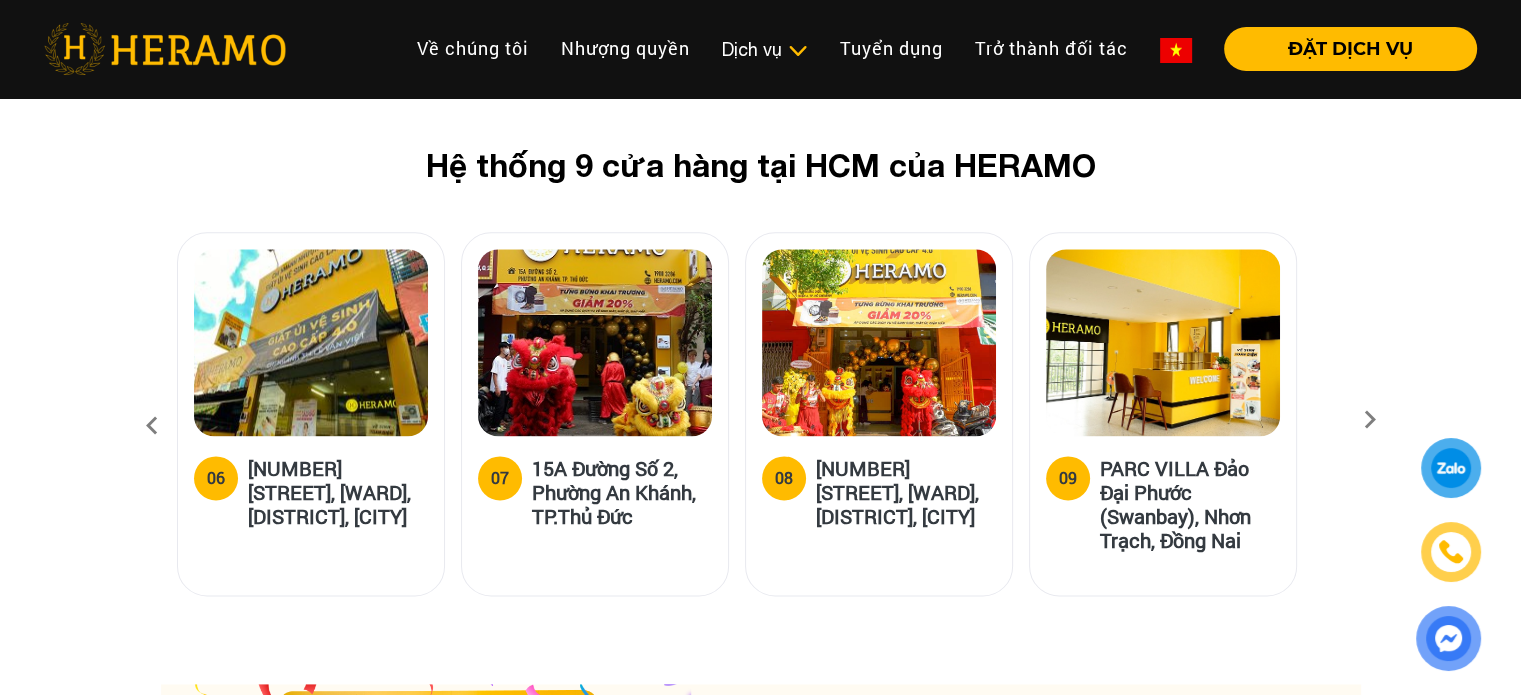 click at bounding box center [1370, 426] 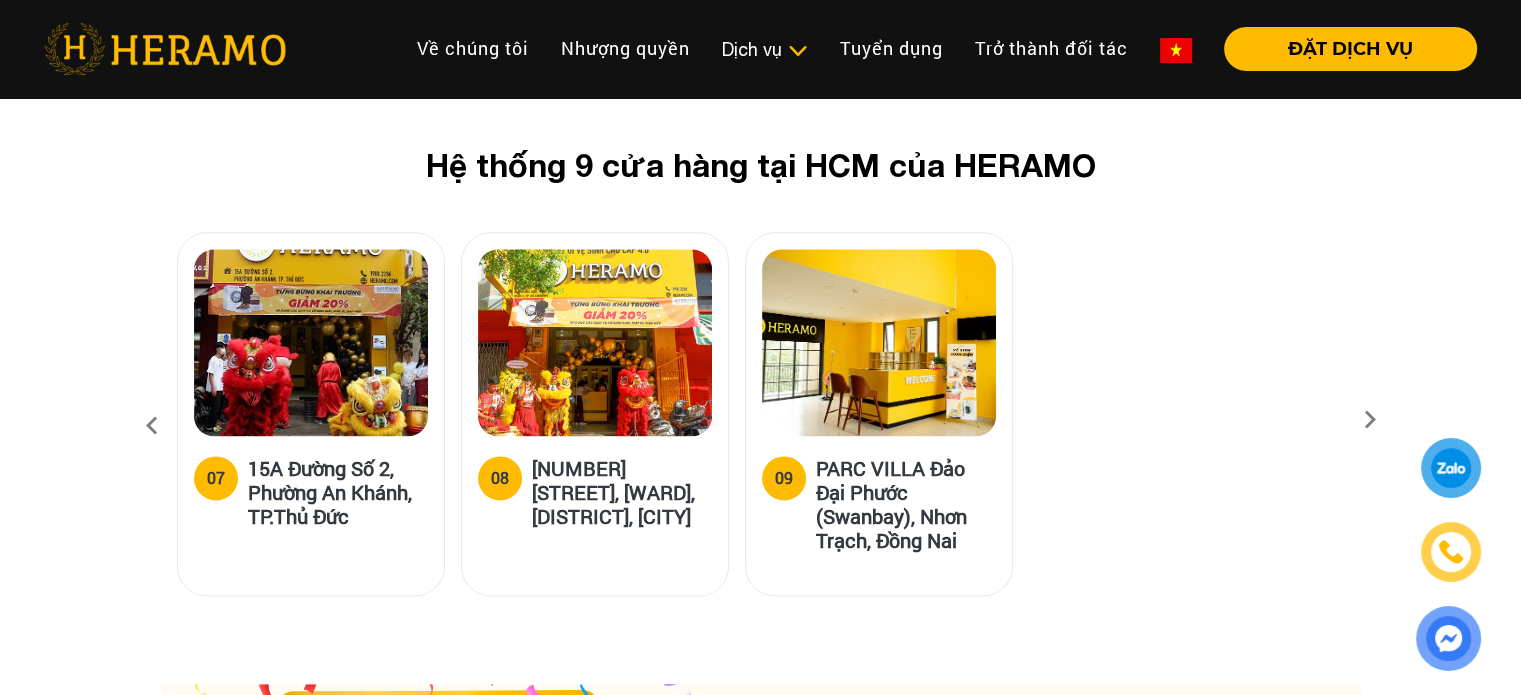 click at bounding box center (879, 342) 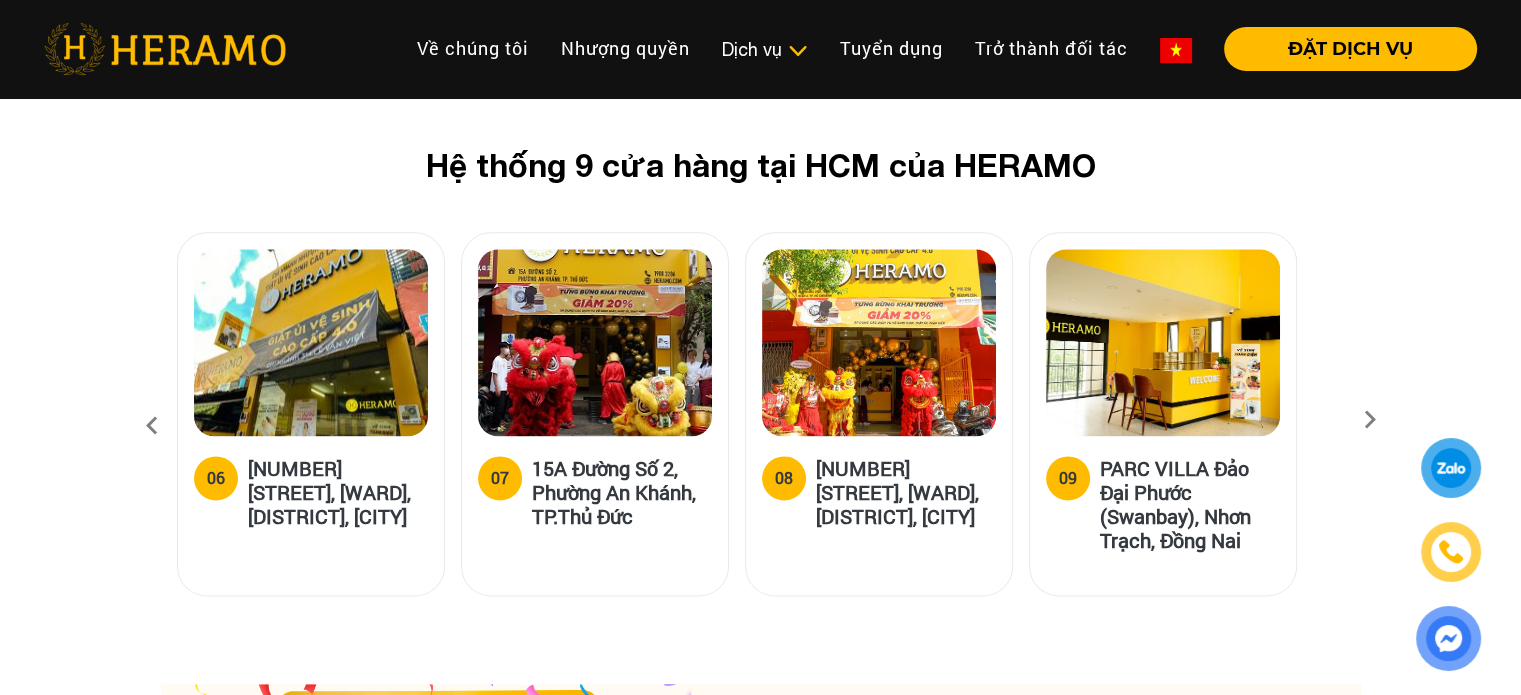 click at bounding box center (152, 426) 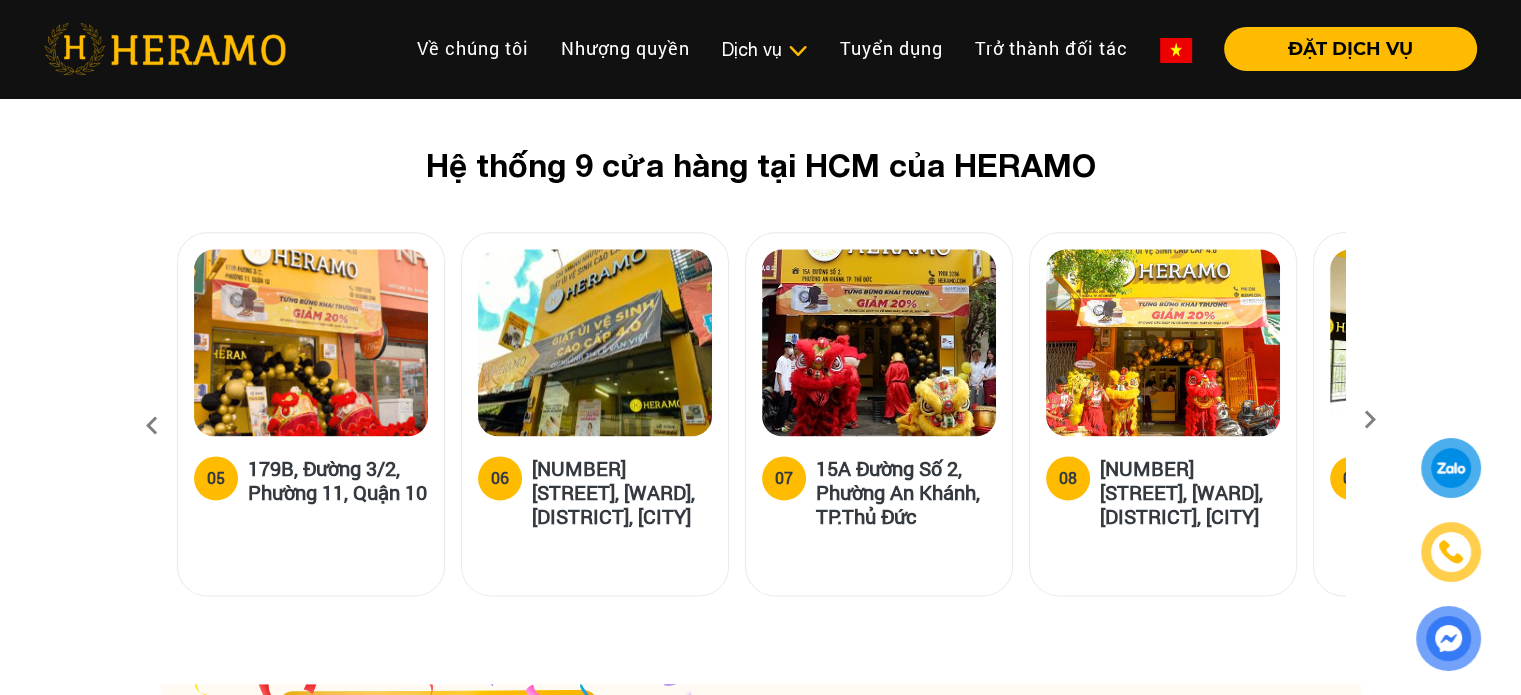 click at bounding box center (152, 426) 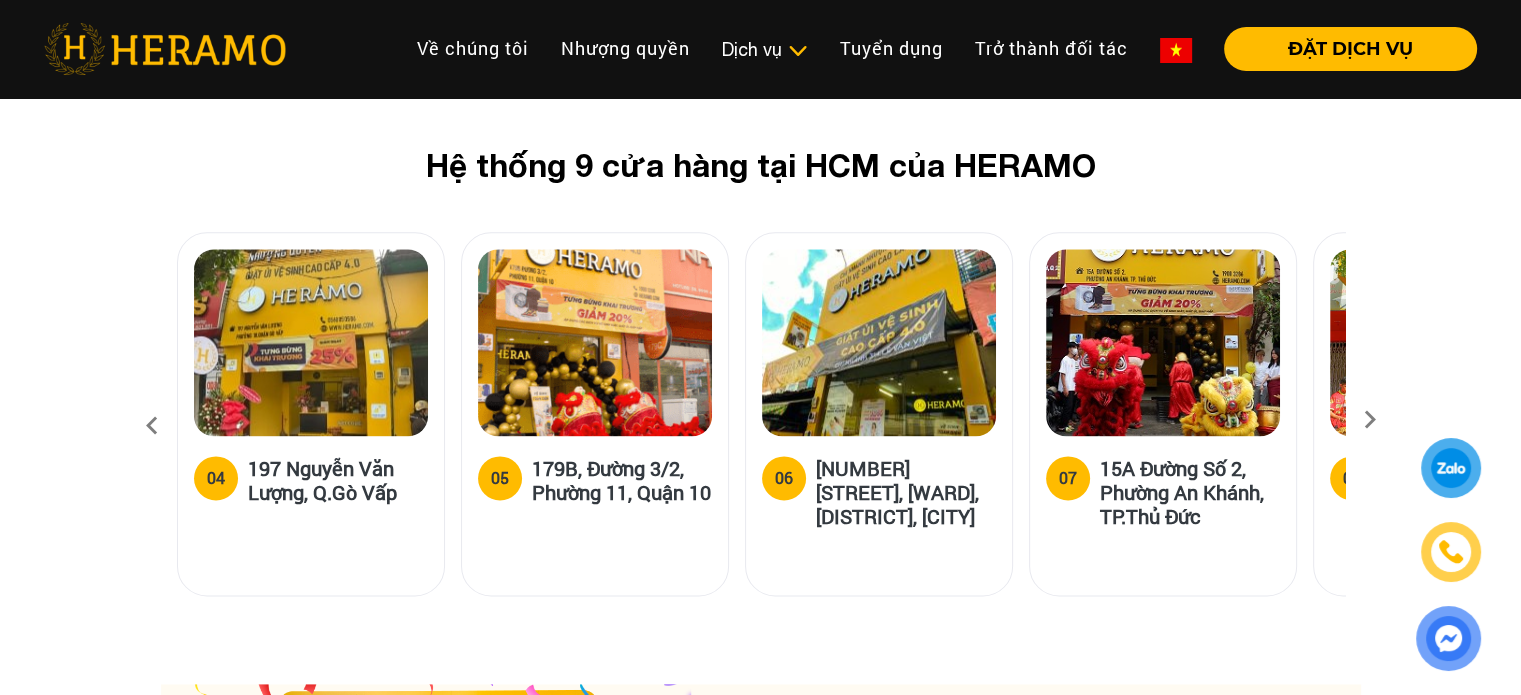 click at bounding box center (152, 426) 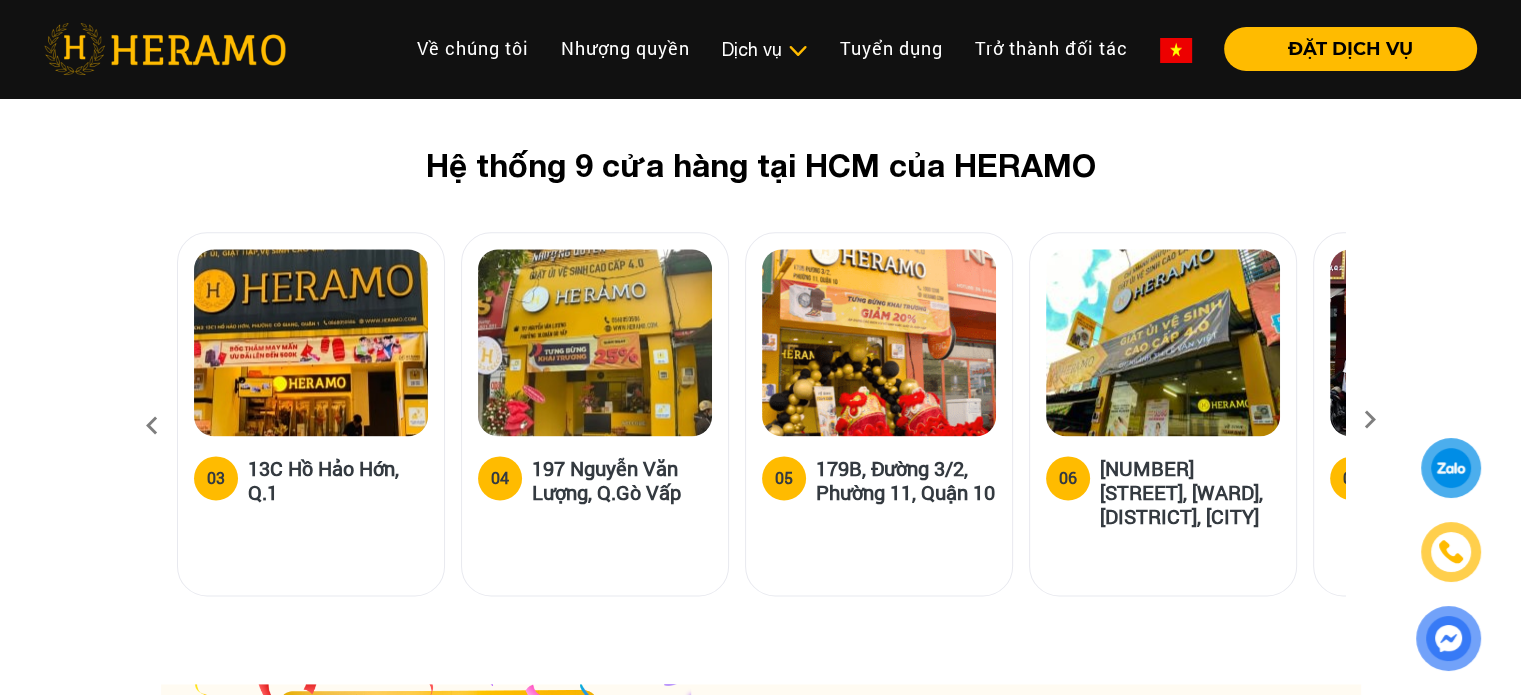 click at bounding box center [152, 426] 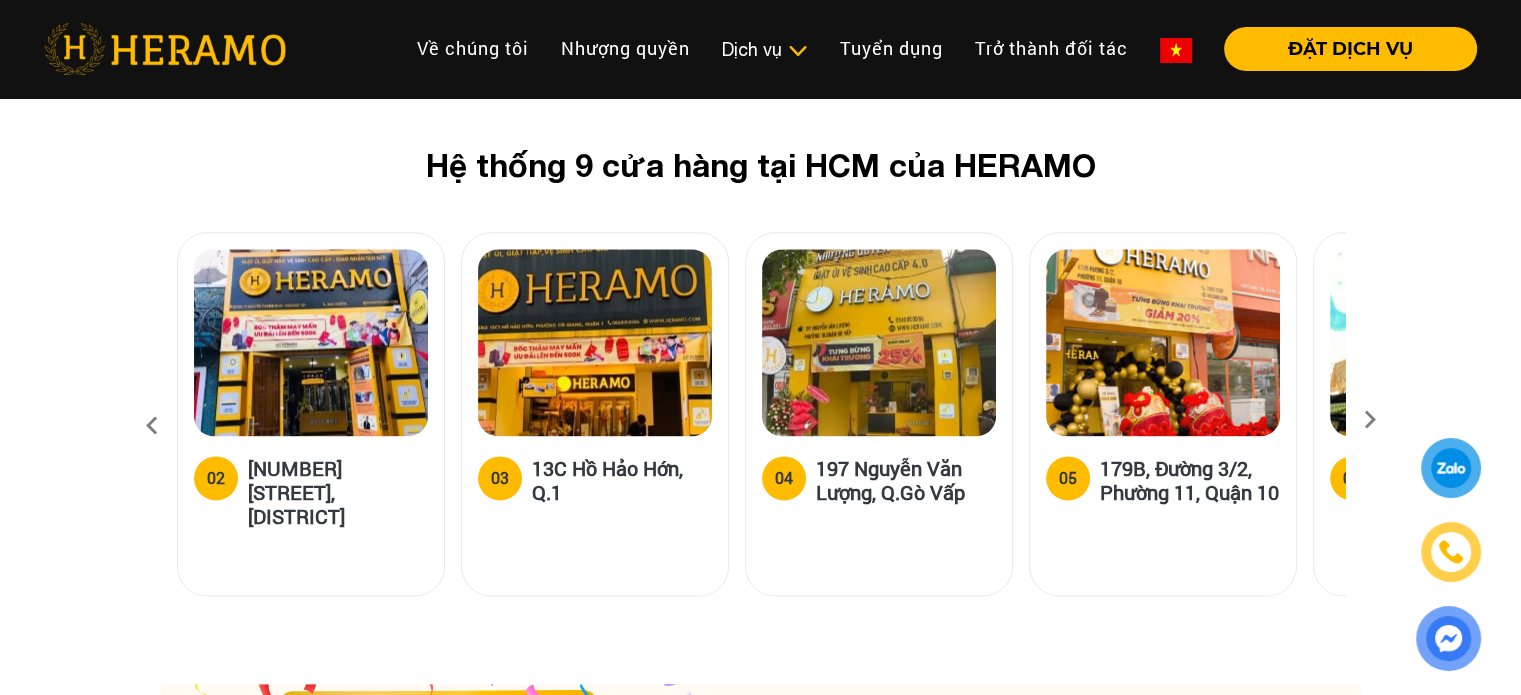 click at bounding box center [152, 426] 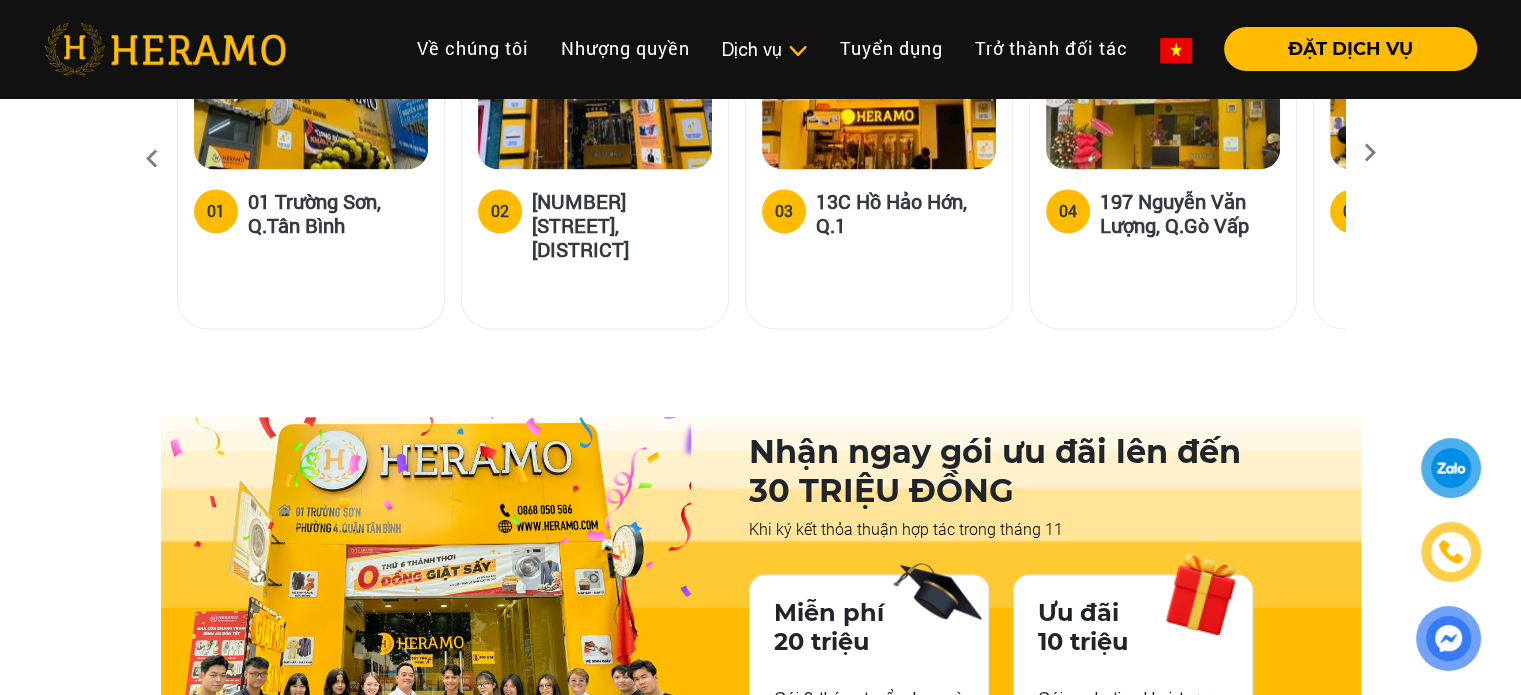scroll, scrollTop: 2666, scrollLeft: 0, axis: vertical 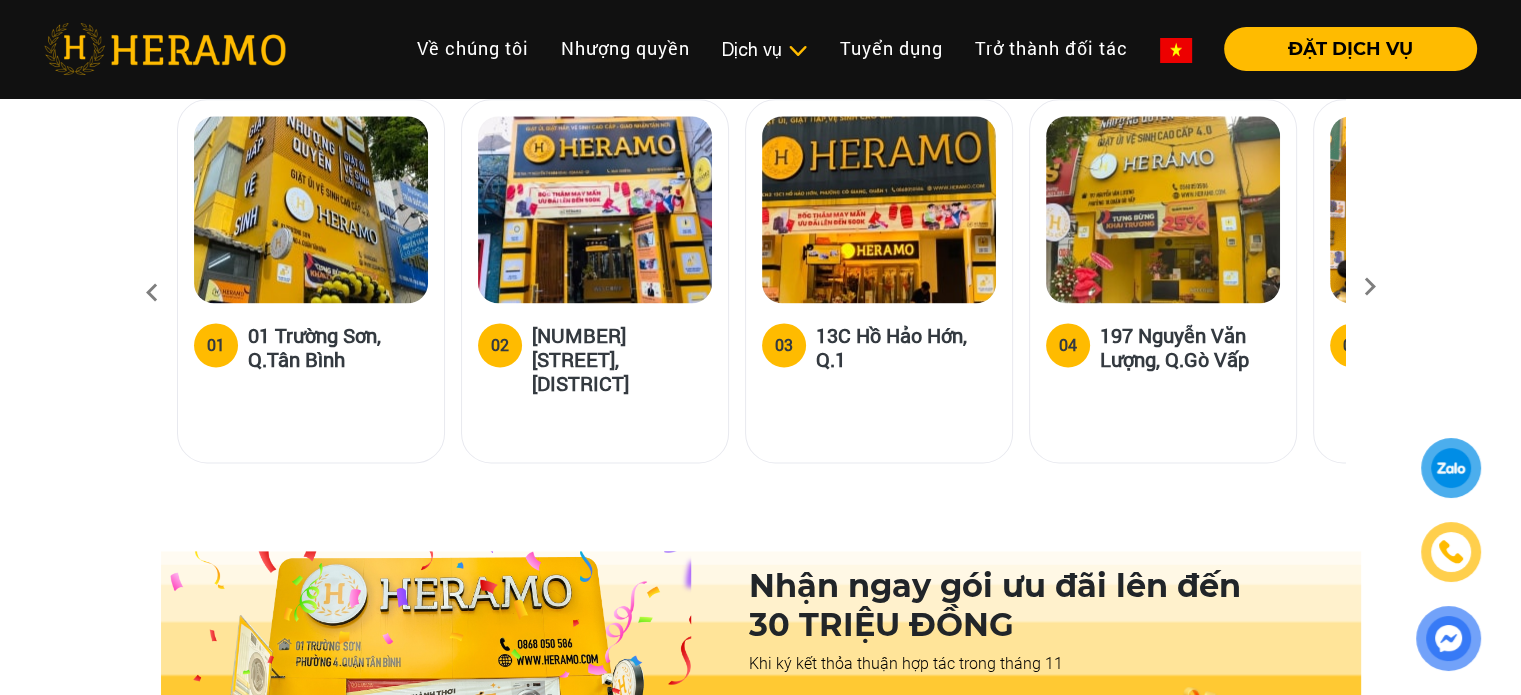 click at bounding box center (1370, 293) 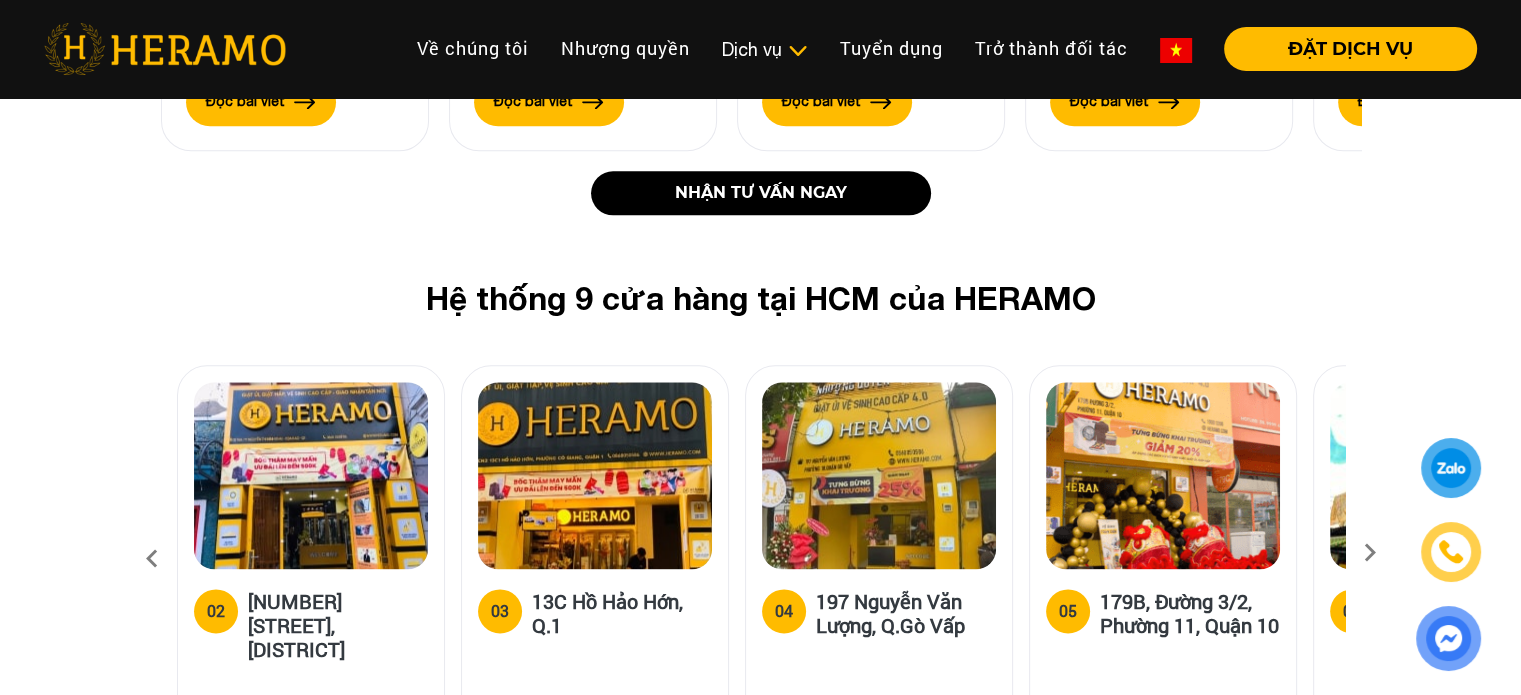 scroll, scrollTop: 2533, scrollLeft: 0, axis: vertical 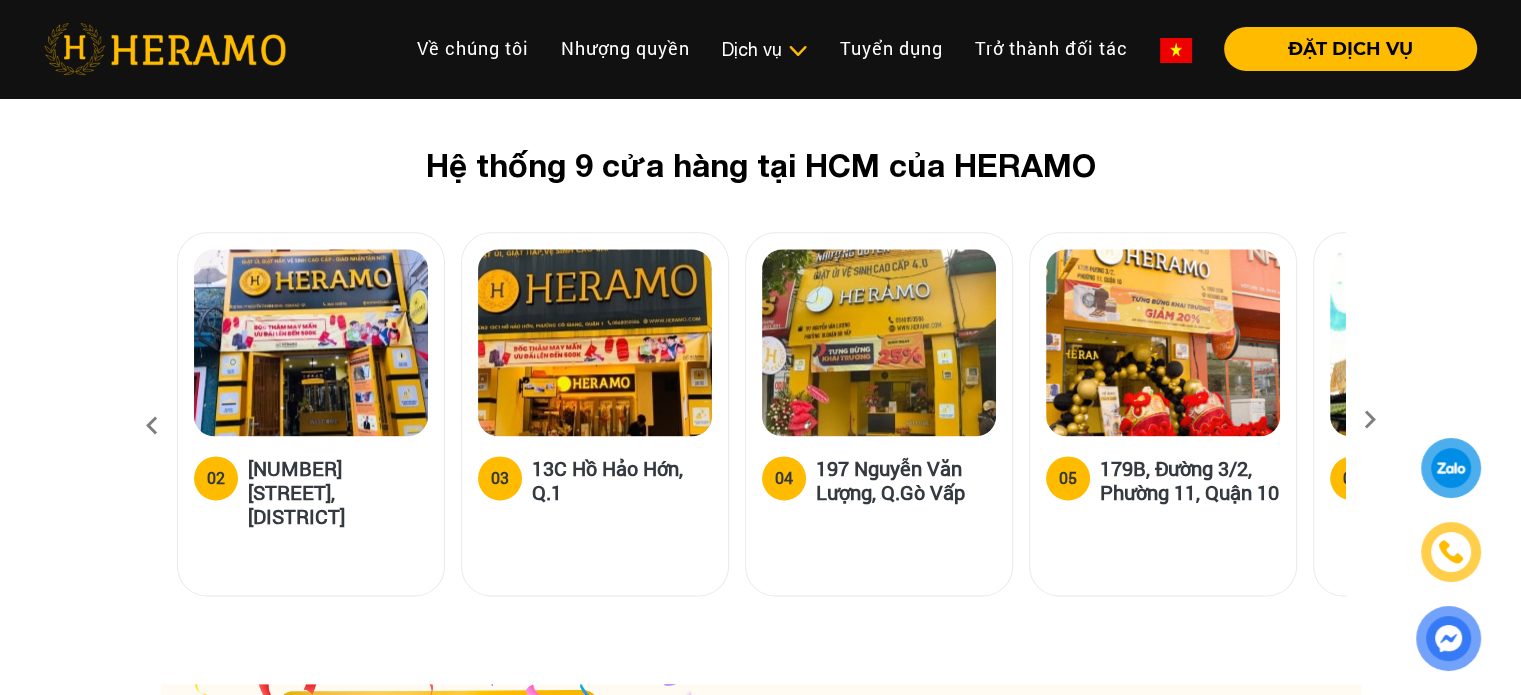 click at bounding box center [1370, 426] 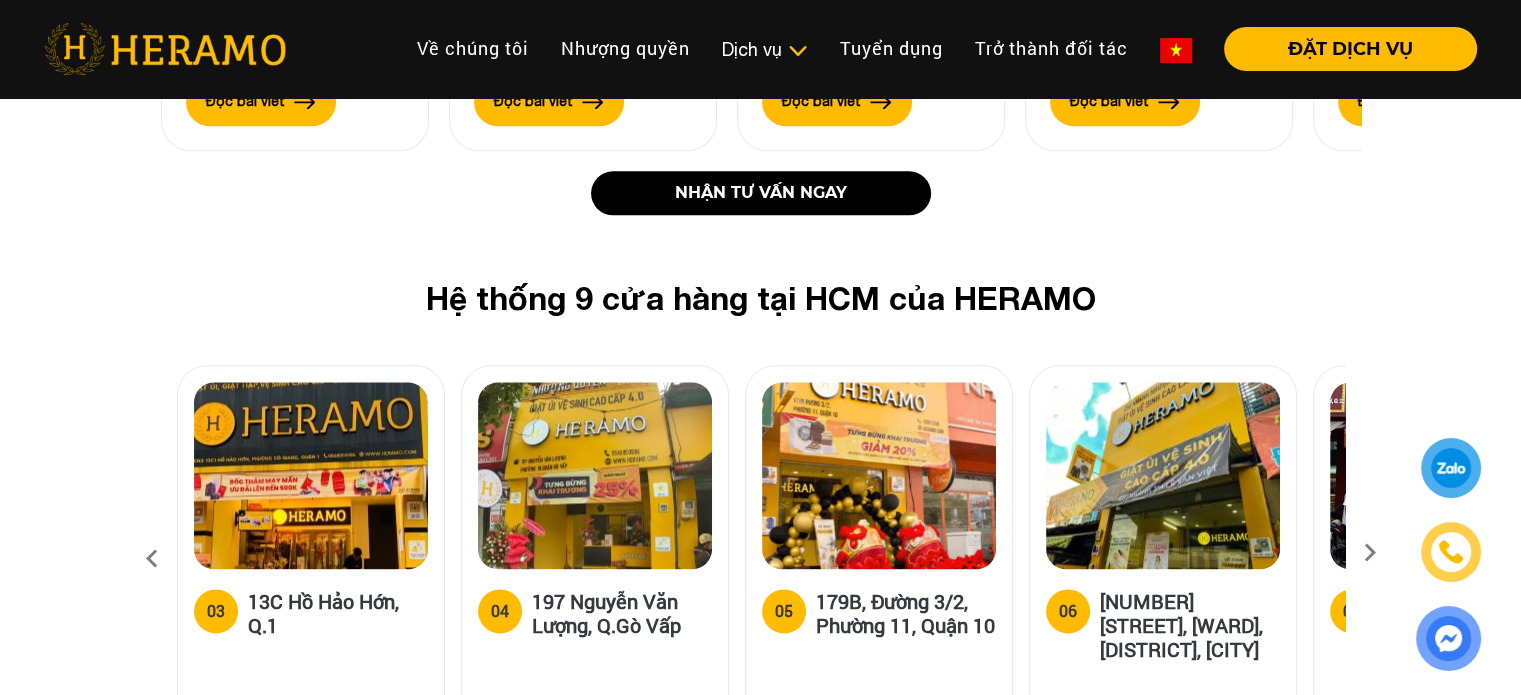 scroll, scrollTop: 2533, scrollLeft: 0, axis: vertical 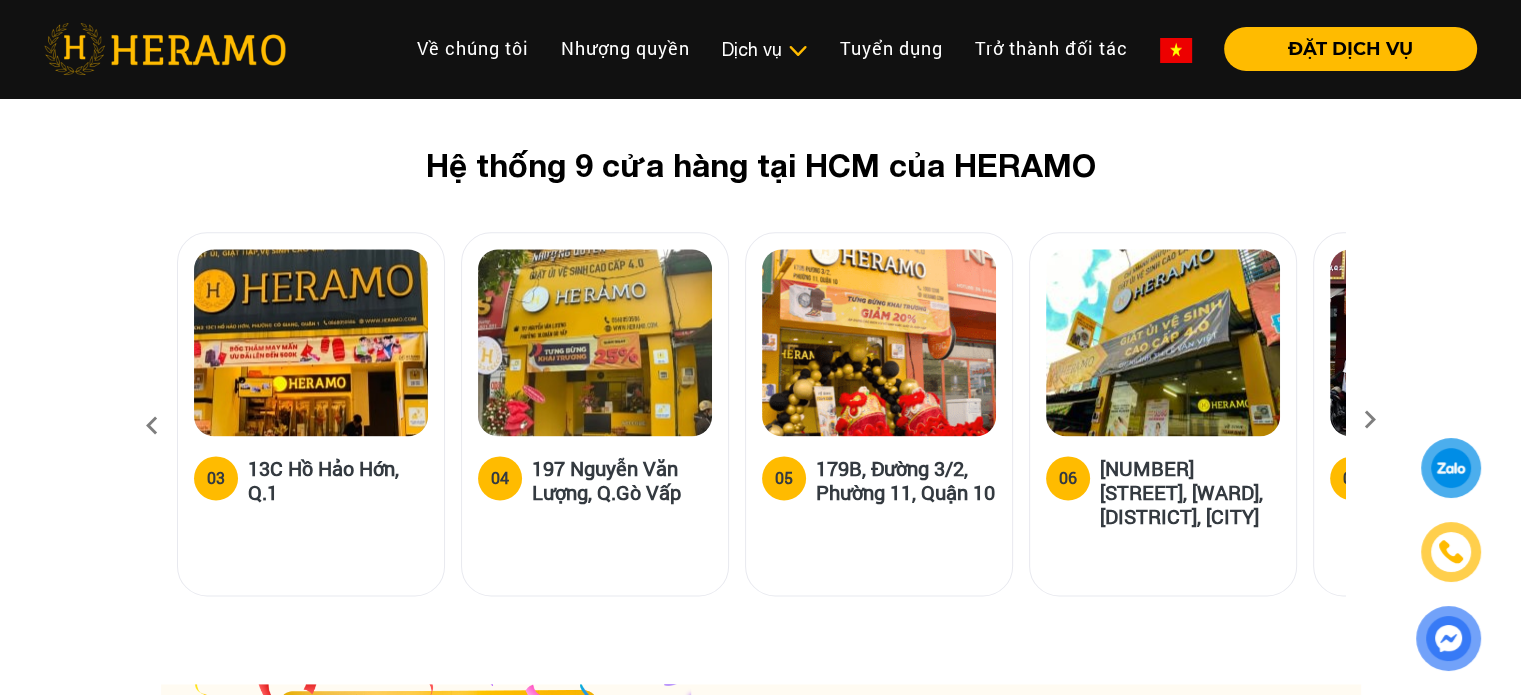 click on "05" at bounding box center (784, 478) 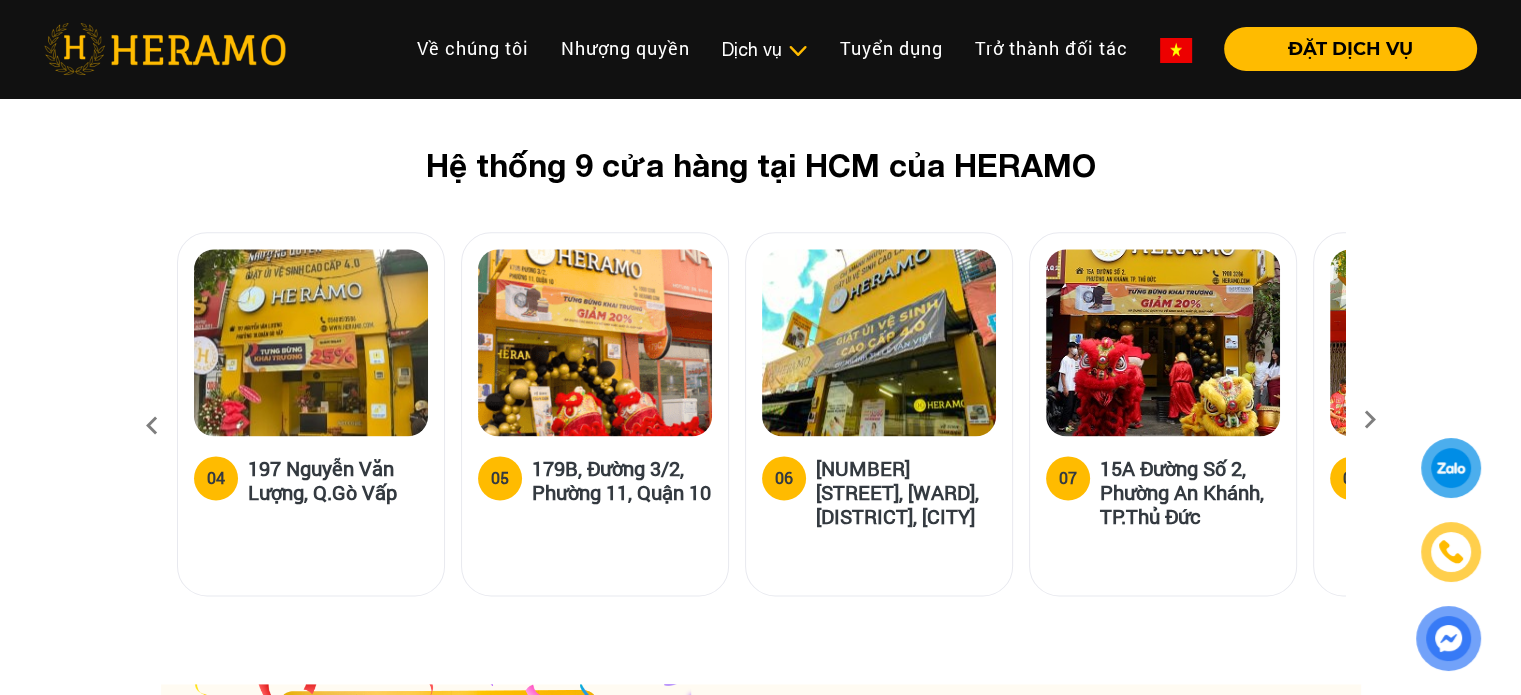 click at bounding box center (1370, 426) 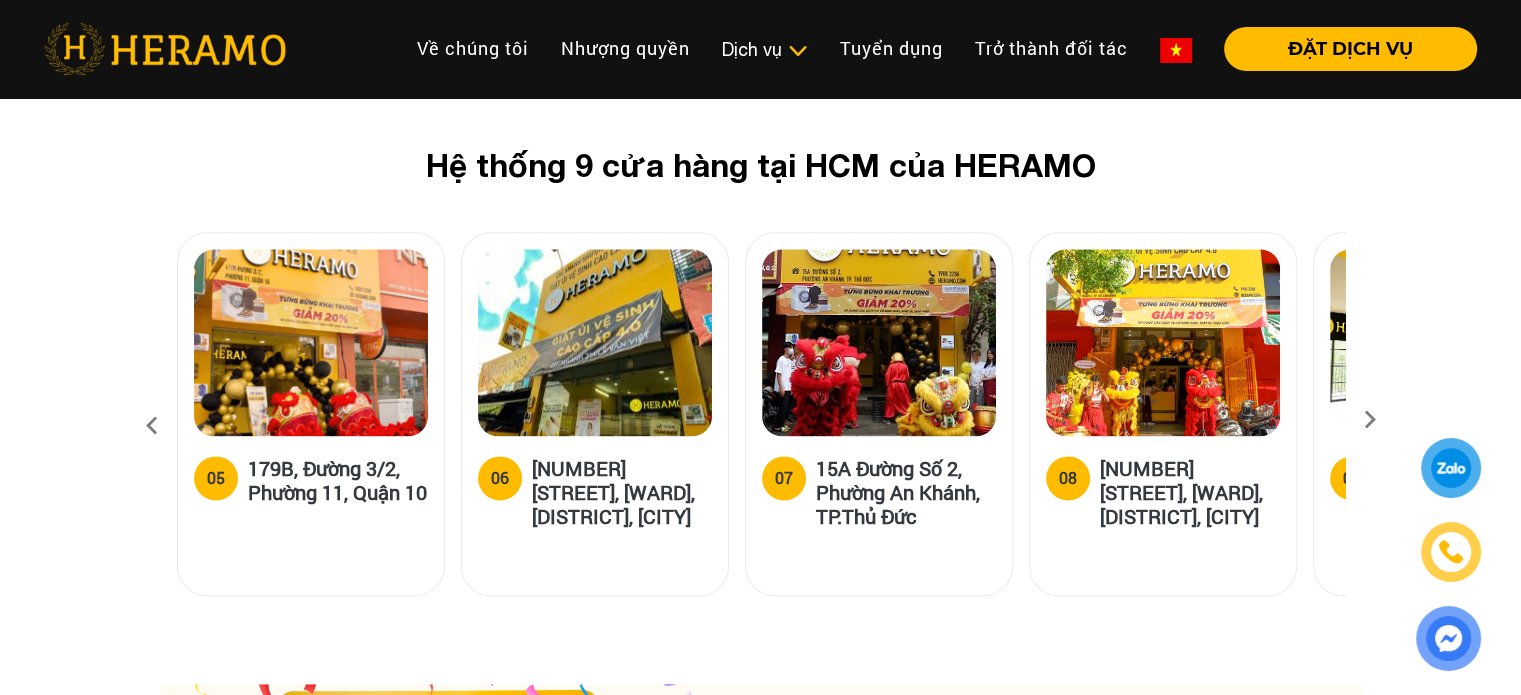 click at bounding box center (1370, 426) 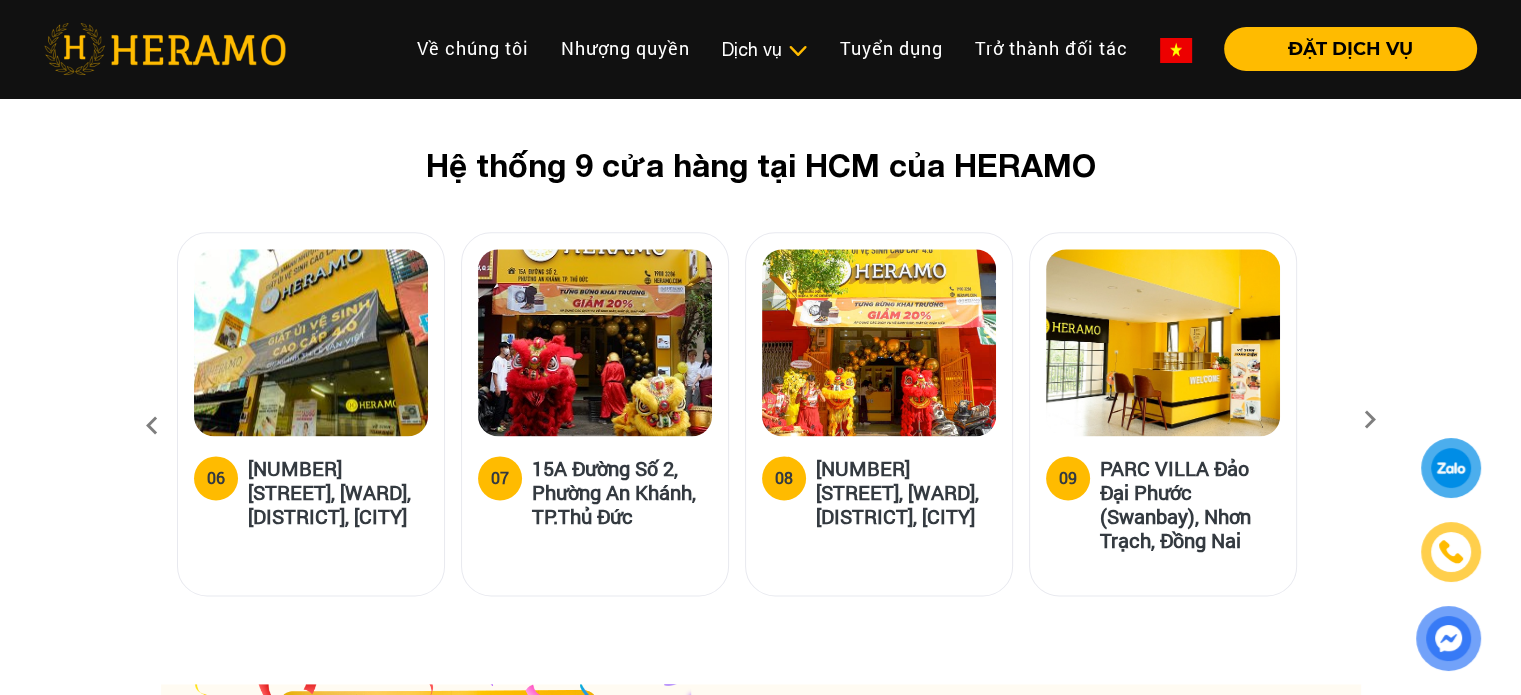 click at bounding box center [1370, 426] 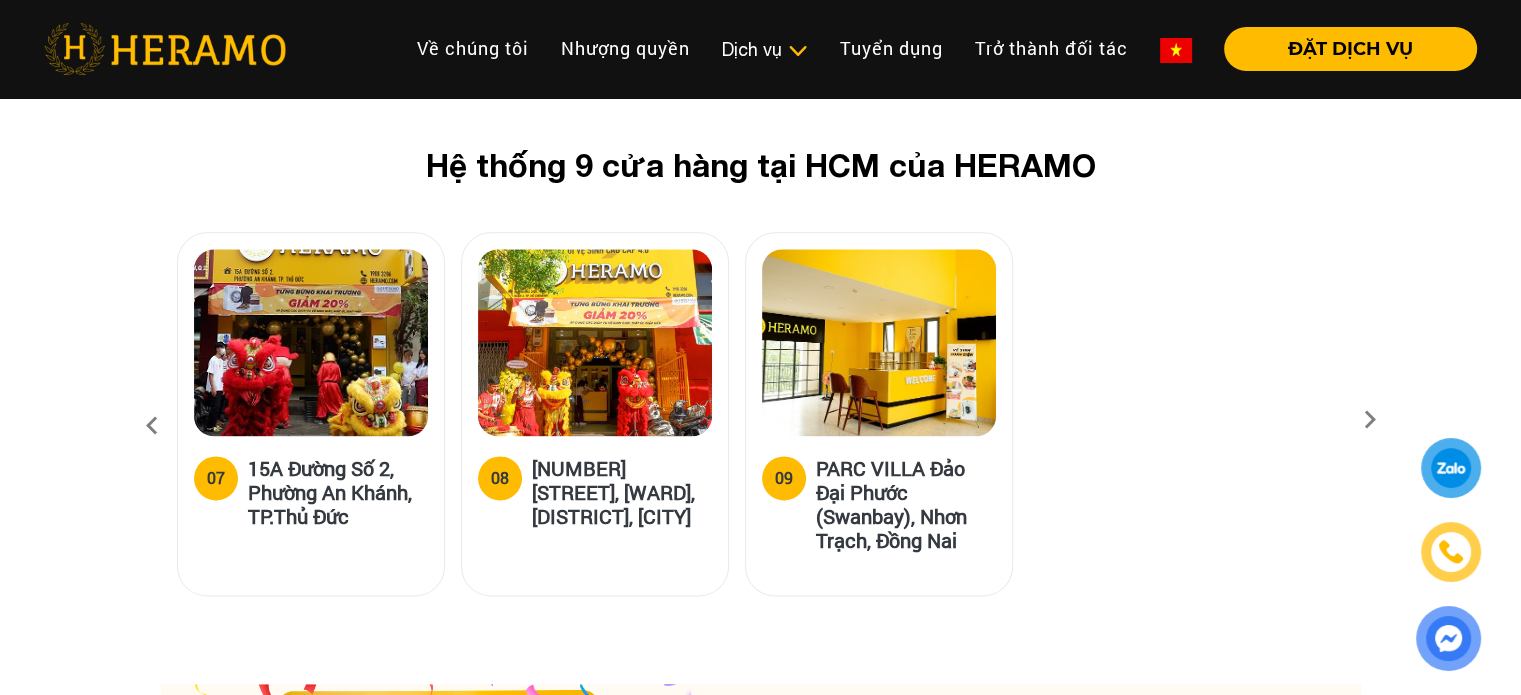 click on "Hệ thống 9 cửa hàng tại HCM của HERAMO 01 01 Trường Sơn, Q.Tân Bình 02 18A/71 Nguyễn Thị Minh Khai, Q.1 03 13C Hồ Hảo Hớn, Q.1 04 197 Nguyễn Văn Lượng, Q.Gò Vấp 05 179B, Đường 3/2, Phường 11, Quận 10 06 314 Lê Văn Việt, Phường Tăng Nhơn Phú B, Quận 9, HCM 07 15A Đường Số 2, Phường An Khánh, TP.Thủ Đức 08 398 Hoàng Diệu, Phường 2, Quận 4, HCM 09 PARC VILLA Đảo Đại Phước (Swanbay), Nhơn Trạch, Đồng Nai" at bounding box center (760, 383) 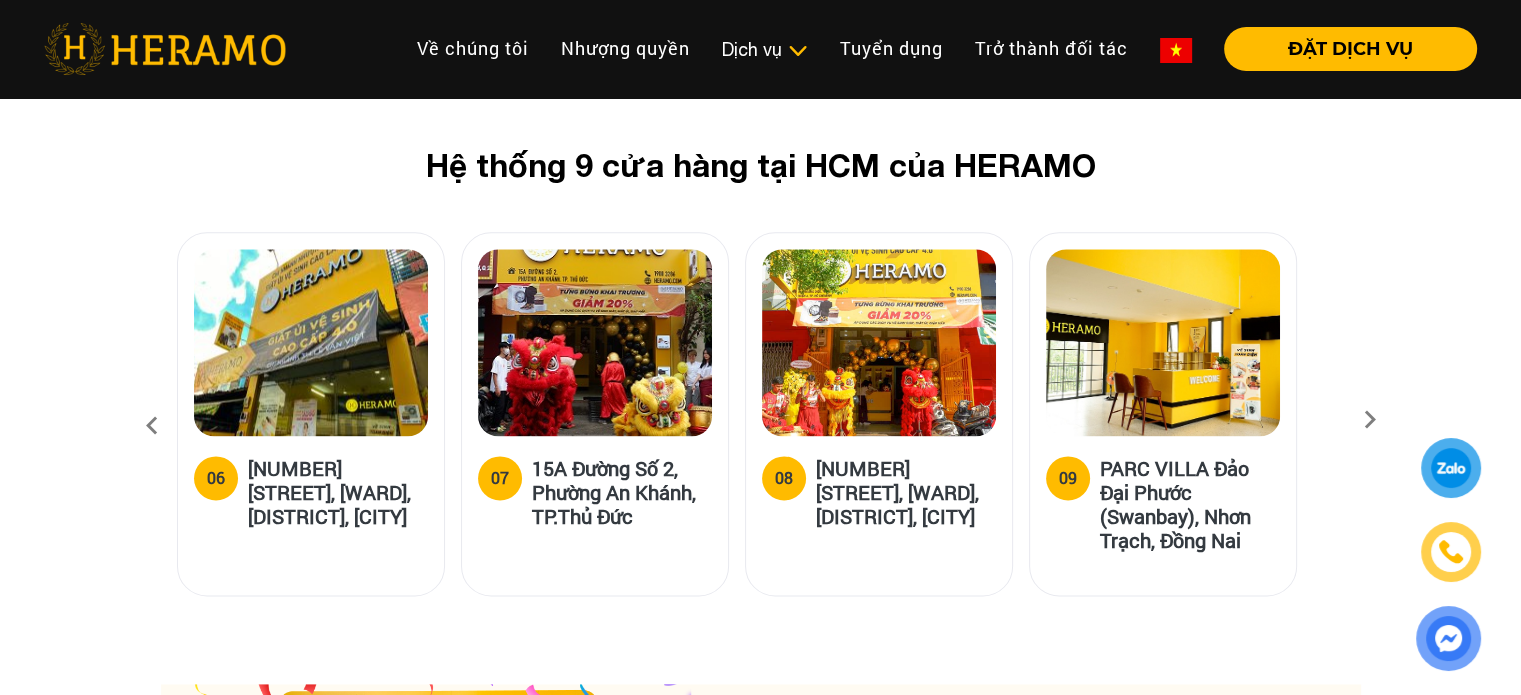 click at bounding box center [152, 426] 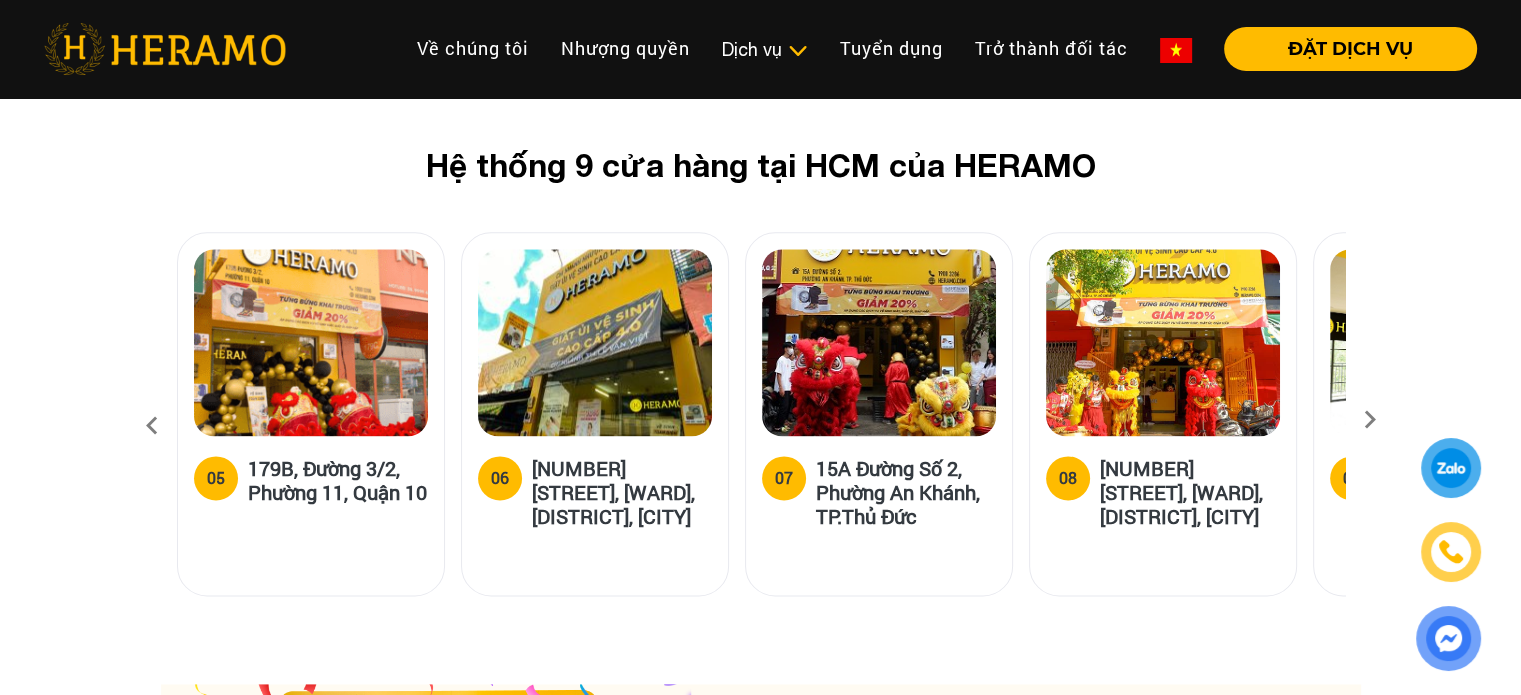click at bounding box center (152, 426) 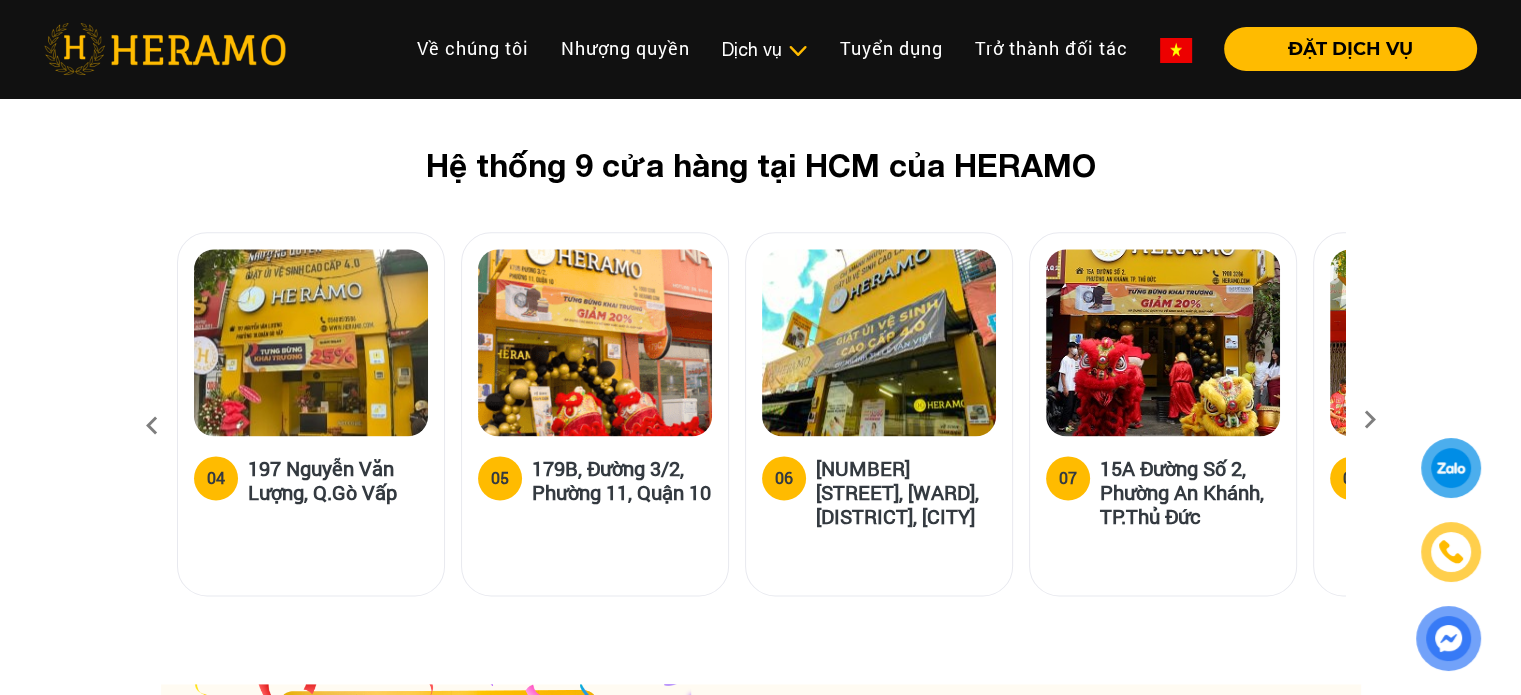 click on "04 197 Nguyễn Văn Lượng, Q.Gò Vấp" at bounding box center [311, 486] 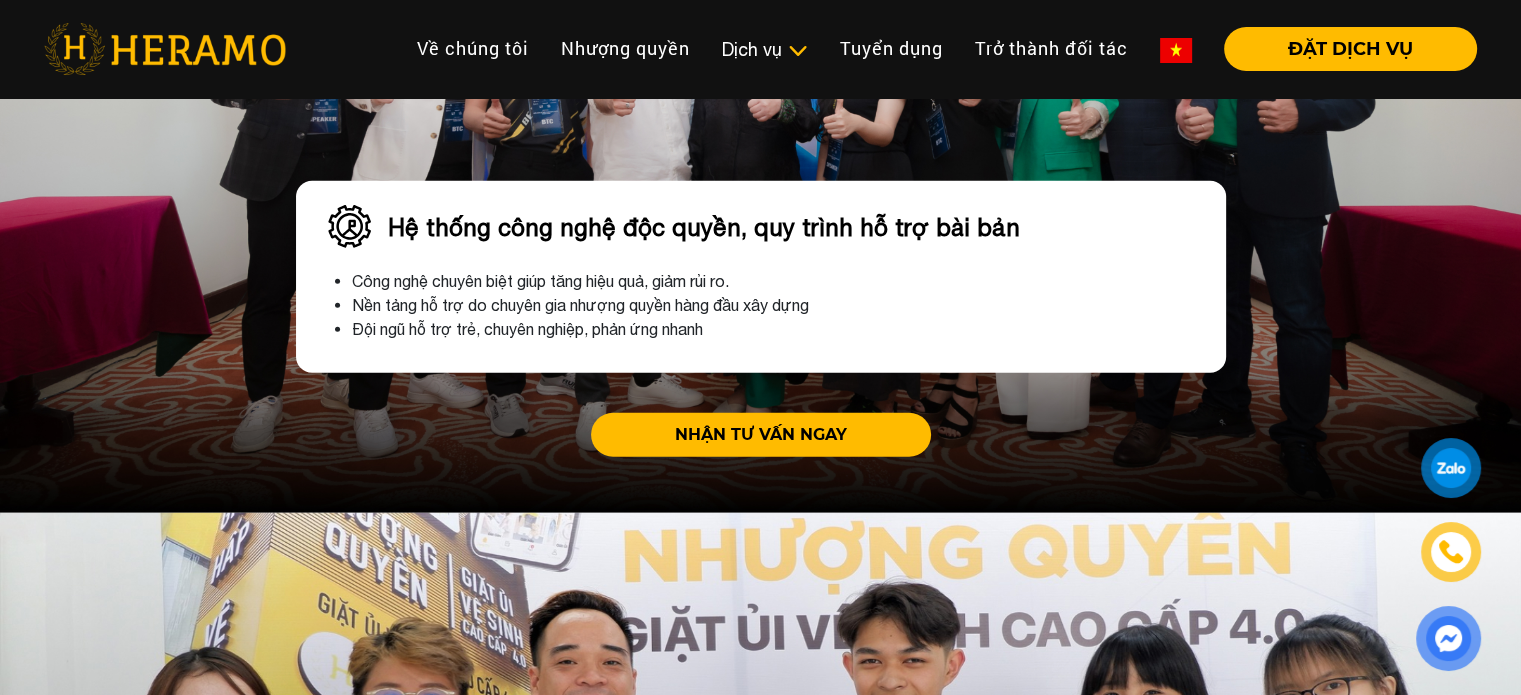 scroll, scrollTop: 5866, scrollLeft: 0, axis: vertical 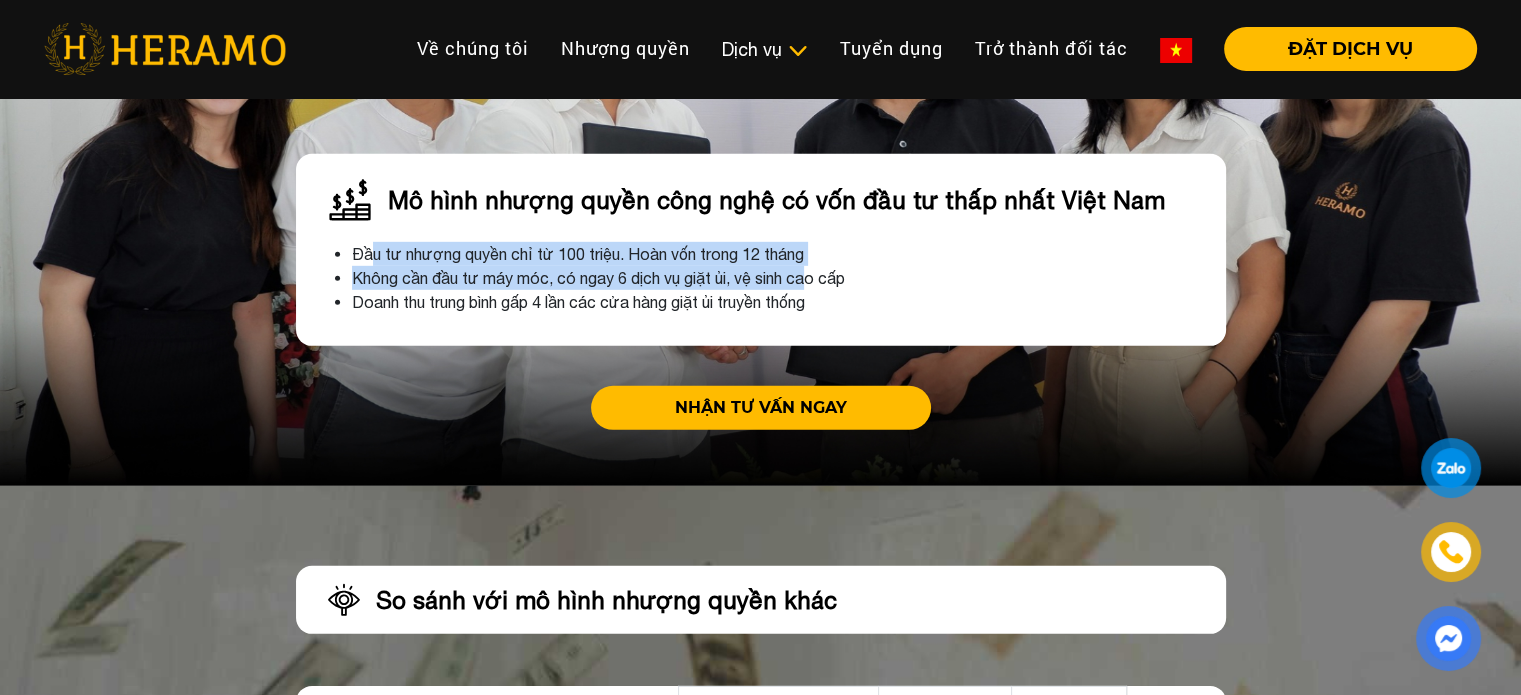 drag, startPoint x: 376, startPoint y: 235, endPoint x: 821, endPoint y: 262, distance: 445.81836 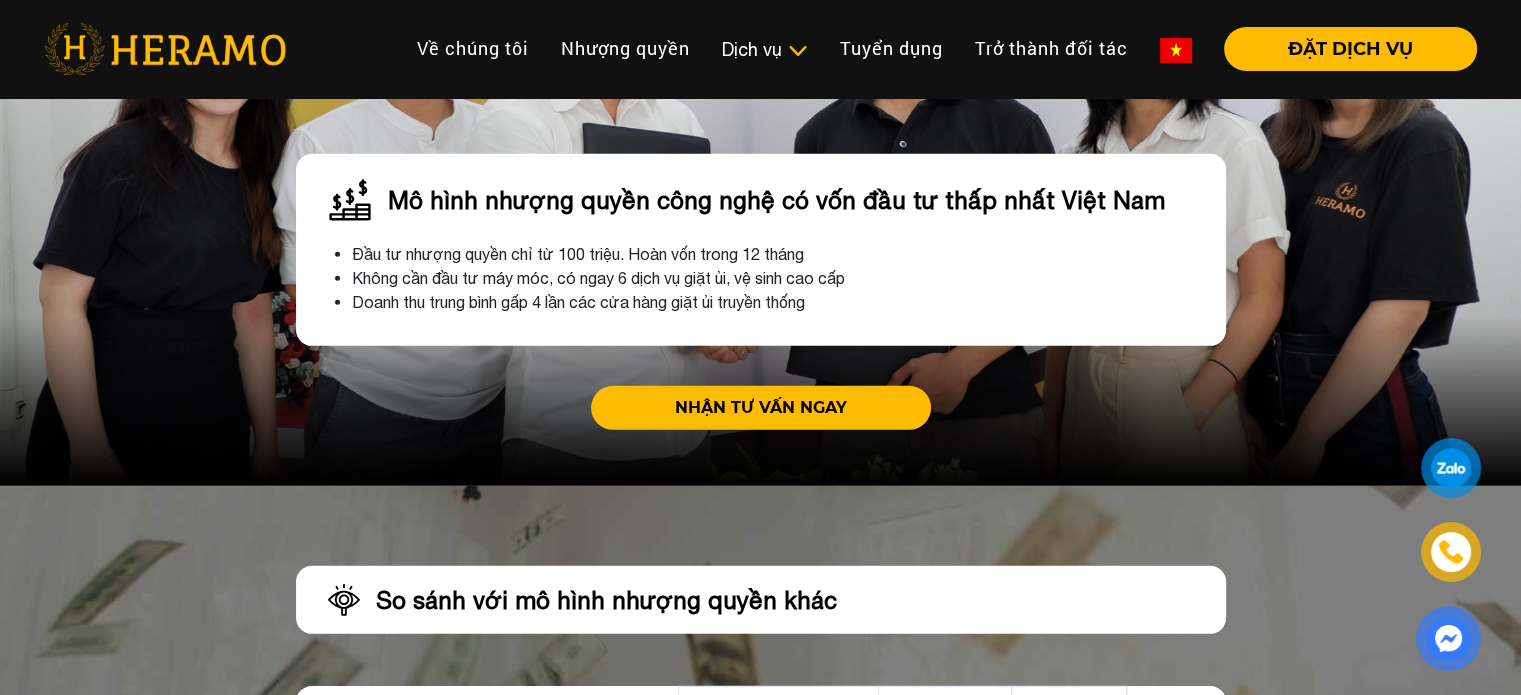 click on "Doanh thu trung bình gấp 4 lần các cửa hàng giặt ủi truyền thống" at bounding box center [781, 302] 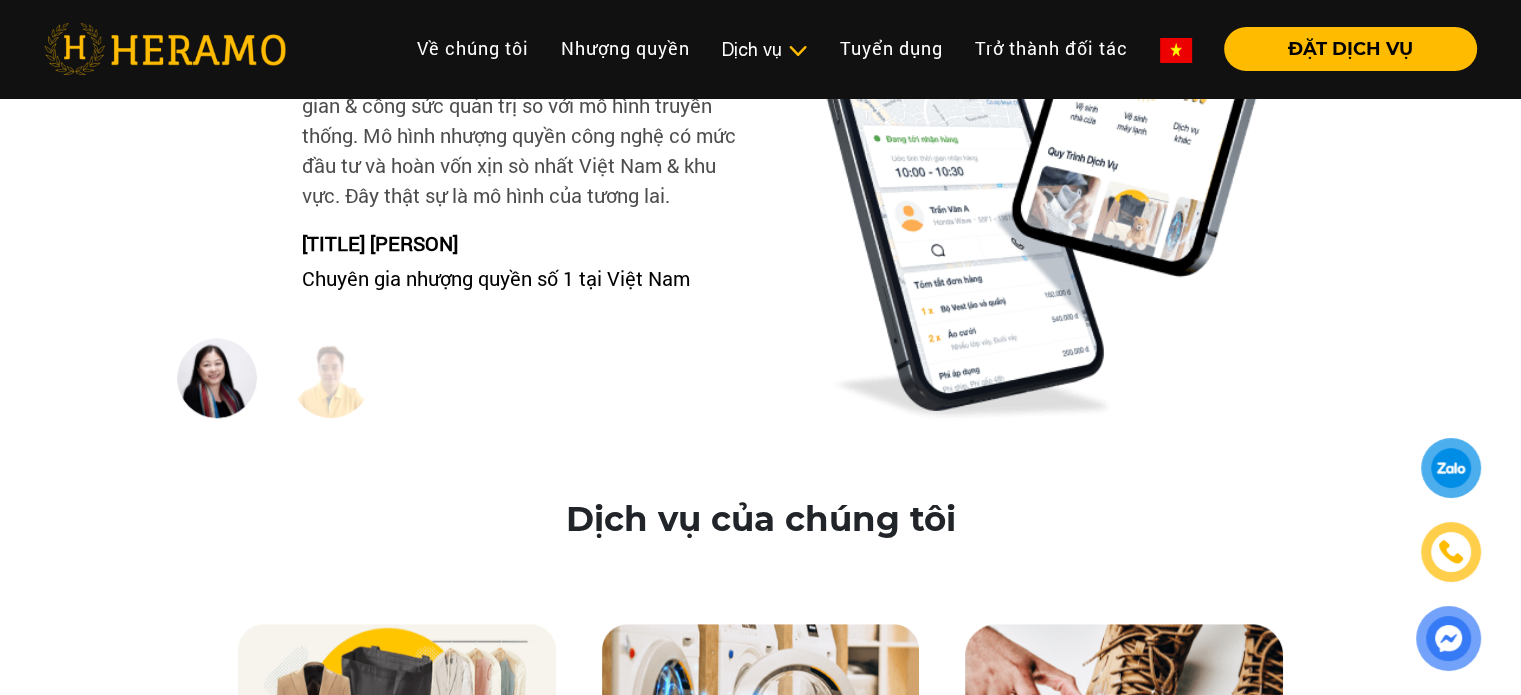 scroll, scrollTop: 9200, scrollLeft: 0, axis: vertical 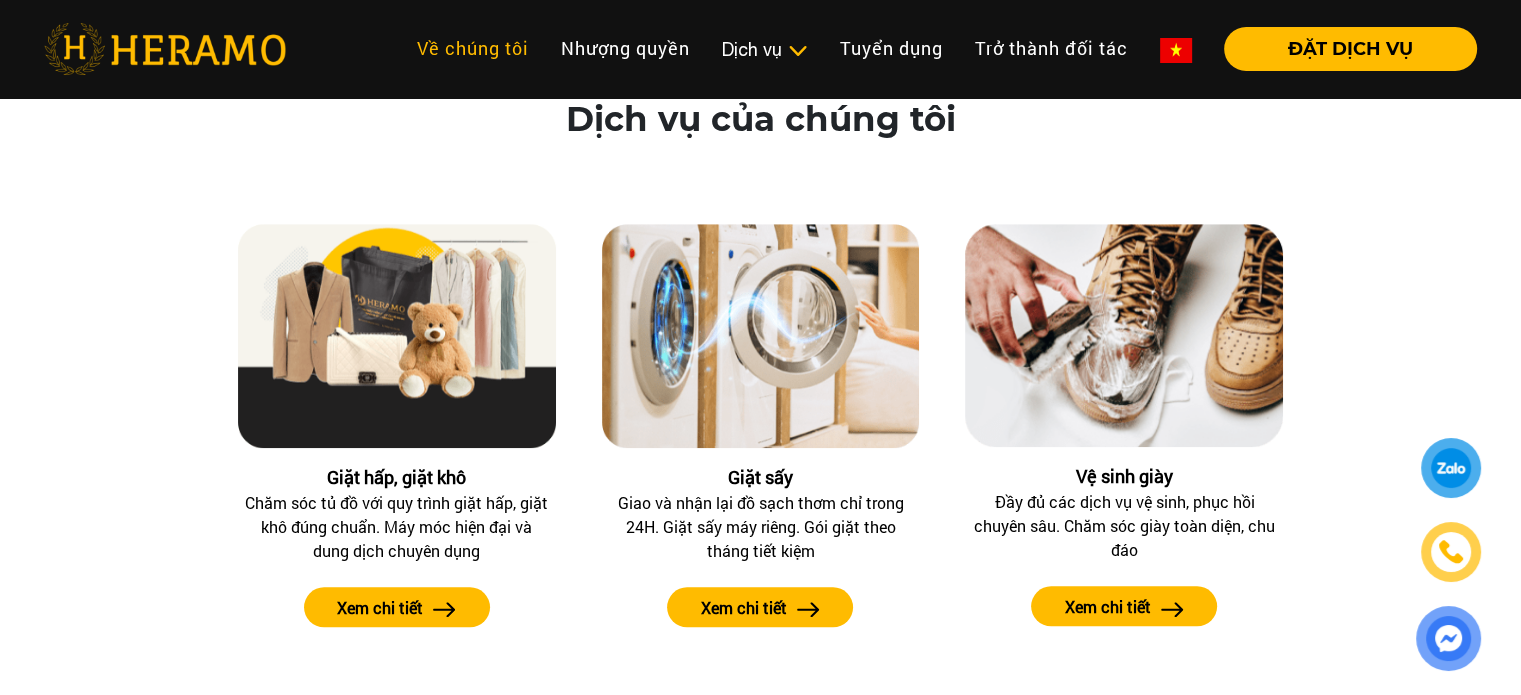 click on "Về chúng tôi" at bounding box center [473, 48] 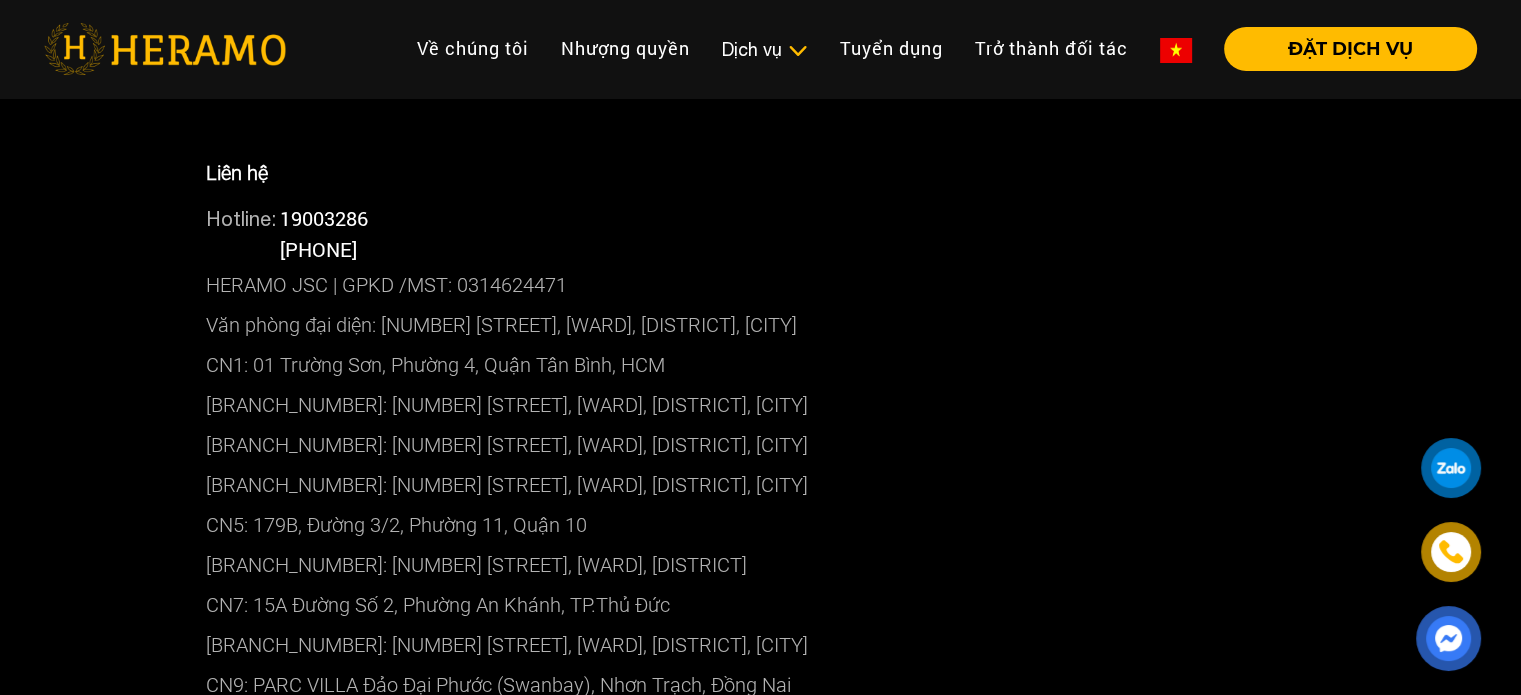 scroll, scrollTop: 5200, scrollLeft: 0, axis: vertical 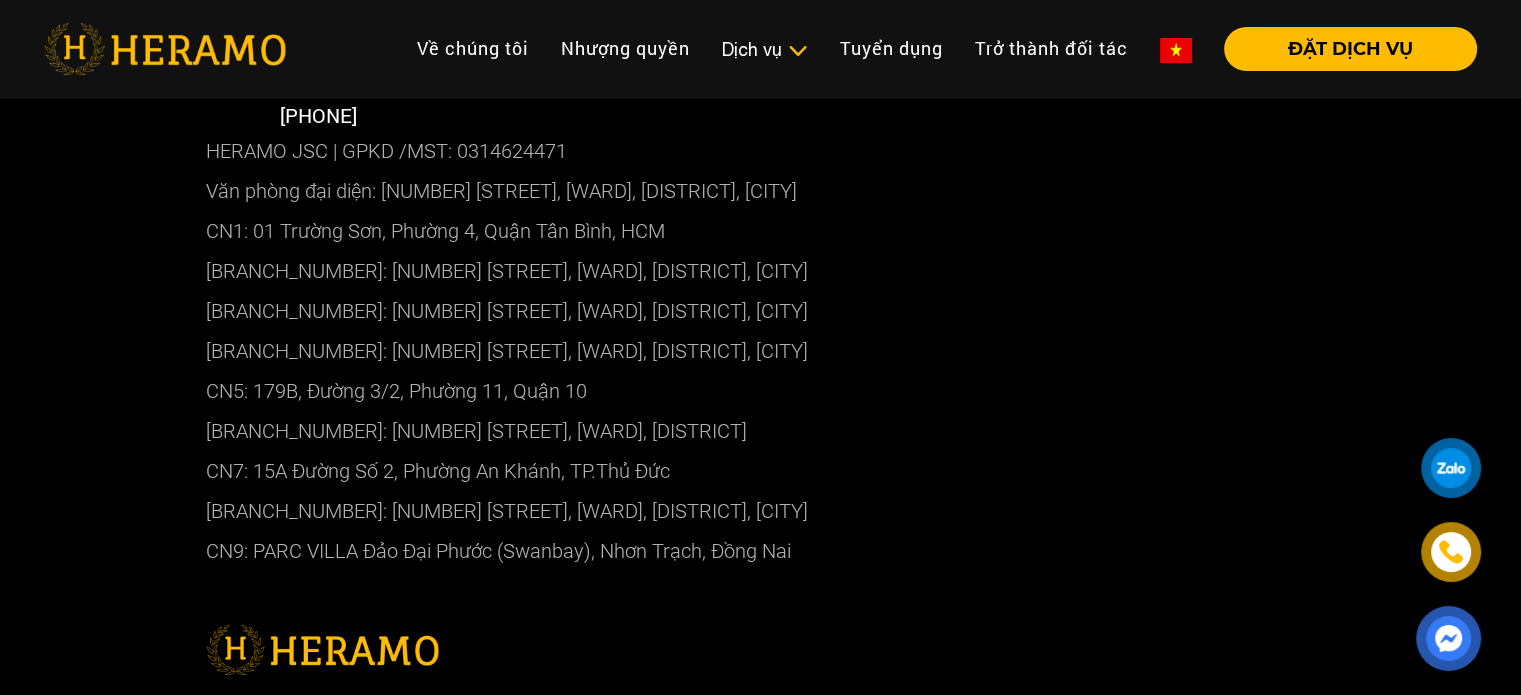 click on "[BRANCH_CODE]: [NUMBER] [STREET], [WARD], [DISTRICT], [CITY]" at bounding box center [761, 351] 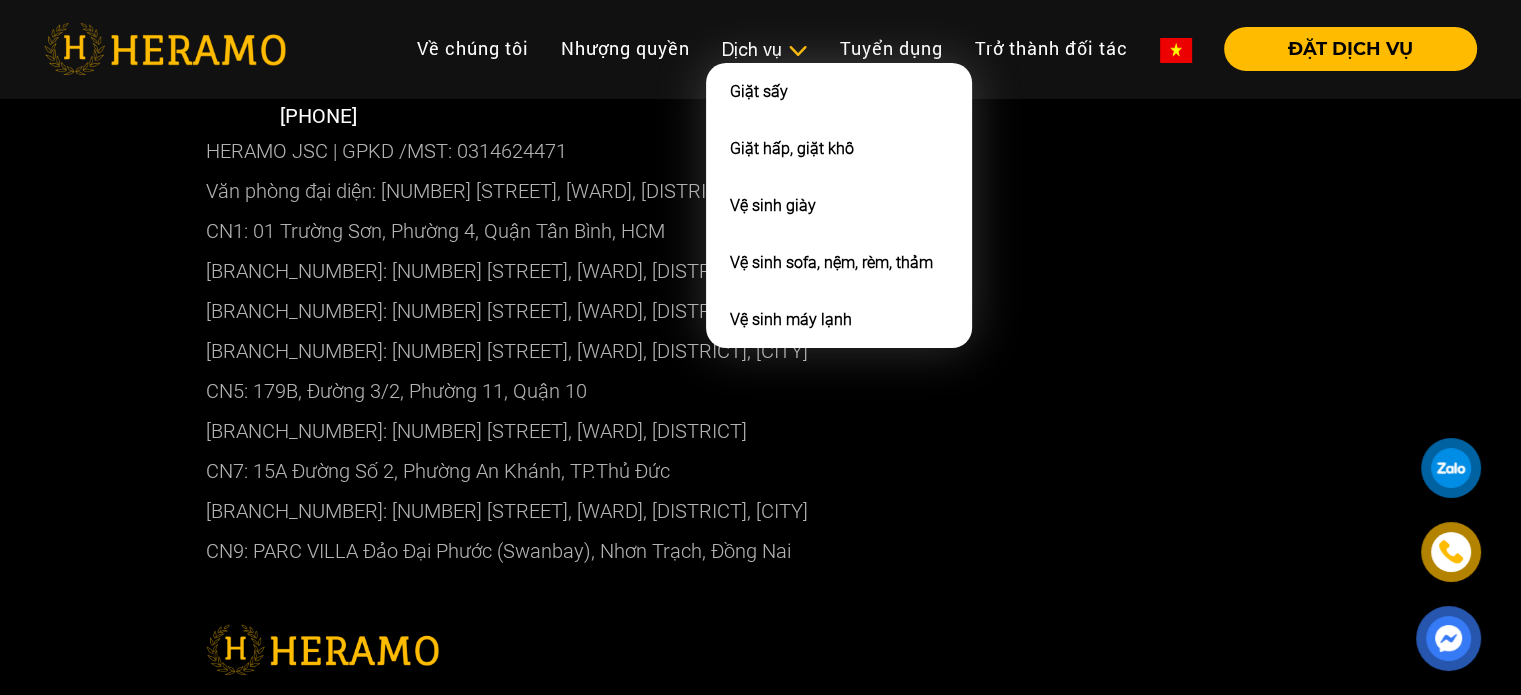 click on "Dịch vụ" at bounding box center [765, 49] 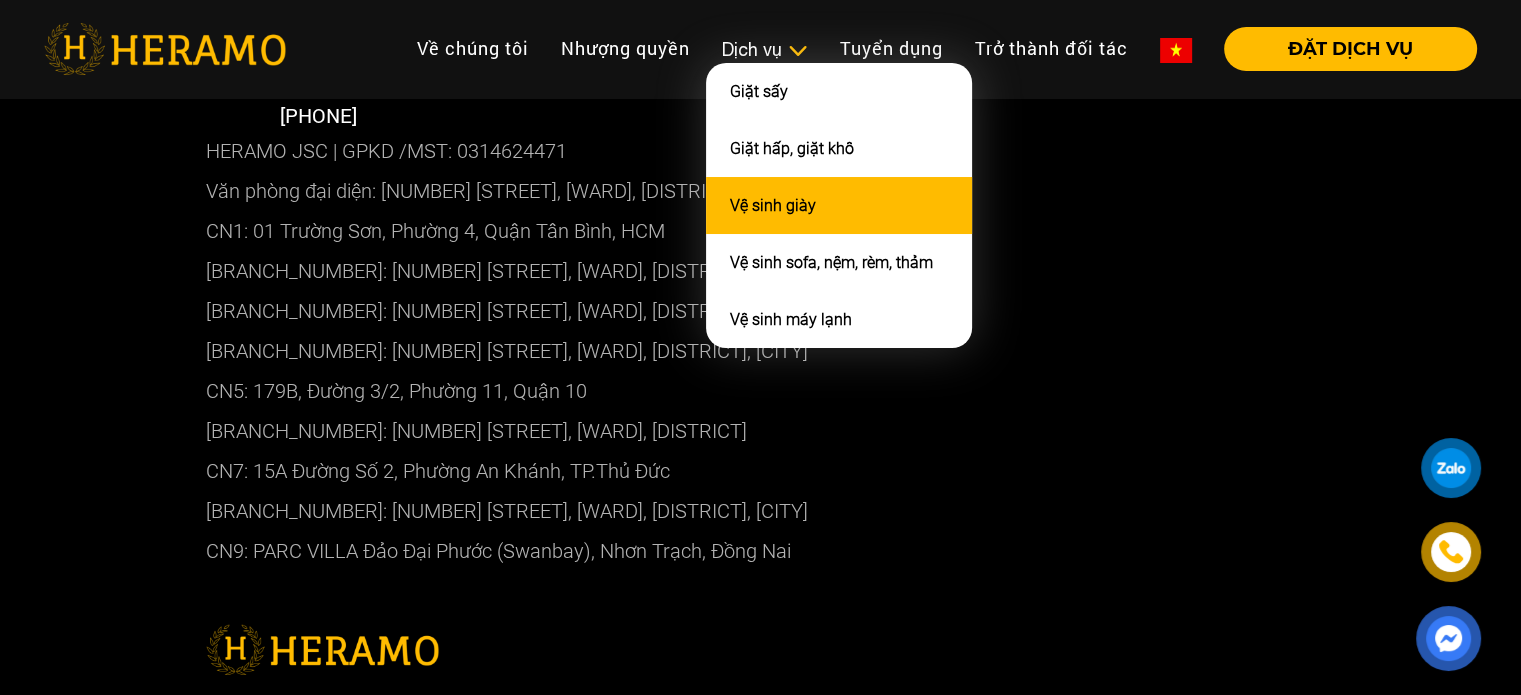 click on "Vệ sinh giày" at bounding box center (839, 205) 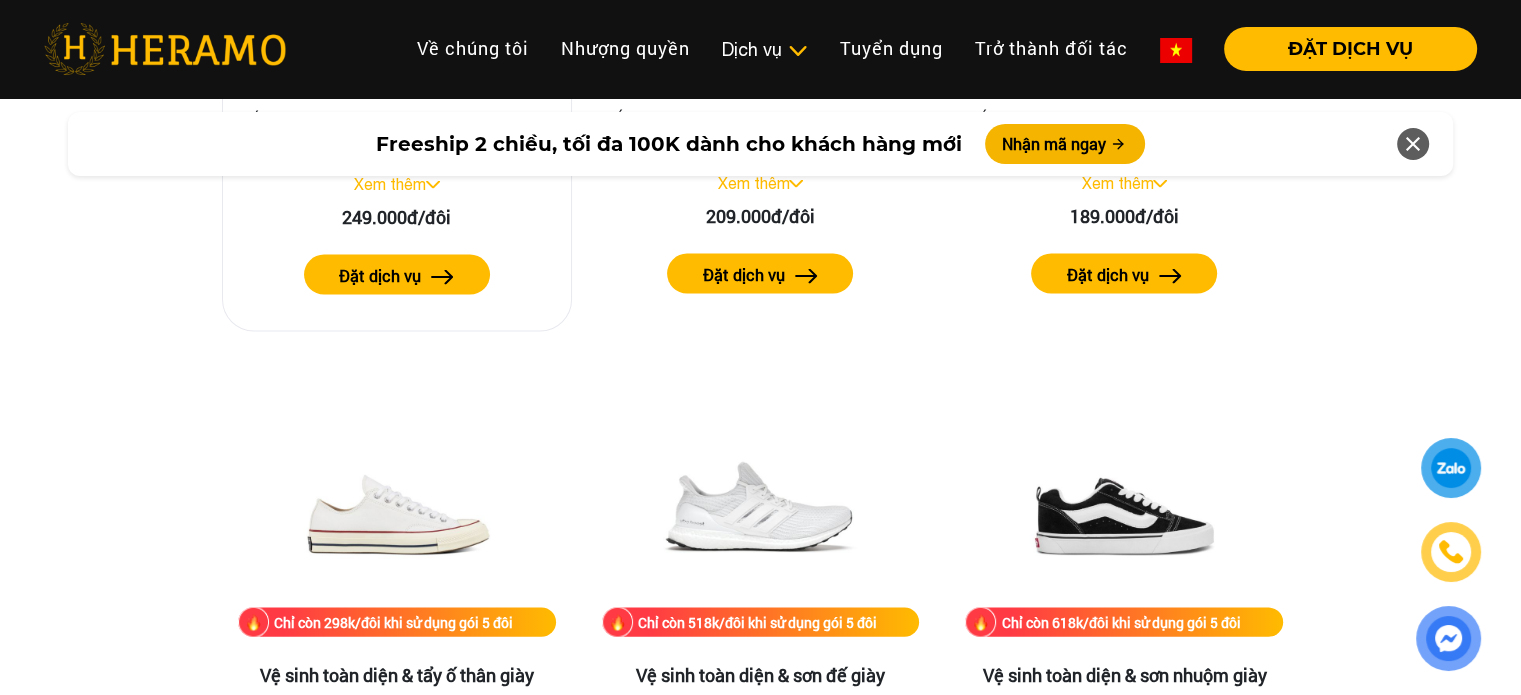 scroll, scrollTop: 3734, scrollLeft: 0, axis: vertical 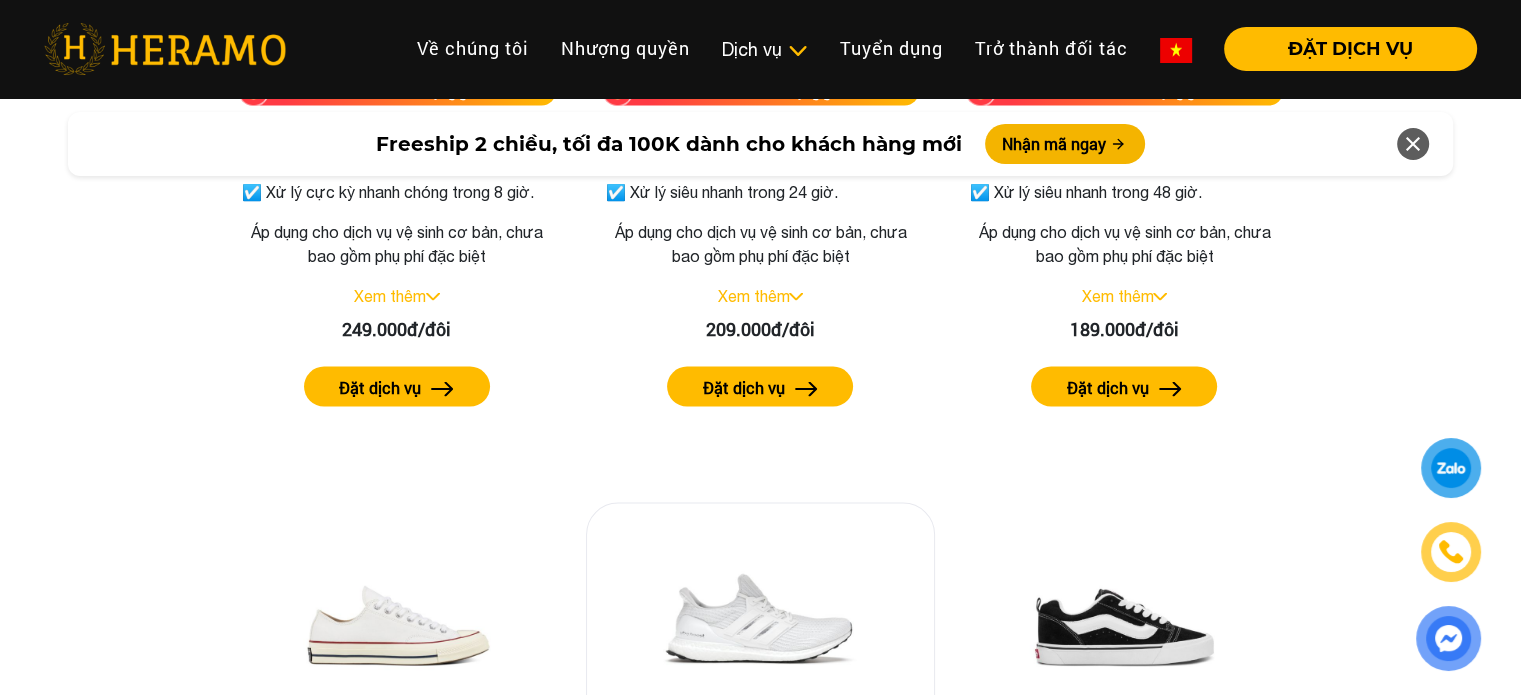 drag, startPoint x: 846, startPoint y: 415, endPoint x: 721, endPoint y: 511, distance: 157.61028 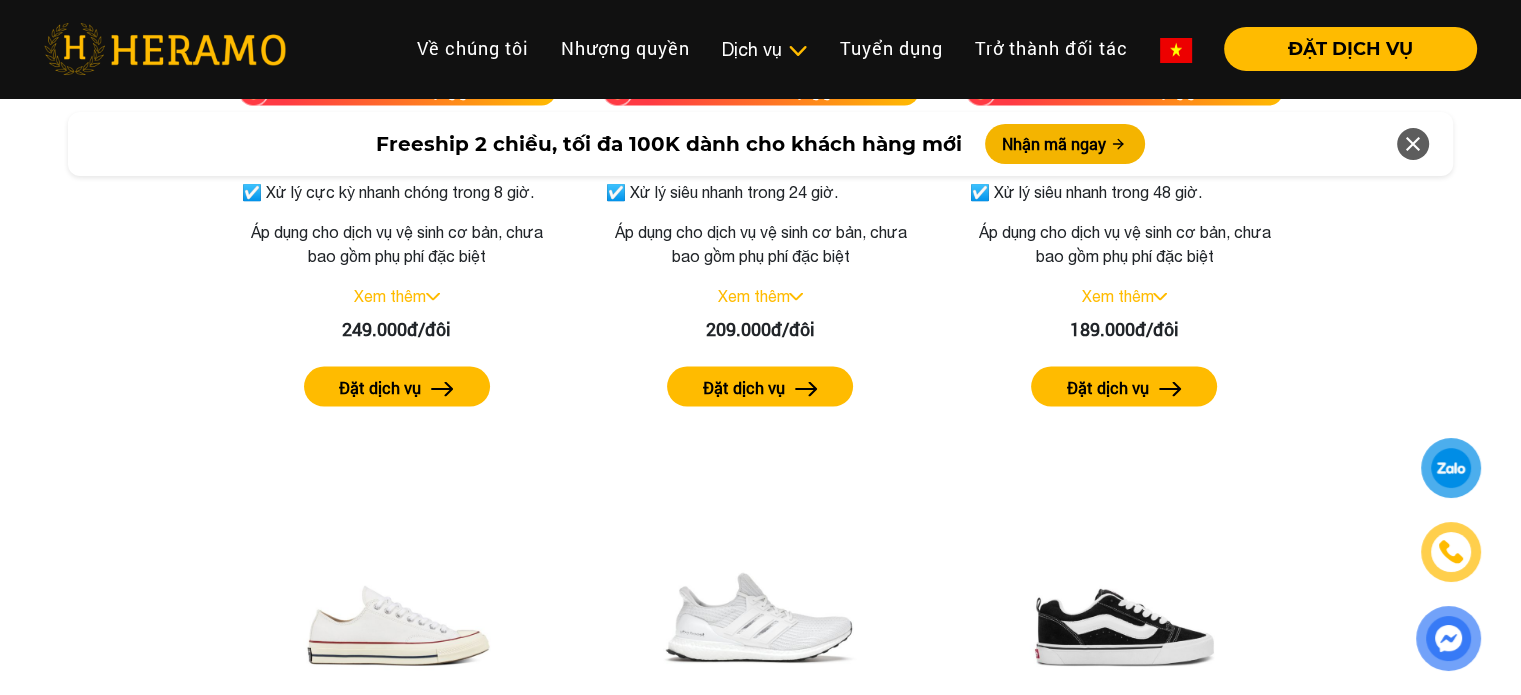 click on "Bảng giá dịch vụ vệ sinh giày Chỉ còn 118k/đôi khi sử dụng gói 5 đôi Vệ sinh giày toàn diện  ☑️ 100% vệ sinh thủ công bằng dung dịch cao cấp nhập khẩu (Jason Markk, Crep Protect).   Áp dụng cho dịch vụ vệ sinh cơ bản, chưa bao gồm phụ phí đặc biệt  Xem thêm  139.000/đôi   Đặt dịch vụ   Chỉ còn 188k/đôi khi sử dụng gói 5 đôi Vệ sinh toàn diện giày da, giày tây  ☑️ 100% giày da, giày tây được chăm sóc bởi đội ngũ kỹ thuật tâm huyết, có tay nghề cao.   Áp dụng cho dịch vụ vệ sinh cơ bản, chưa bao gồm phụ phí đặc biệt  Xem thêm  209.000đ/đôi   Đặt dịch vụ   Chỉ còn 188k/đôi khi sử dụng gói 5 đôi Vệ sinh toàn diện giày da lộn  ☑️ Chất liệu da lộn, nubuck được áp dụng phương pháp giặt giày khô với dung dịch vệ sinh chuyên dụng cao cấp.    Xem thêm  209.000đ/đôi   Đặt dịch vụ      Xem thêm" at bounding box center [760, 109] 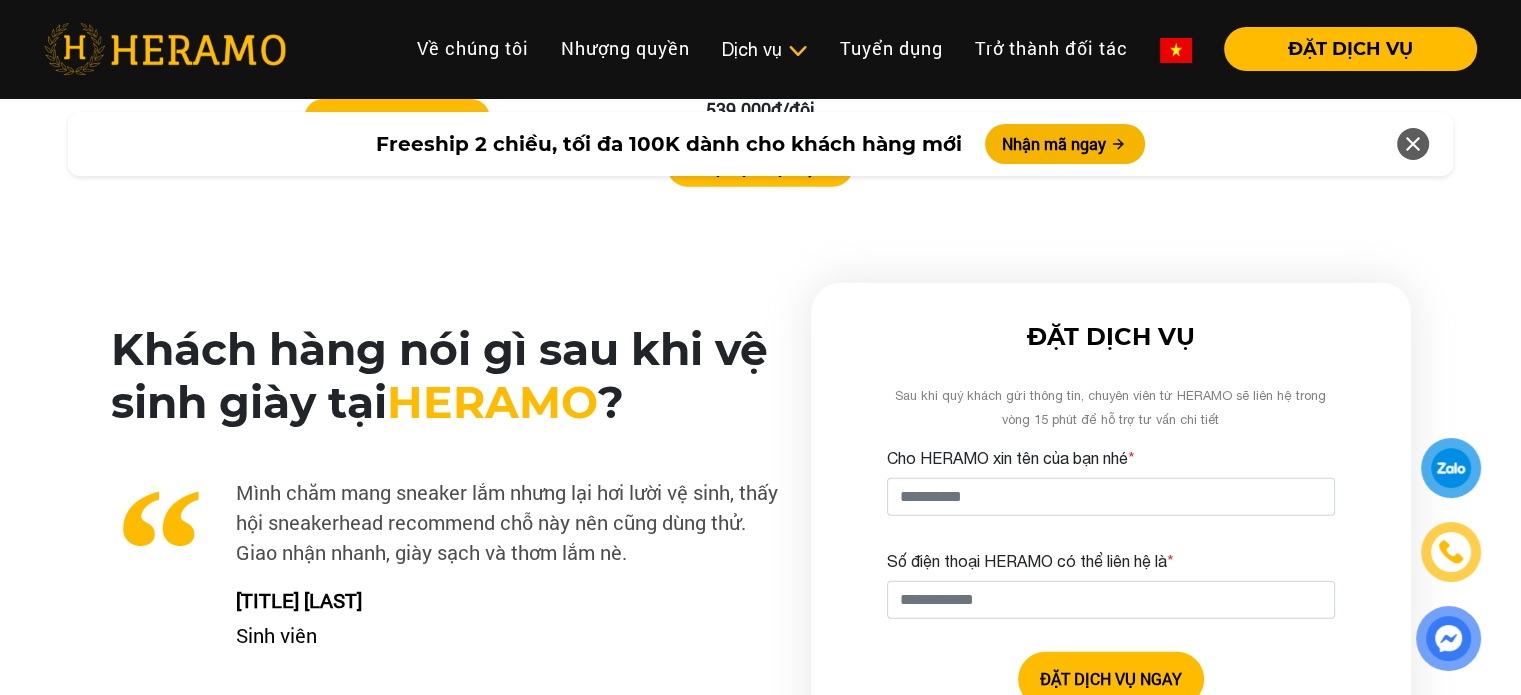 scroll, scrollTop: 4132, scrollLeft: 0, axis: vertical 